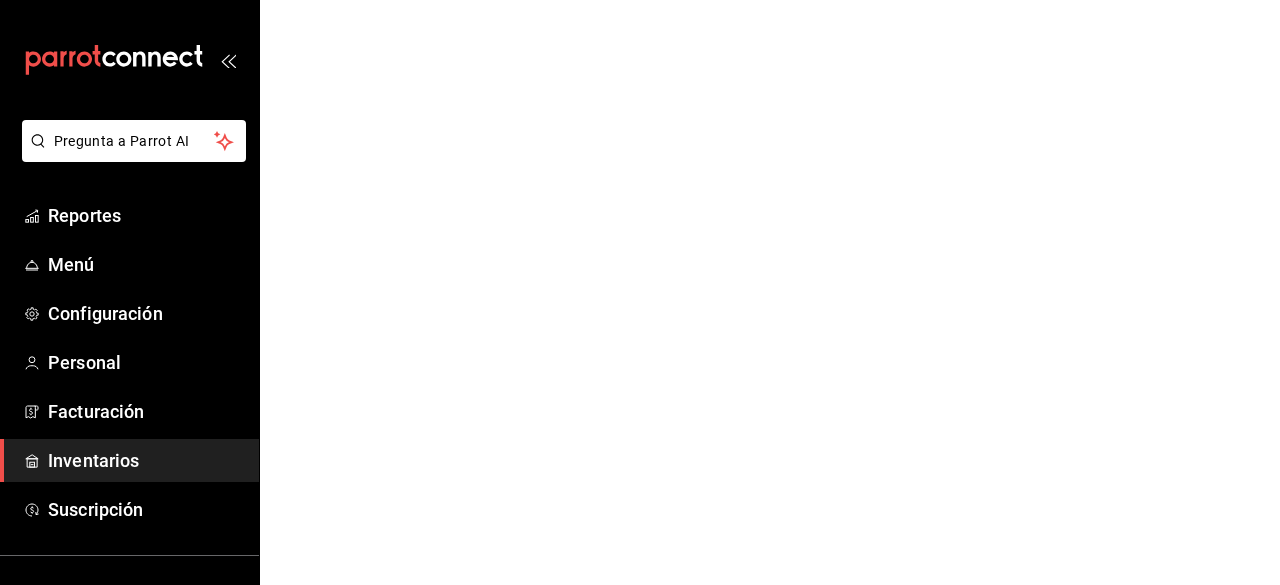 scroll, scrollTop: 0, scrollLeft: 0, axis: both 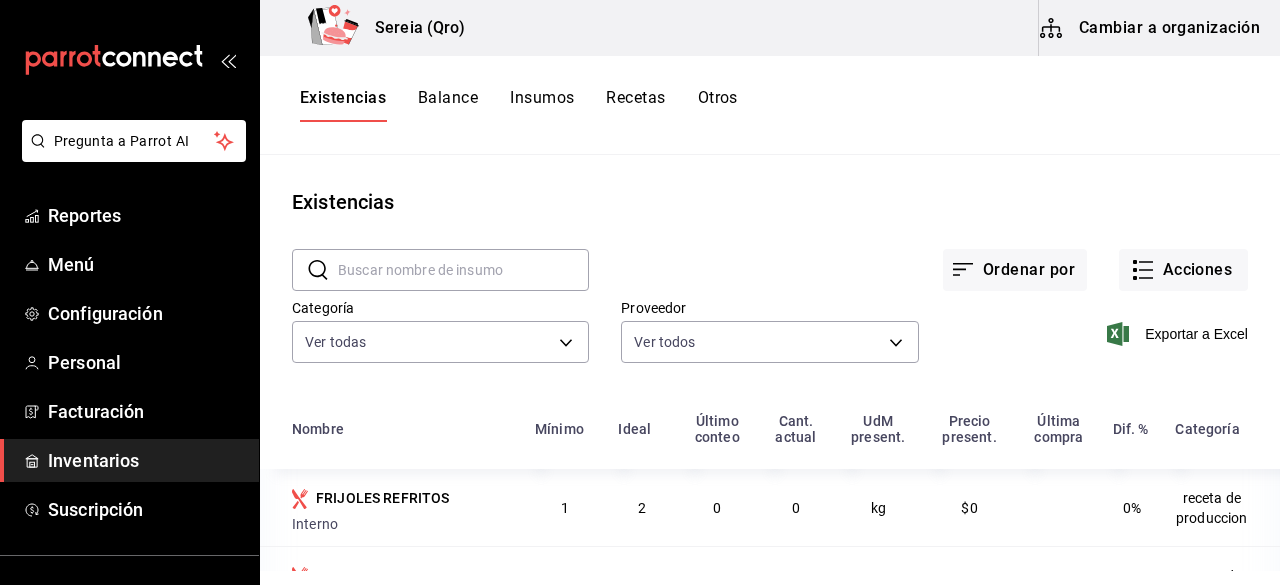 click on "Cambiar a organización" at bounding box center [1151, 28] 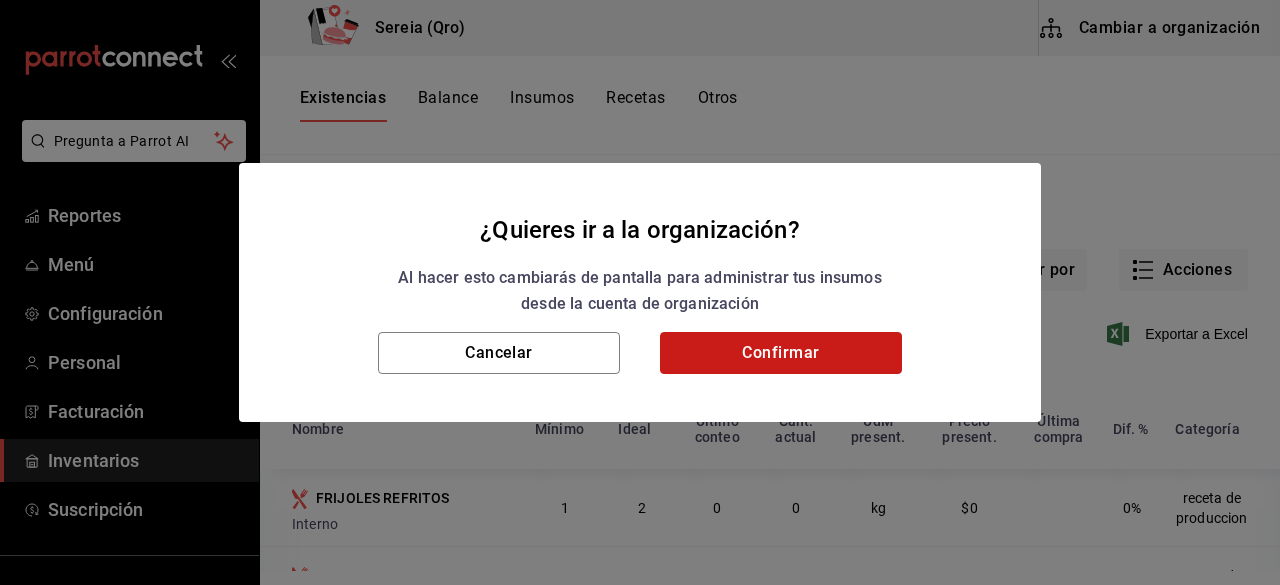 click on "Confirmar" at bounding box center (781, 353) 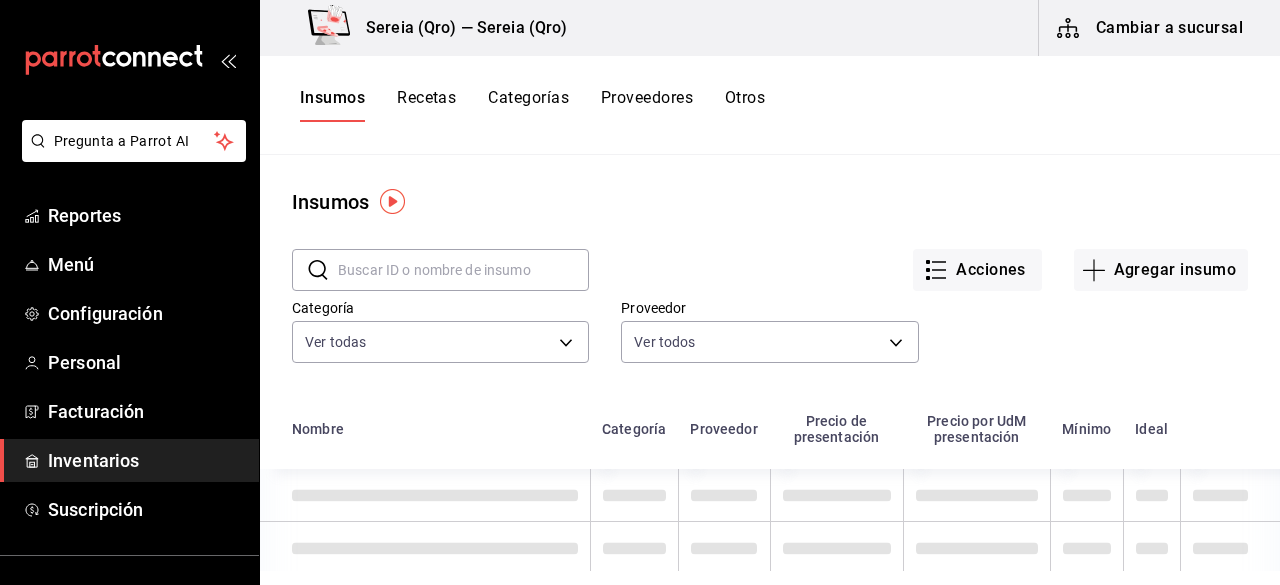 click on "Insumos" at bounding box center (332, 105) 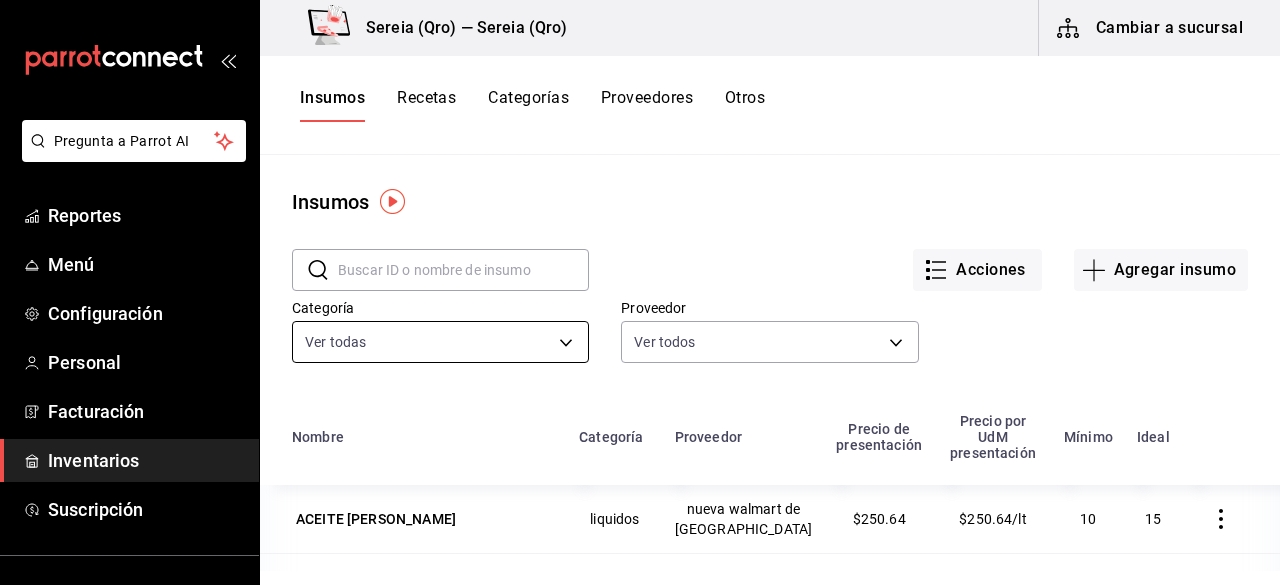 scroll, scrollTop: 100, scrollLeft: 0, axis: vertical 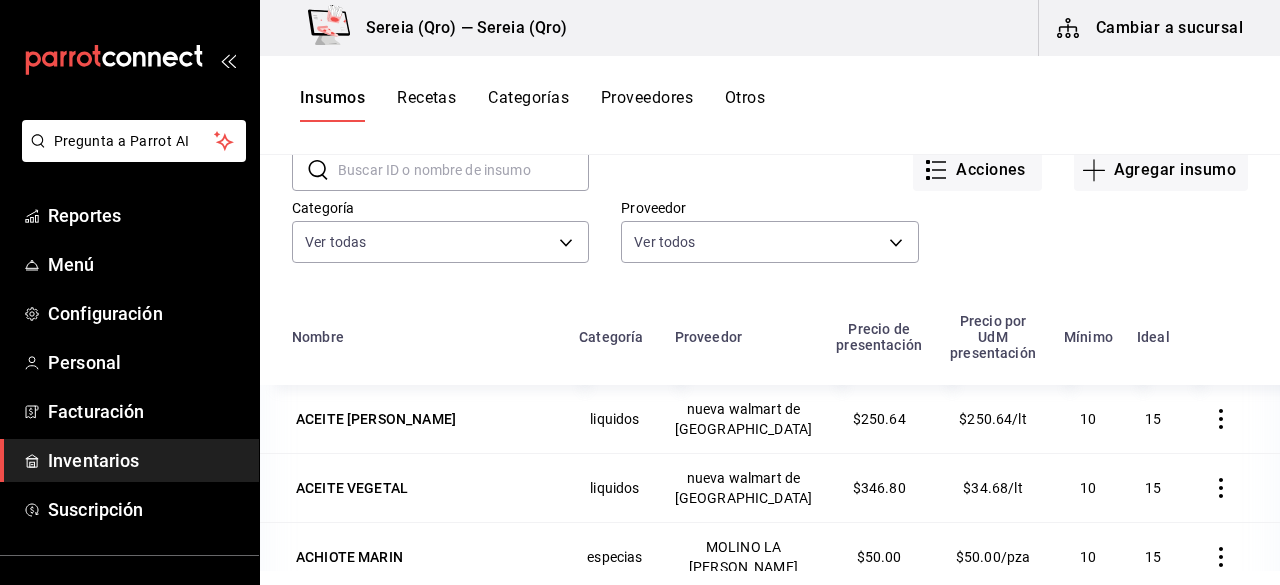 click at bounding box center (463, 170) 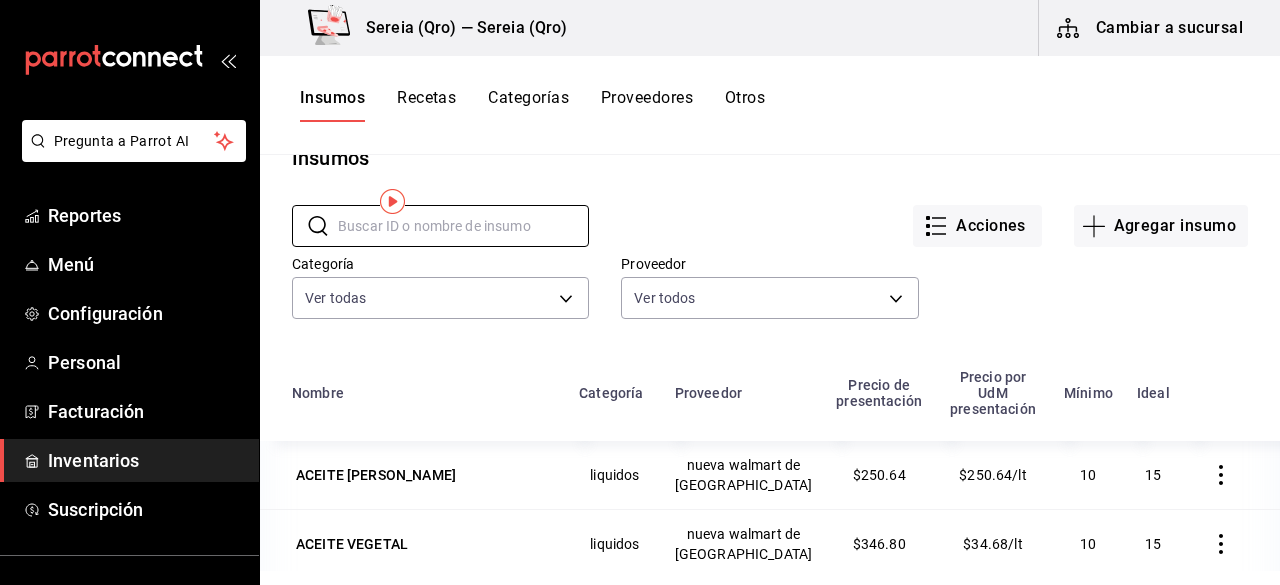 scroll, scrollTop: 0, scrollLeft: 0, axis: both 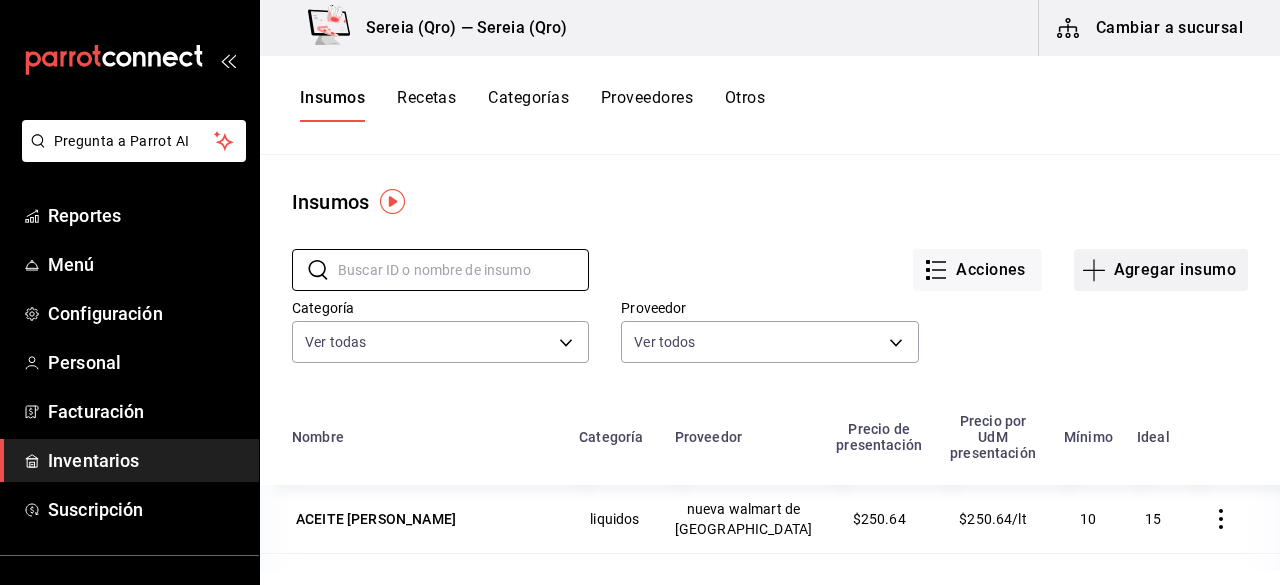click 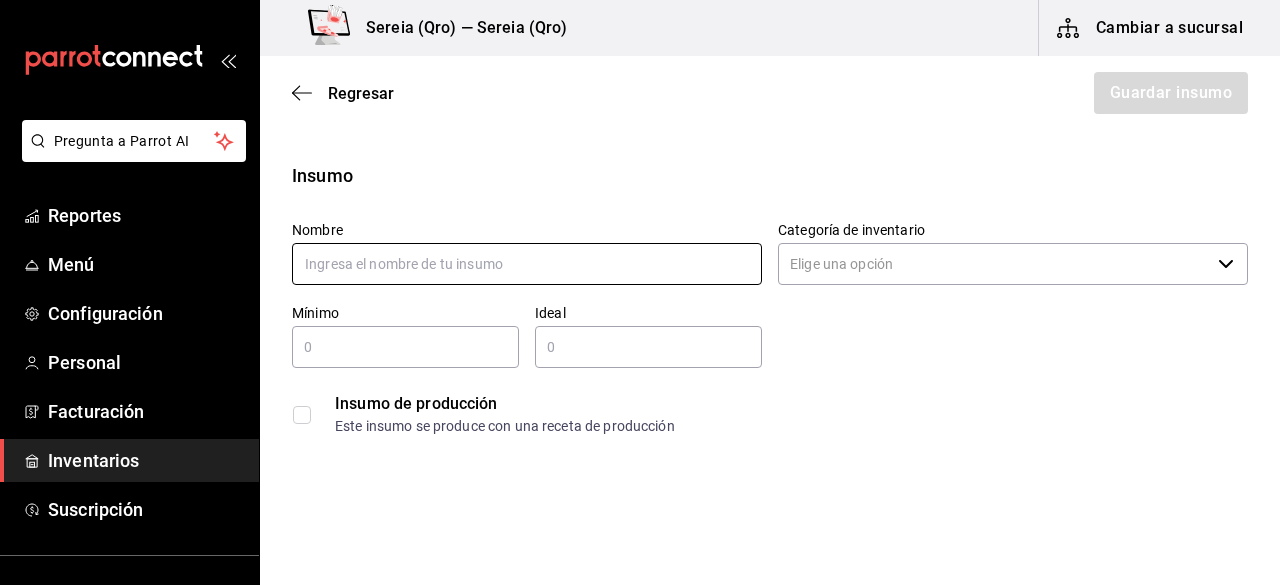 click at bounding box center [527, 264] 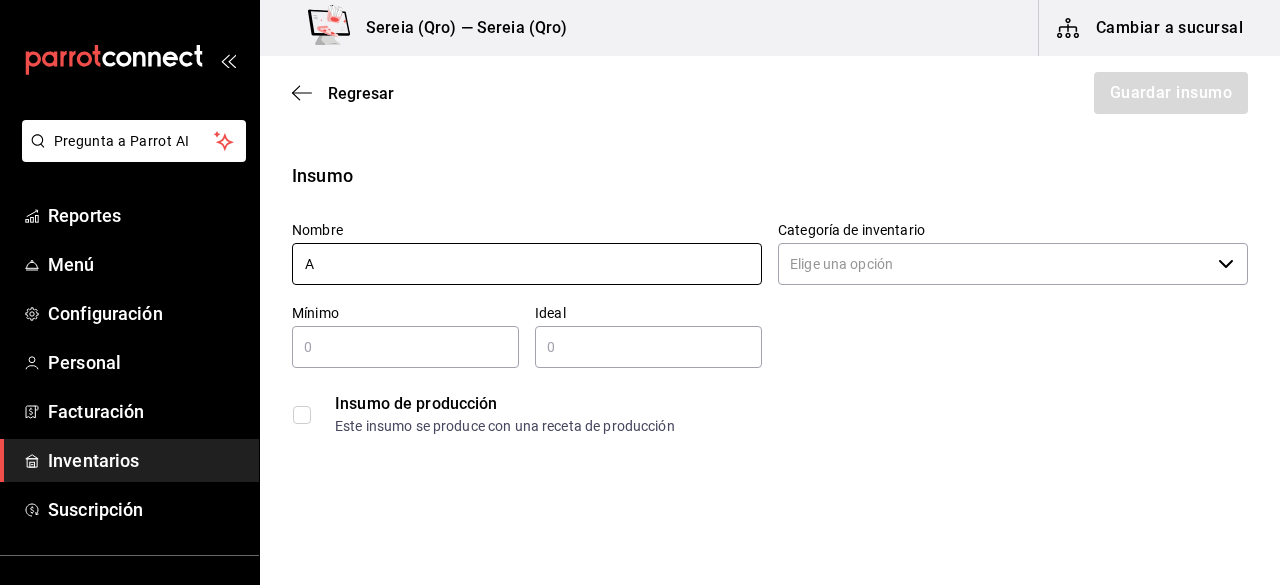 type on "ARROZ" 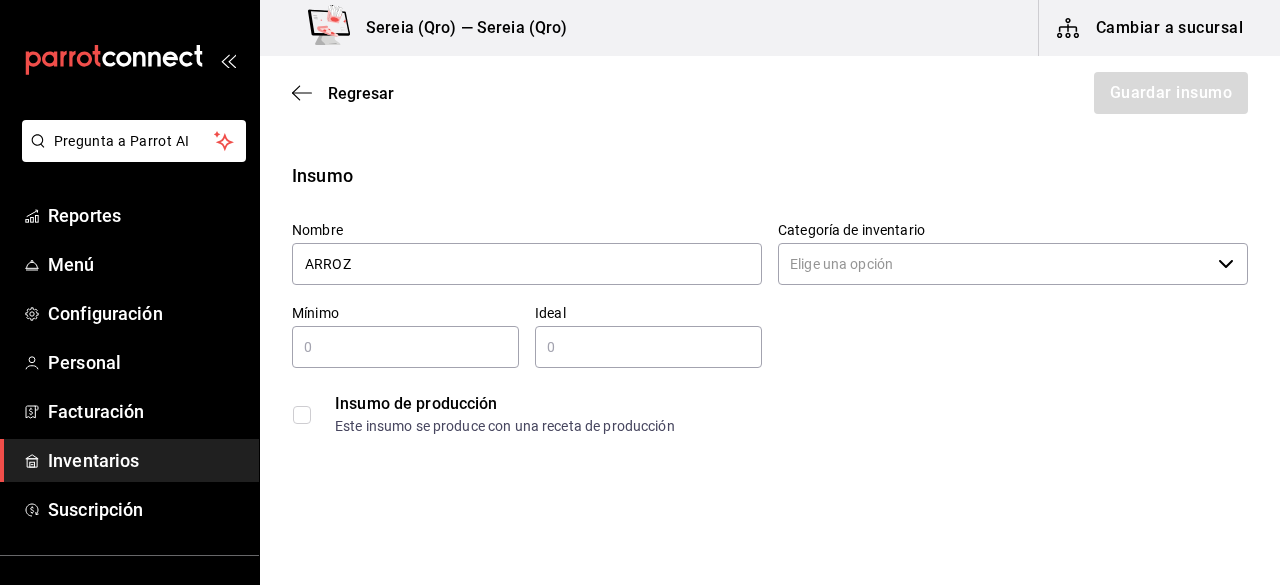 click on "​" at bounding box center [1013, 264] 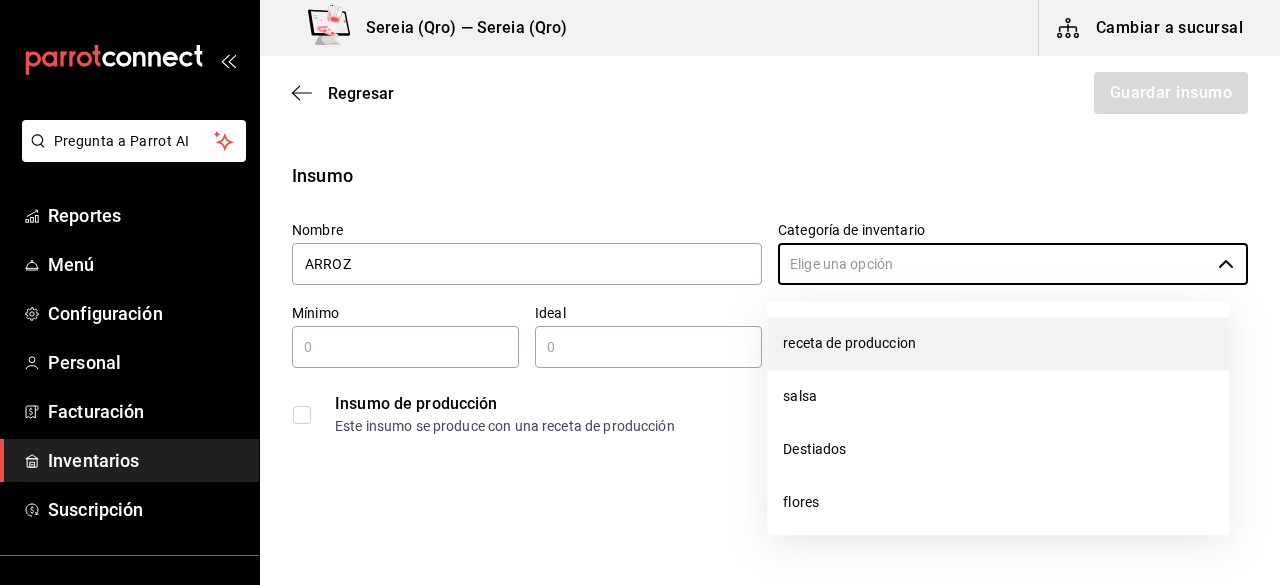click on "receta de produccion" at bounding box center [998, 343] 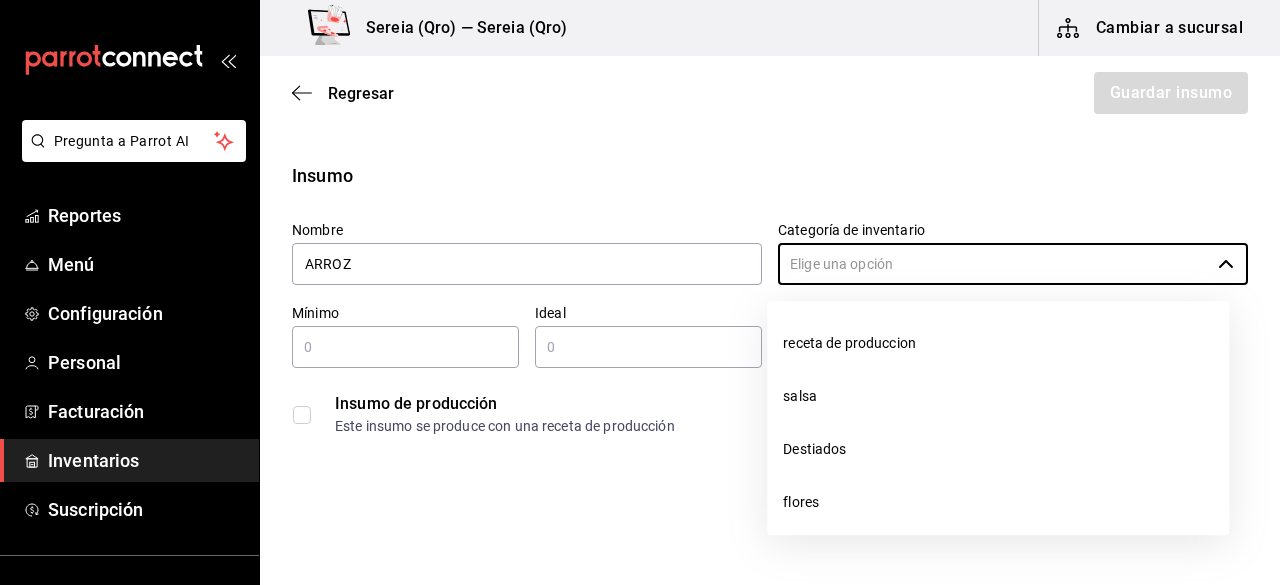 type on "receta de produccion" 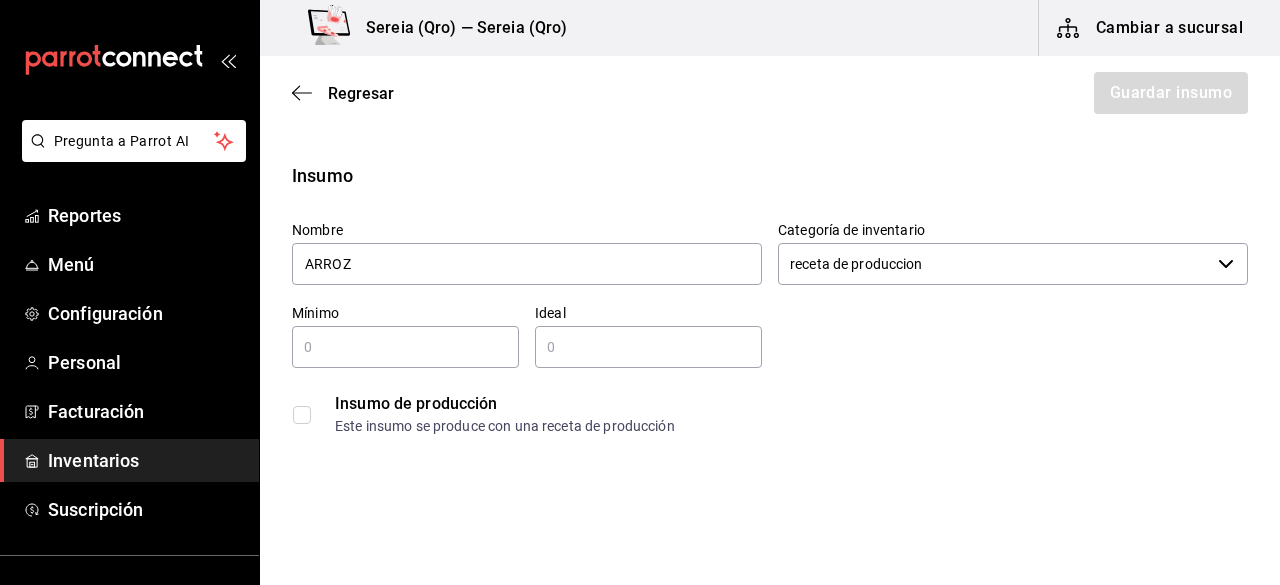 click at bounding box center [405, 347] 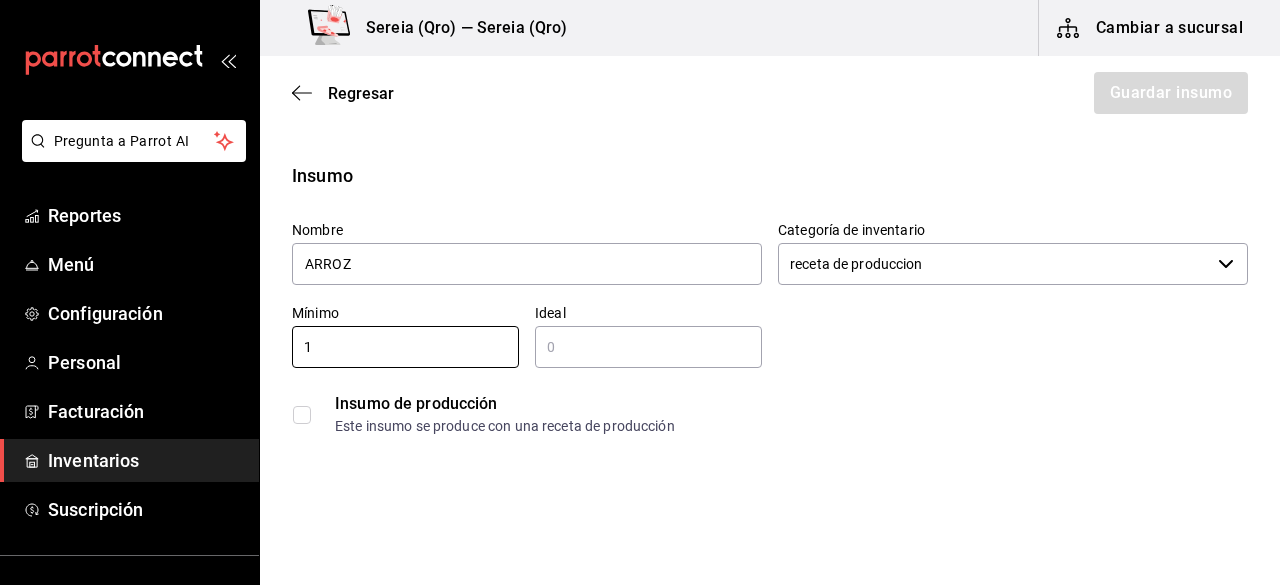 type on "1" 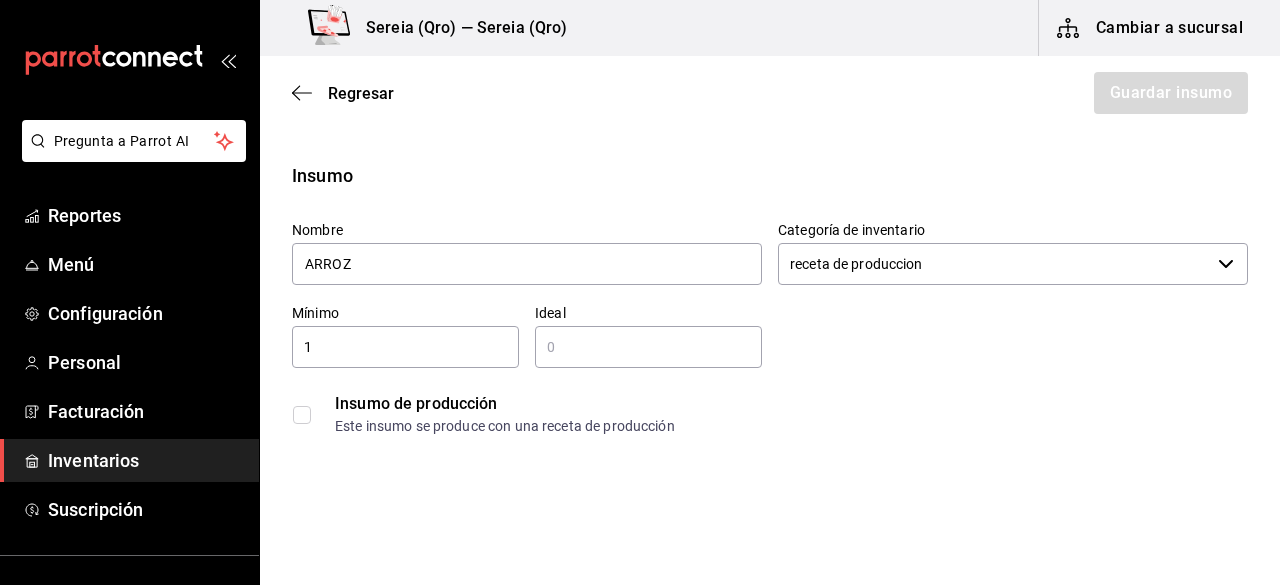 click at bounding box center (648, 347) 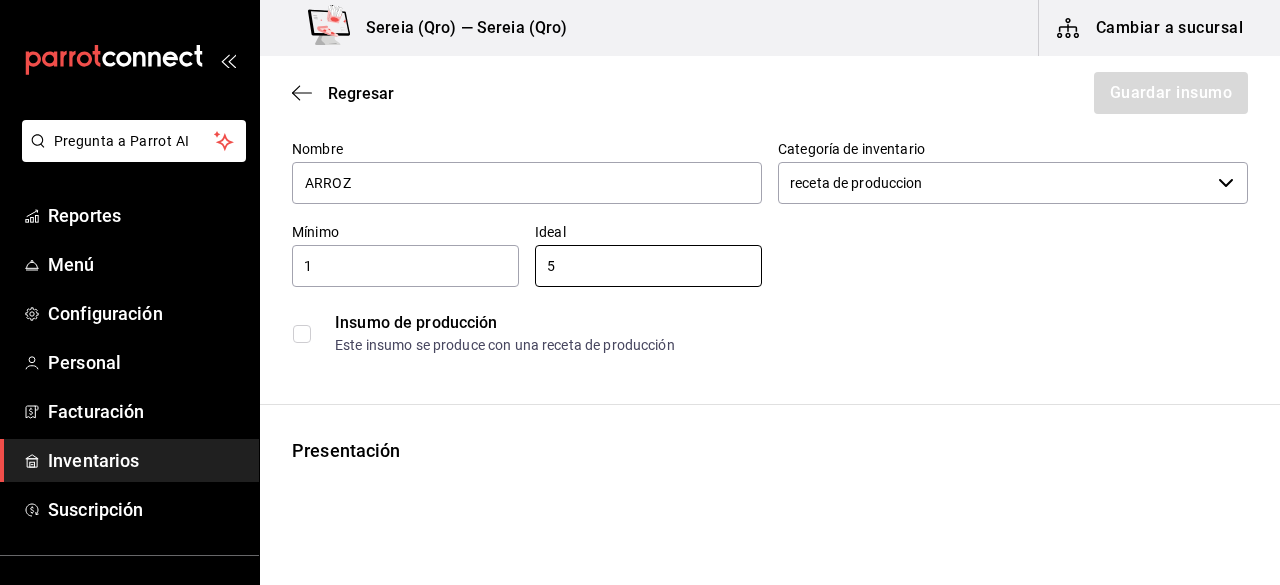 scroll, scrollTop: 100, scrollLeft: 0, axis: vertical 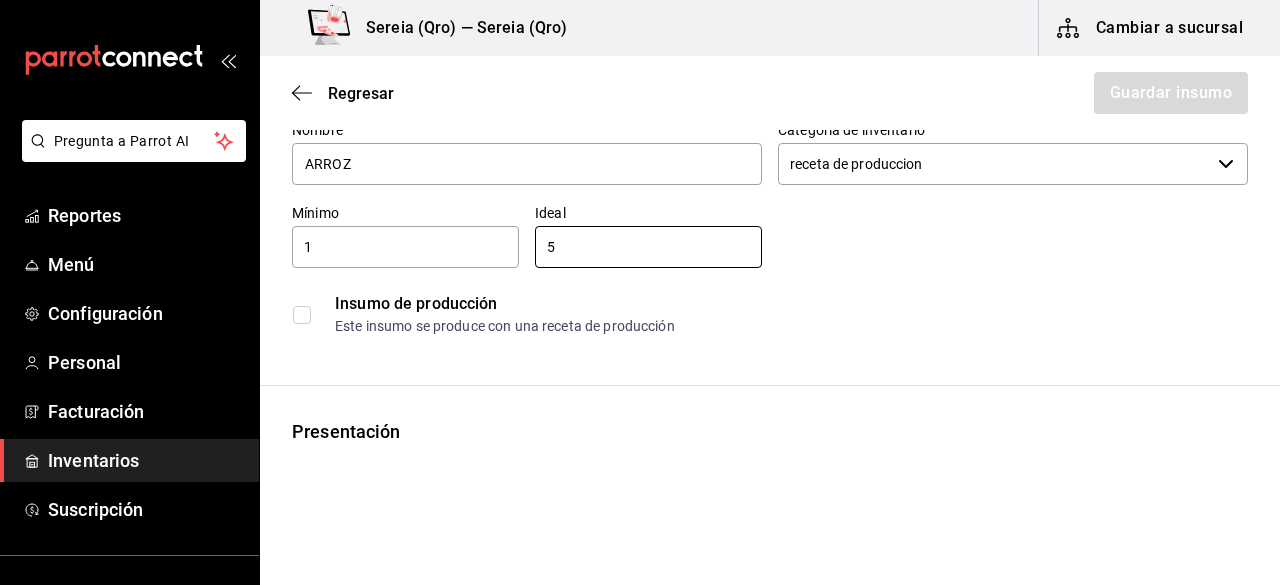 type on "5" 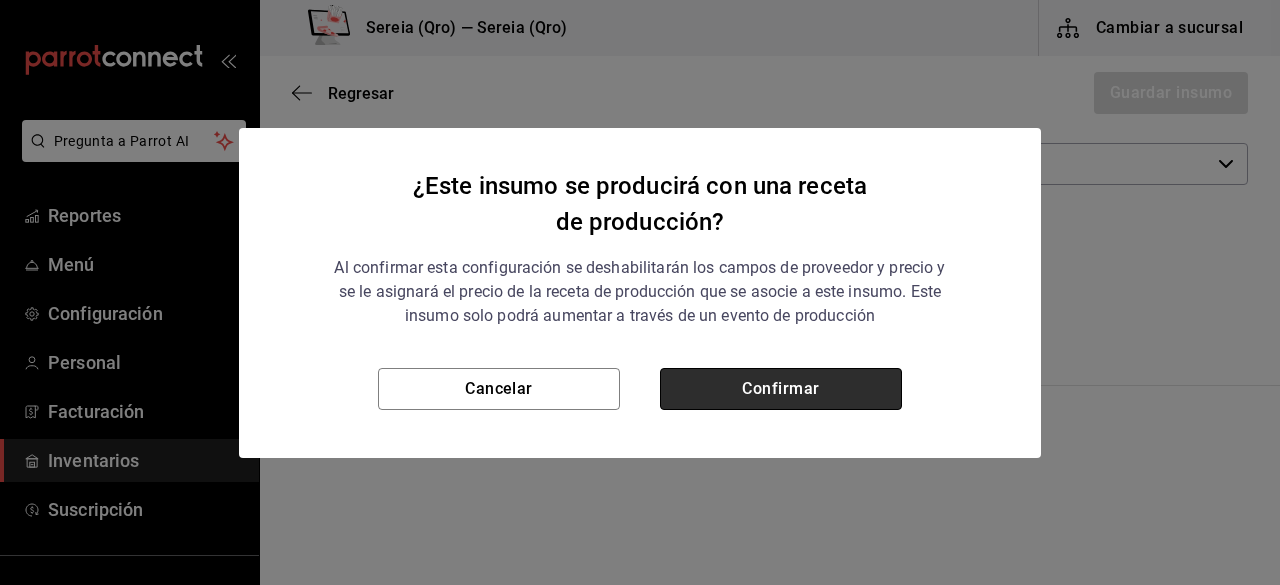 click on "Confirmar" at bounding box center [781, 389] 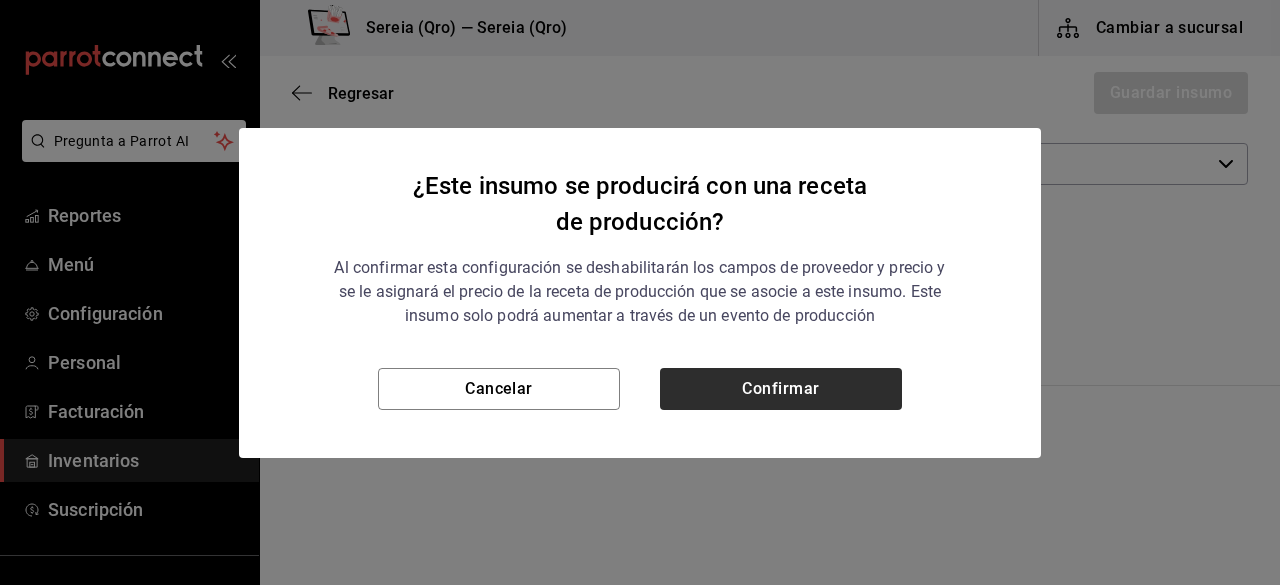 checkbox on "true" 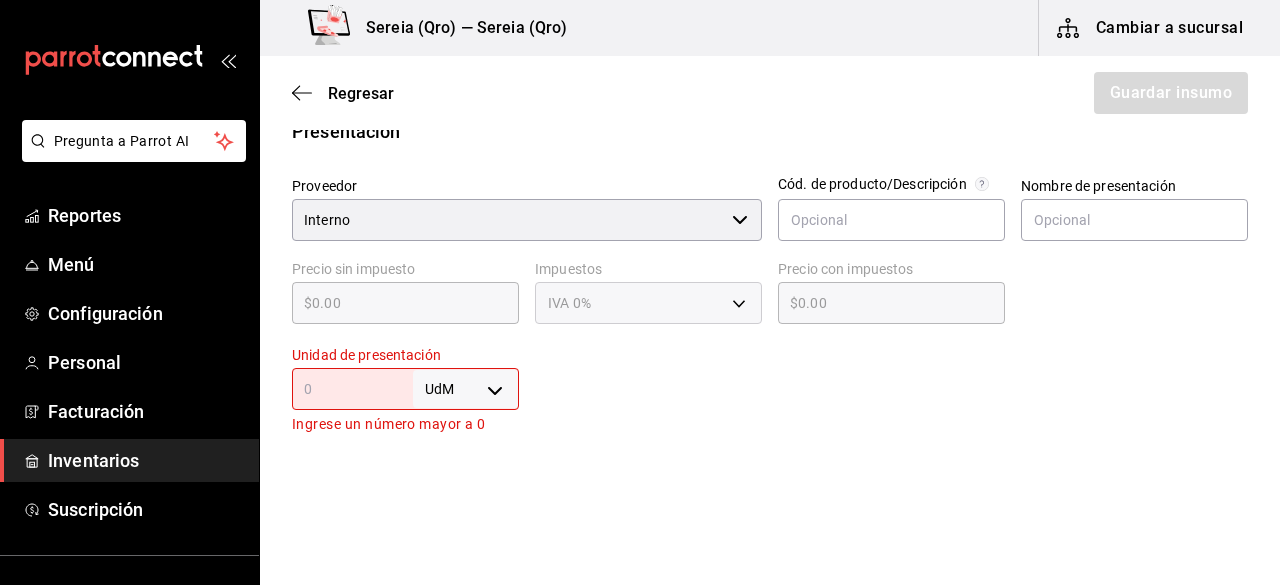 scroll, scrollTop: 500, scrollLeft: 0, axis: vertical 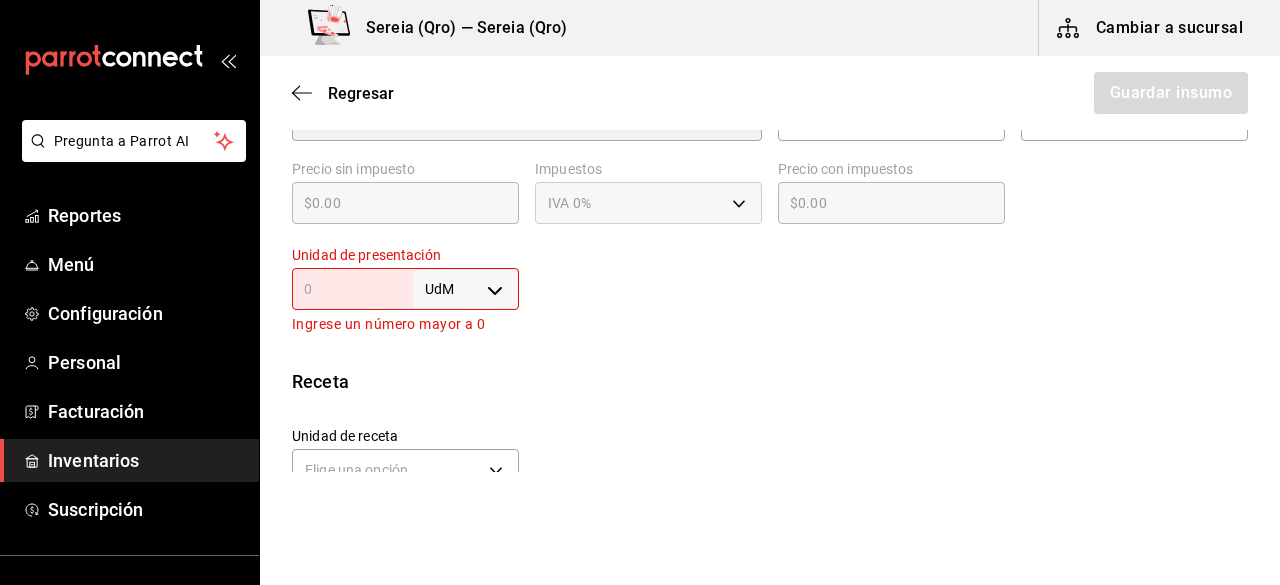 click at bounding box center [352, 289] 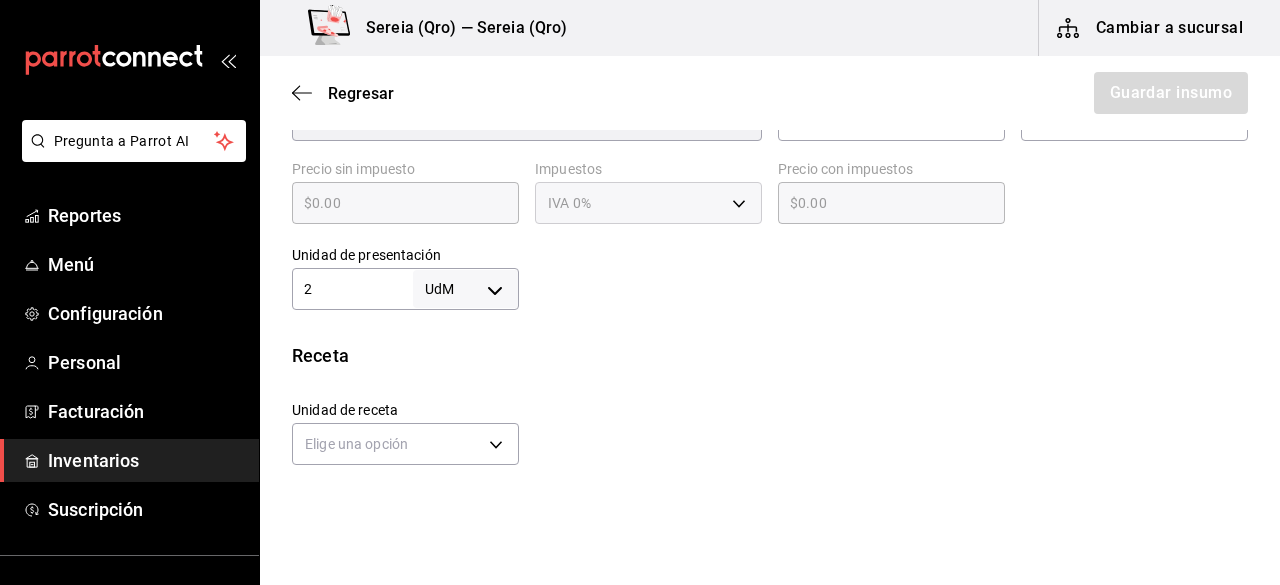click on "Pregunta a Parrot AI Reportes   Menú   Configuración   Personal   Facturación   Inventarios   Suscripción   Ayuda Recomienda Parrot   [PERSON_NAME] nueva función   Sereia (Qro) — Sereia (Qro) Cambiar a sucursal Regresar Guardar insumo Insumo Nombre ARROZ Categoría de inventario receta de produccion ​ Mínimo 1 ​ Ideal 5 ​ Insumo de producción Este insumo se produce con una receta de producción Presentación Proveedor Interno ​ Cód. de producto/Descripción Nombre de presentación Precio sin impuesto $0.00 ​ Impuestos IVA 0% Precio con impuestos $0.00 ​ Unidad de presentación 2 UdM ​ Receta Unidad de receta Elige una opción Factor de conversión ​ Ver ayuda de conversiones Unidades de conteo GANA 1 MES GRATIS EN TU SUSCRIPCIÓN AQUÍ Pregunta a Parrot AI Reportes   Menú   Configuración   Personal   Facturación   Inventarios   Suscripción   Ayuda Recomienda Parrot   [PERSON_NAME] nueva función   Visitar centro de ayuda [PHONE_NUMBER] [PHONE_NUMBER]" at bounding box center (640, 236) 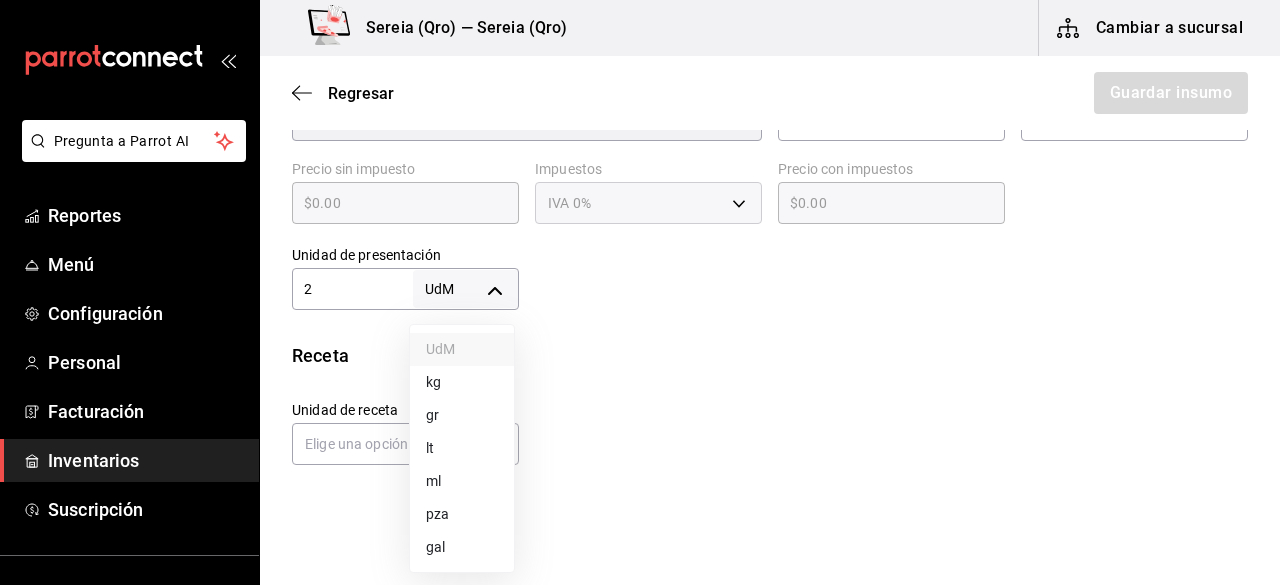 click on "kg" at bounding box center (462, 382) 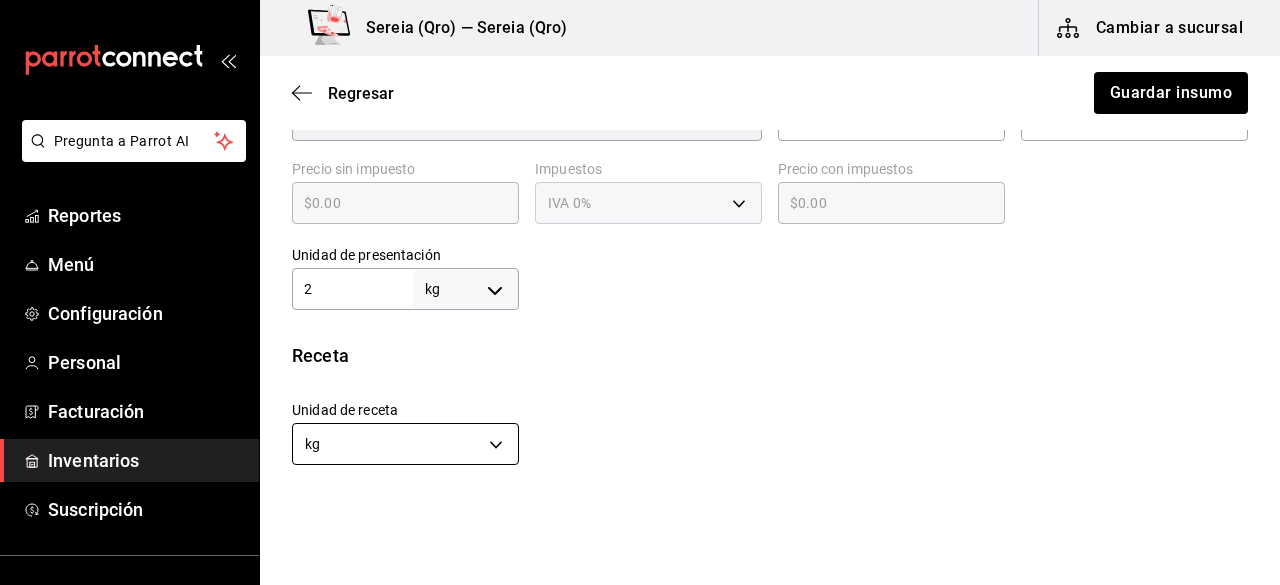 click on "Pregunta a Parrot AI Reportes   Menú   Configuración   Personal   Facturación   Inventarios   Suscripción   Ayuda Recomienda Parrot   [PERSON_NAME] nueva función   Sereia (Qro) — Sereia (Qro) Cambiar a sucursal Regresar Guardar insumo Insumo Nombre ARROZ Categoría de inventario receta de produccion ​ Mínimo 1 ​ Ideal 5 ​ Insumo de producción Este insumo se produce con una receta de producción Presentación Proveedor Interno ​ Cód. de producto/Descripción Nombre de presentación Precio sin impuesto $0.00 ​ Impuestos IVA 0% Precio con impuestos $0.00 ​ Unidad de presentación 2 kg KILOGRAM ​ Receta Unidad de receta kg KILOGRAM Factor de conversión 2 ​ 1 kg de Presentación = 1 kg receta Ver ayuda de conversiones Unidades de conteo kg Presentaciones (2 kg) GANA 1 MES GRATIS EN TU SUSCRIPCIÓN AQUÍ Pregunta a Parrot AI Reportes   Menú   Configuración   Personal   Facturación   Inventarios   Suscripción   Ayuda Recomienda Parrot   [PERSON_NAME]     [PHONE_NUMBER]" at bounding box center (640, 236) 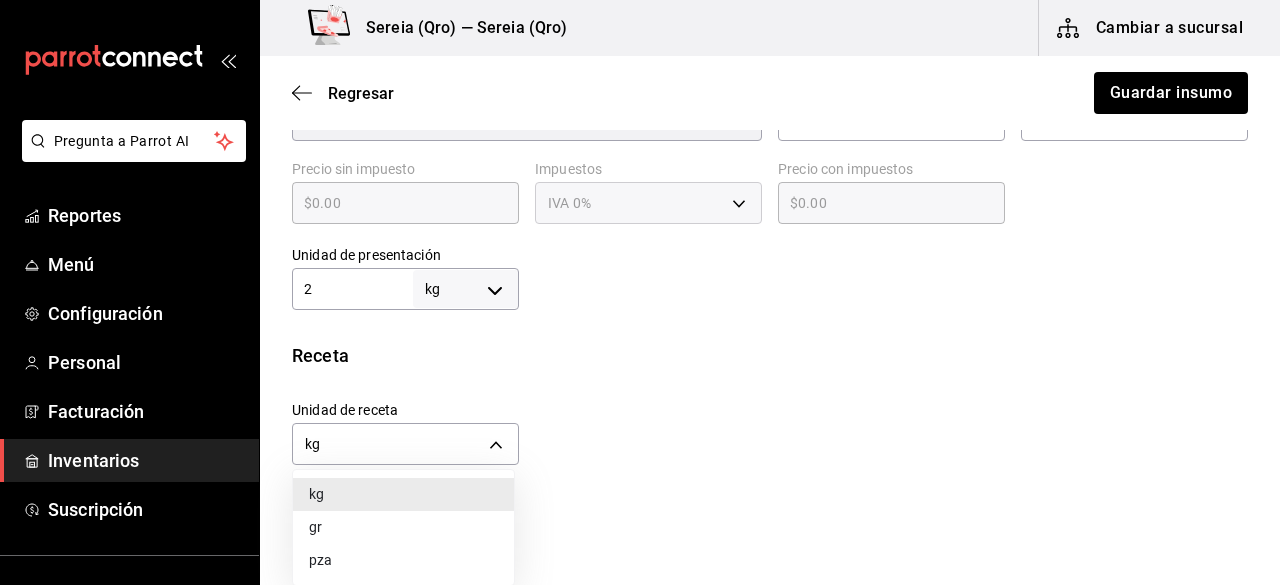 click on "gr" at bounding box center (403, 527) 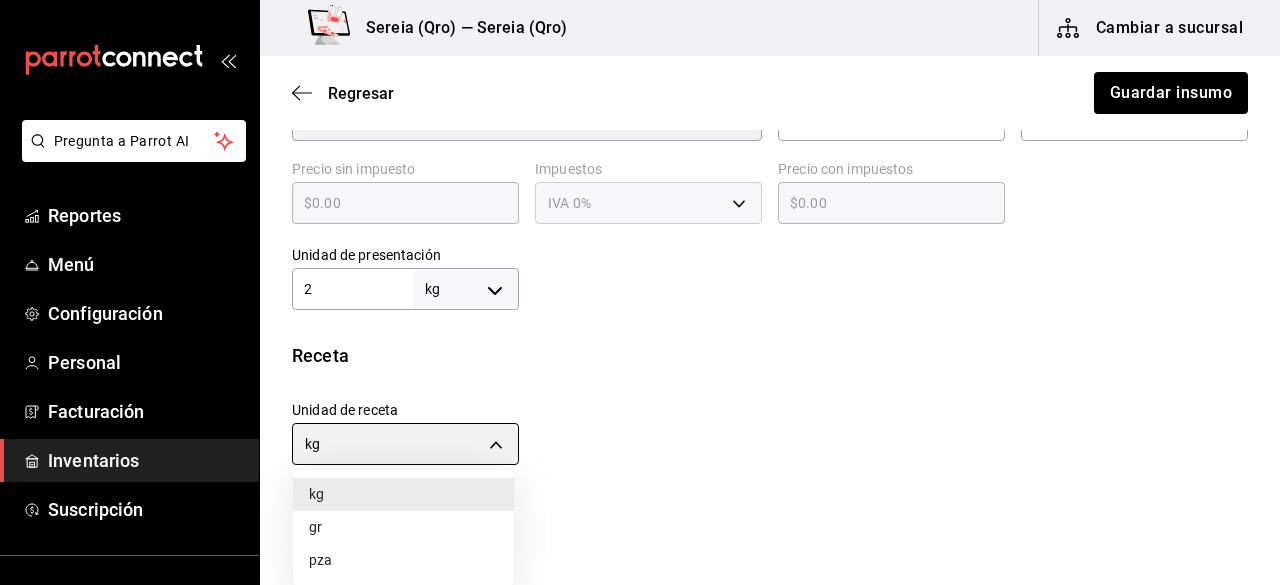 type on "GRAM" 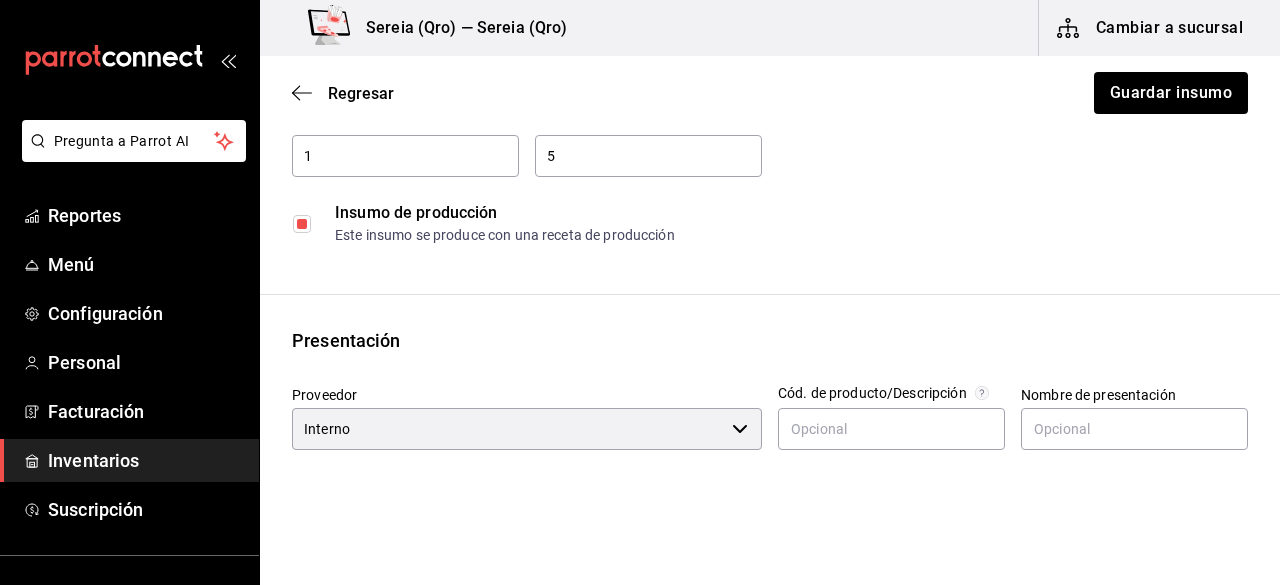 scroll, scrollTop: 0, scrollLeft: 0, axis: both 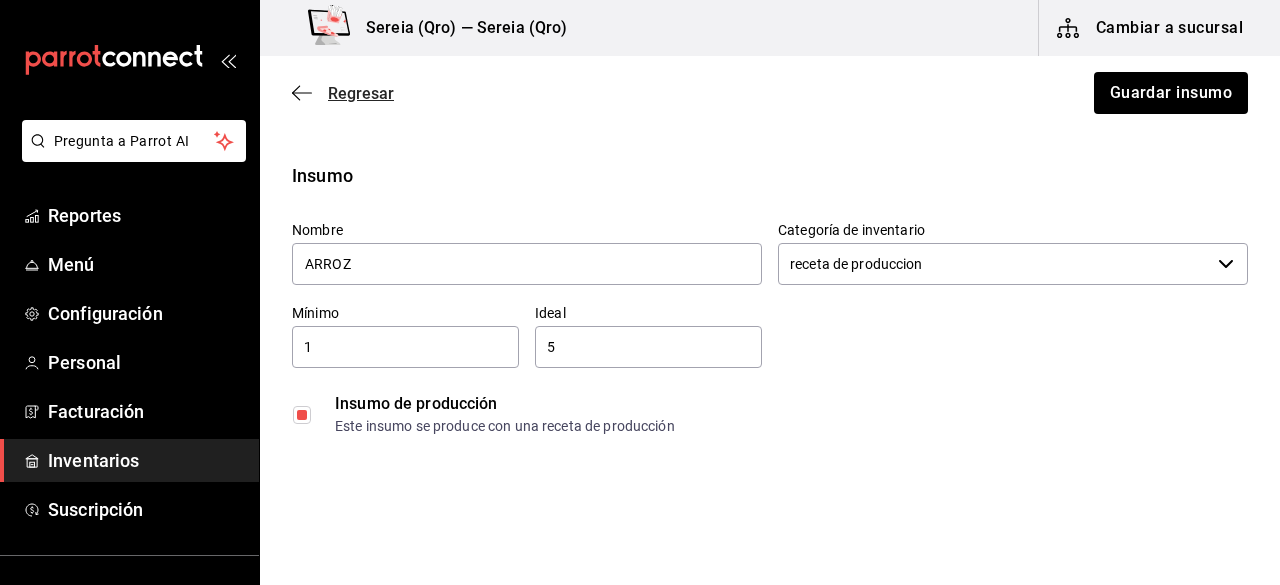 click 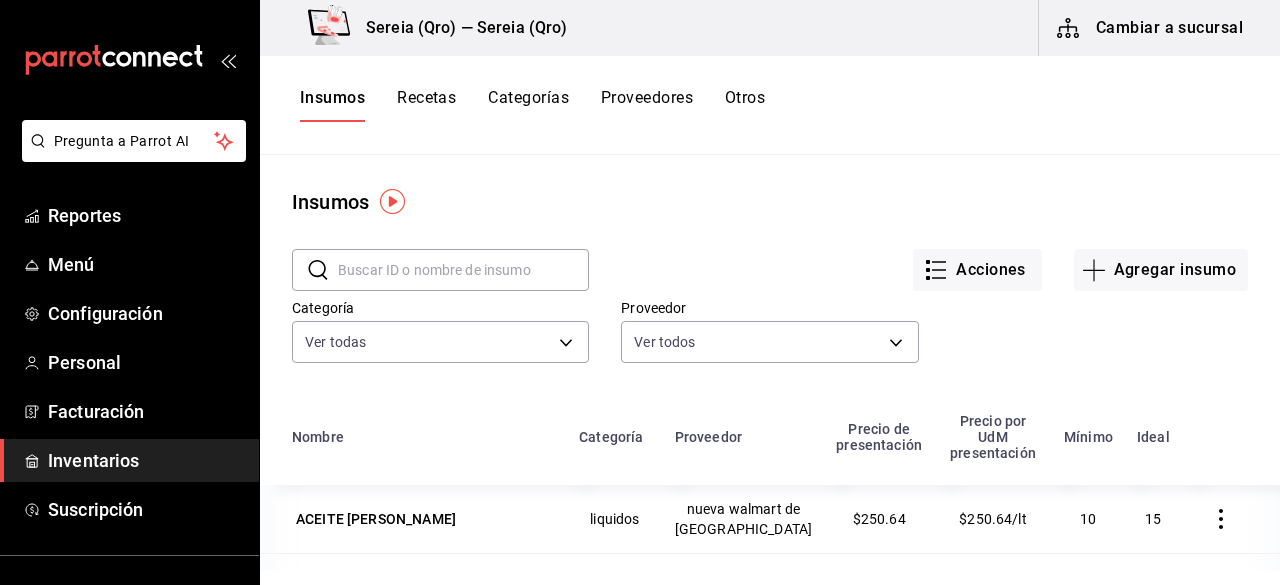 click on "Recetas" at bounding box center (426, 105) 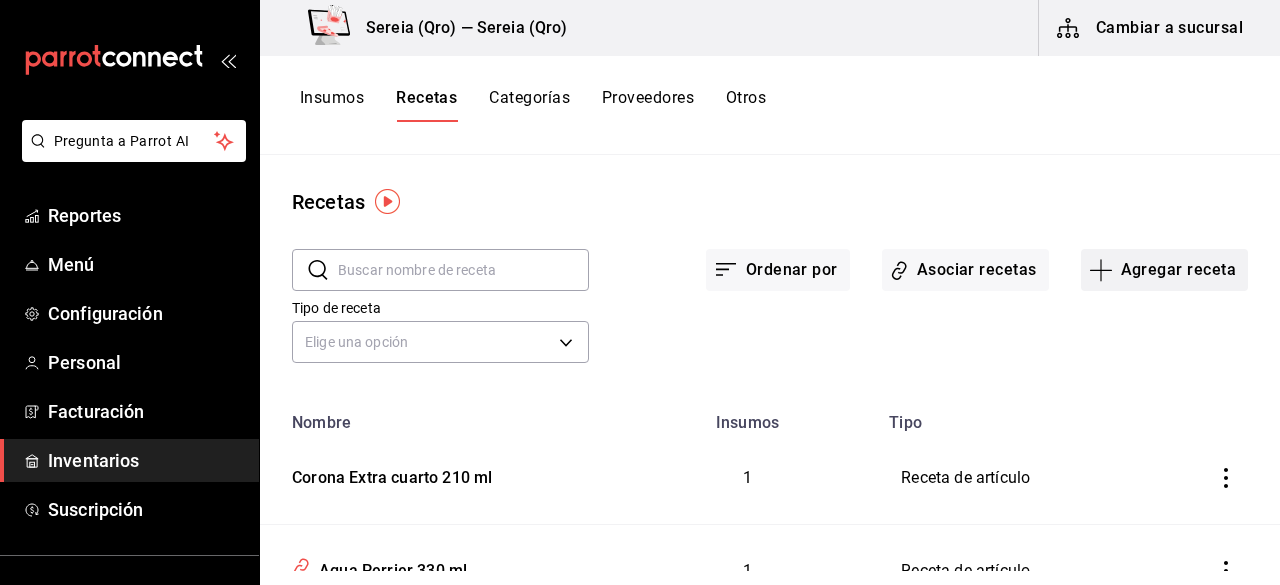 click on "Agregar receta" at bounding box center [1164, 270] 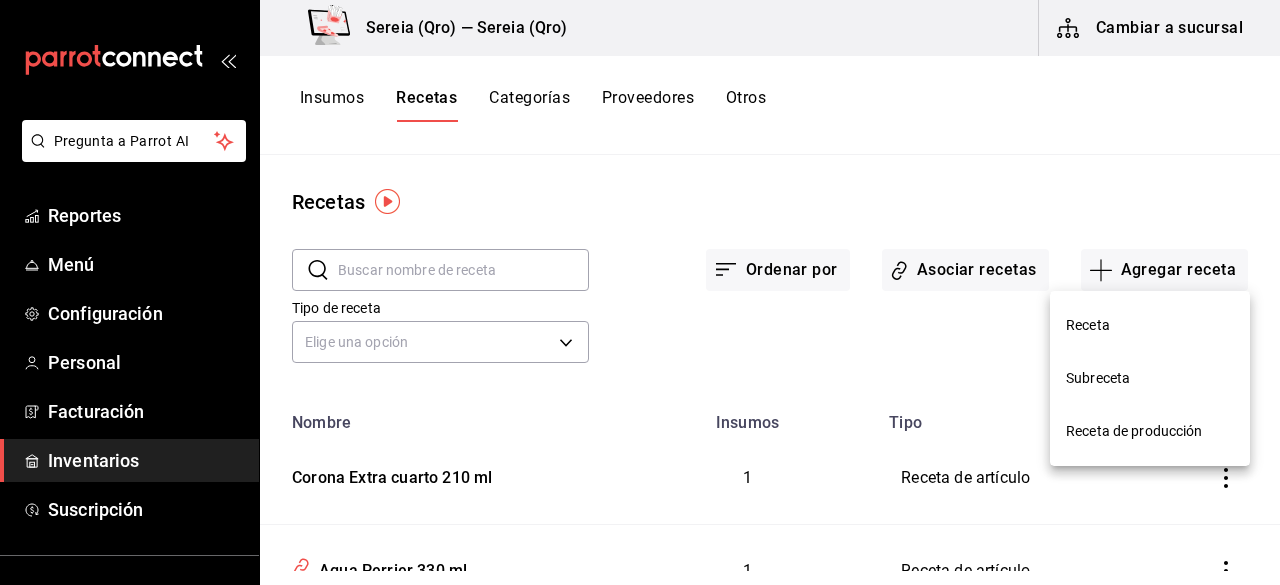click on "Receta de producción" at bounding box center (1150, 431) 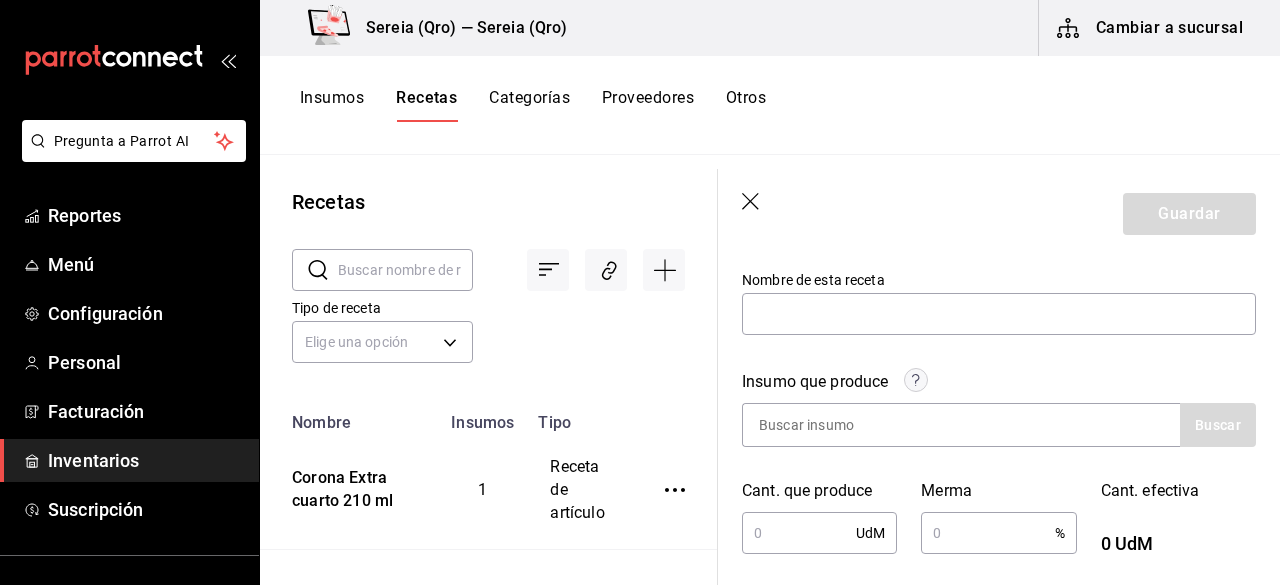 scroll, scrollTop: 100, scrollLeft: 0, axis: vertical 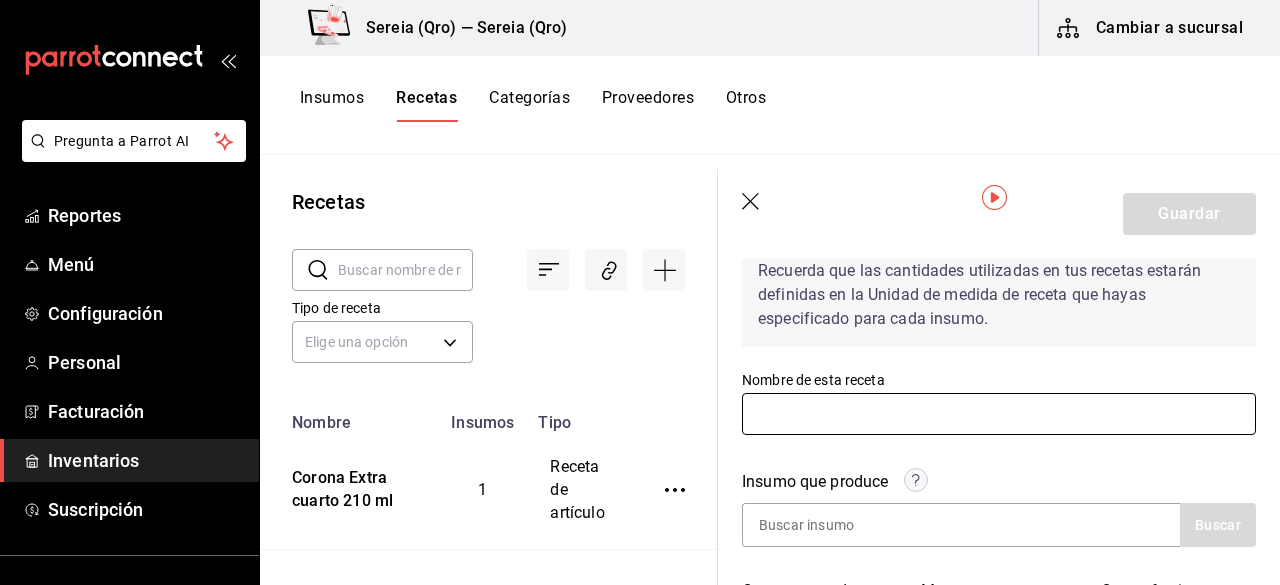 click at bounding box center [999, 414] 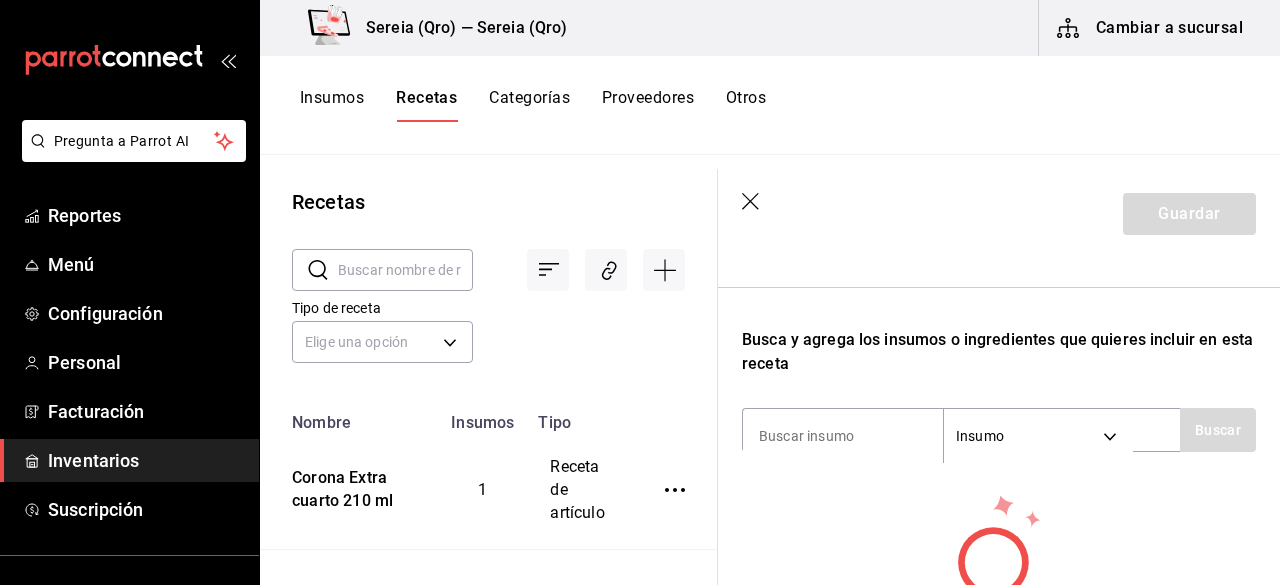 scroll, scrollTop: 504, scrollLeft: 0, axis: vertical 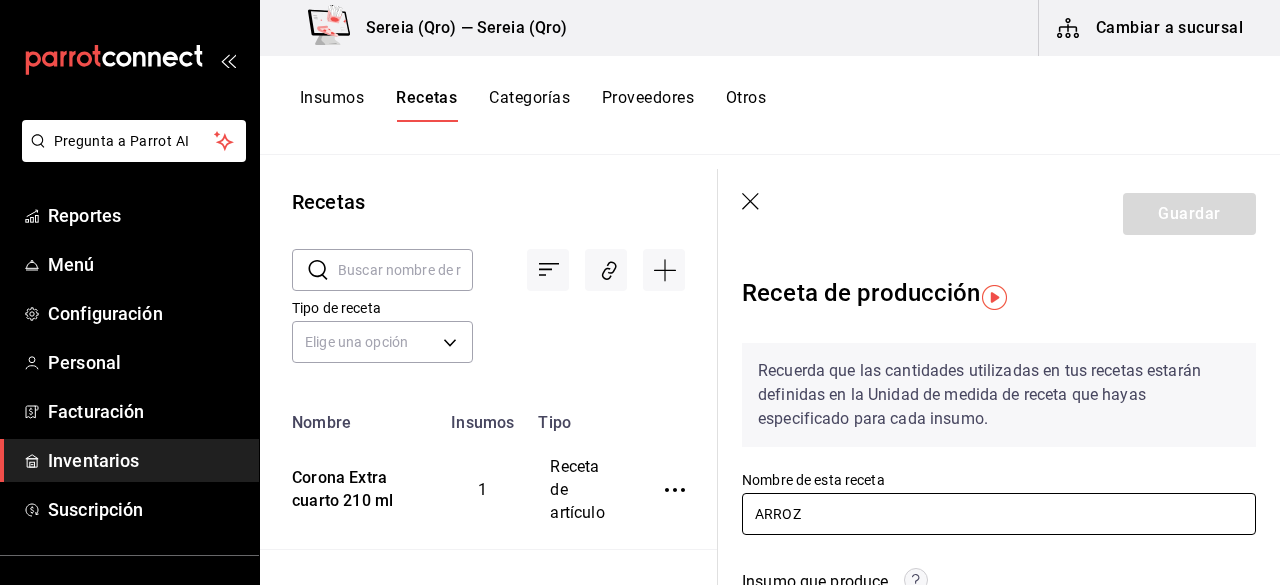 click on "ARROZ" at bounding box center (999, 514) 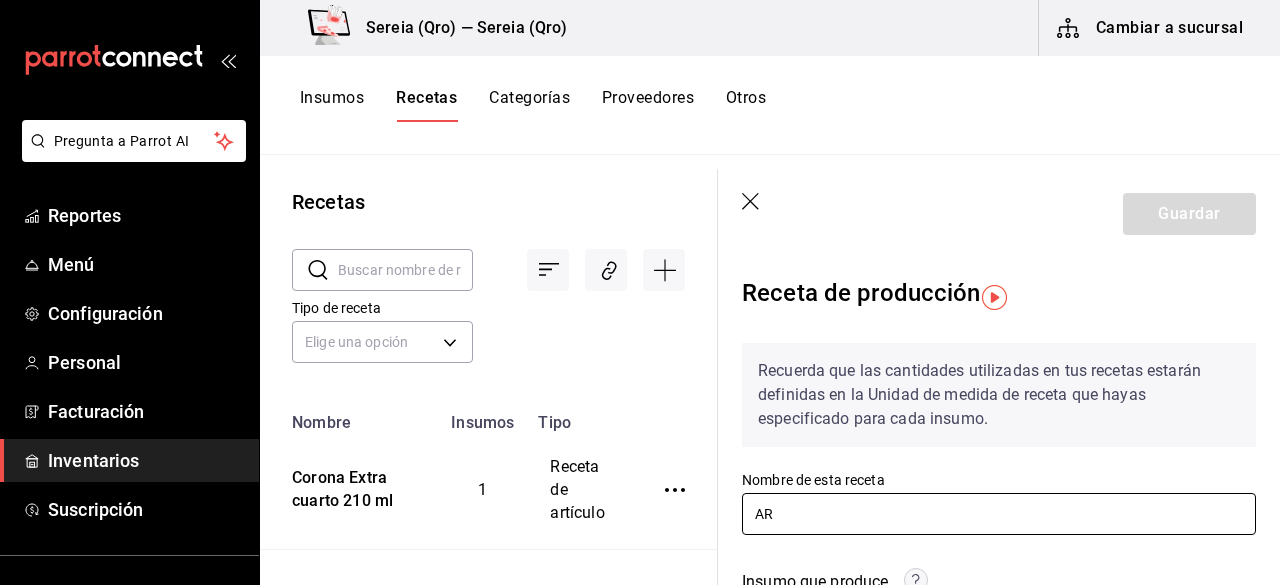 type on "A" 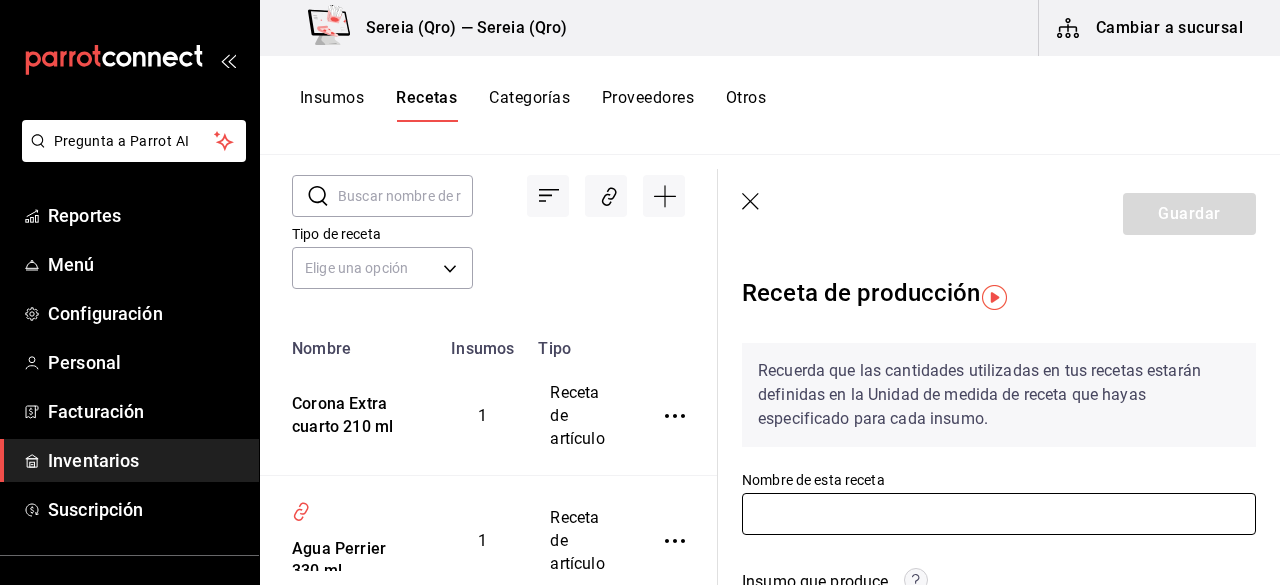 scroll, scrollTop: 200, scrollLeft: 0, axis: vertical 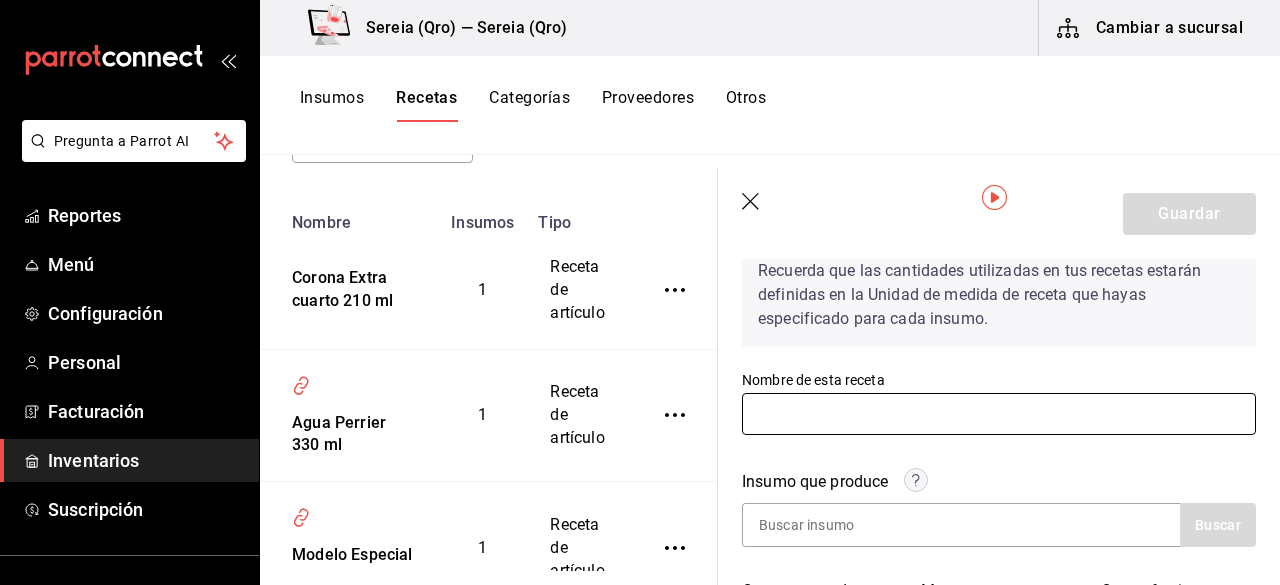 click at bounding box center (999, 414) 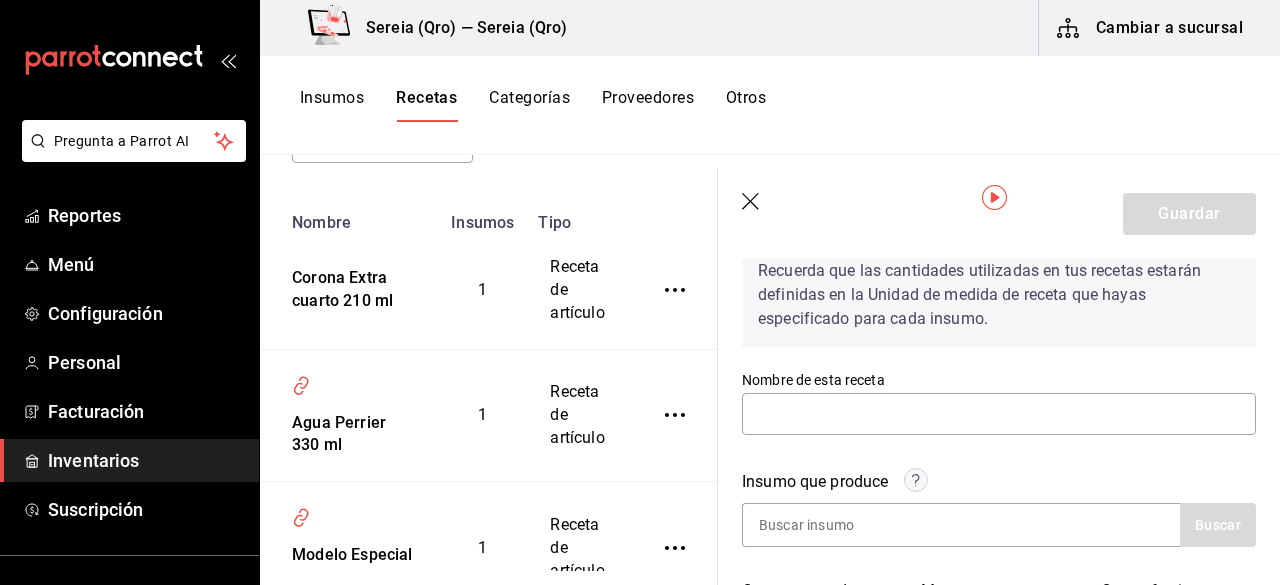 click on "Insumo que produce Buscar" at bounding box center [987, 496] 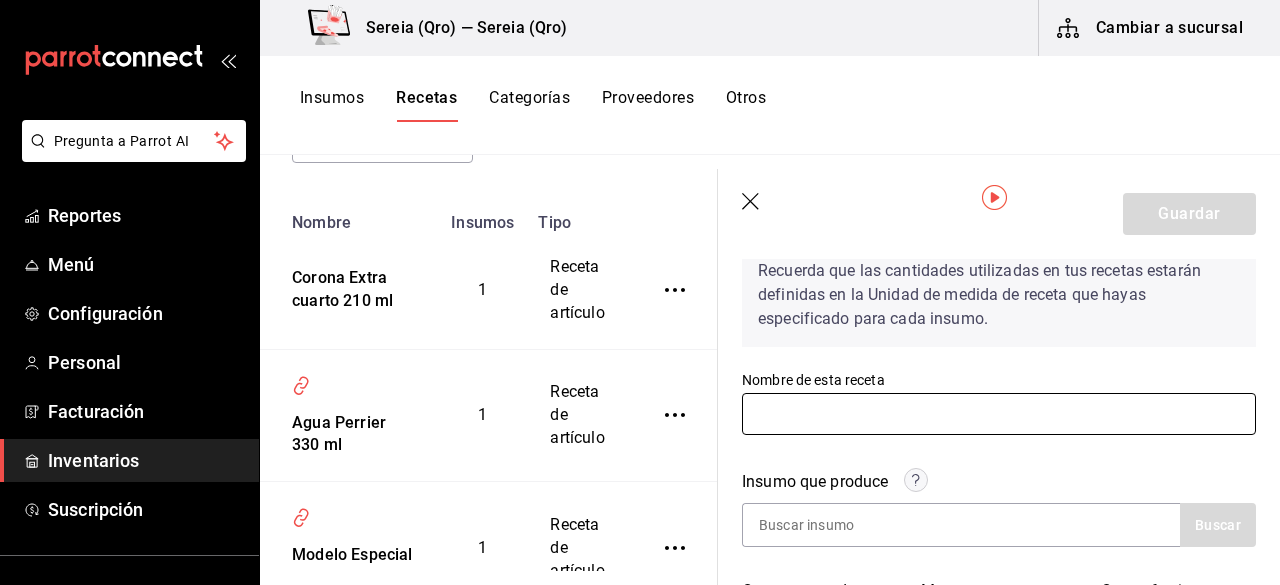 click at bounding box center (999, 414) 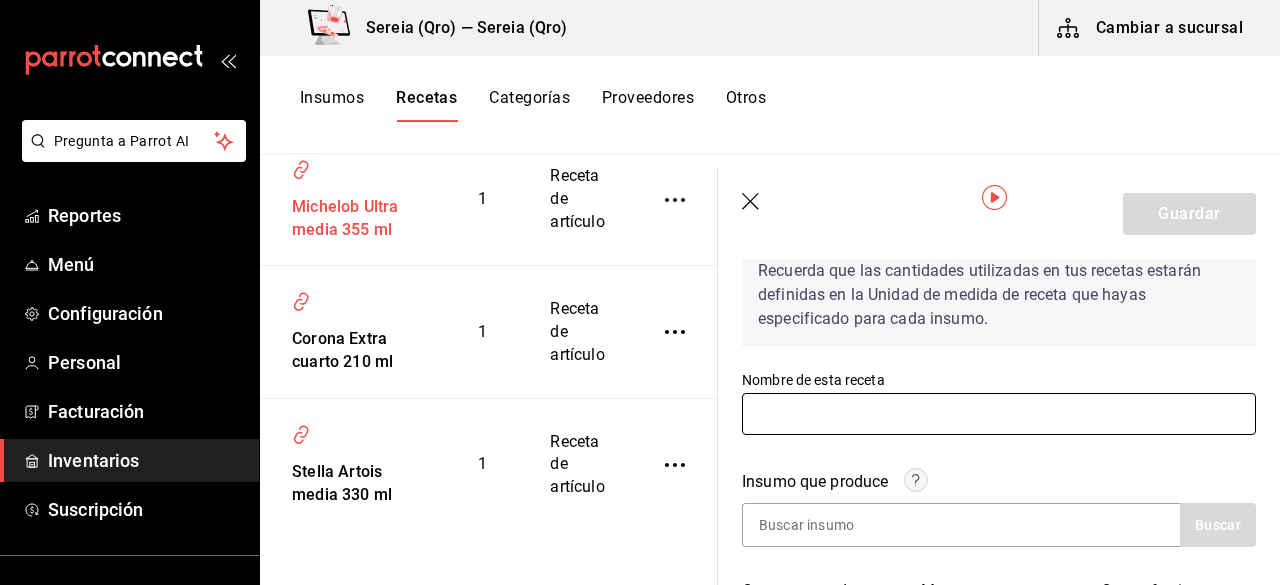 scroll, scrollTop: 1413, scrollLeft: 0, axis: vertical 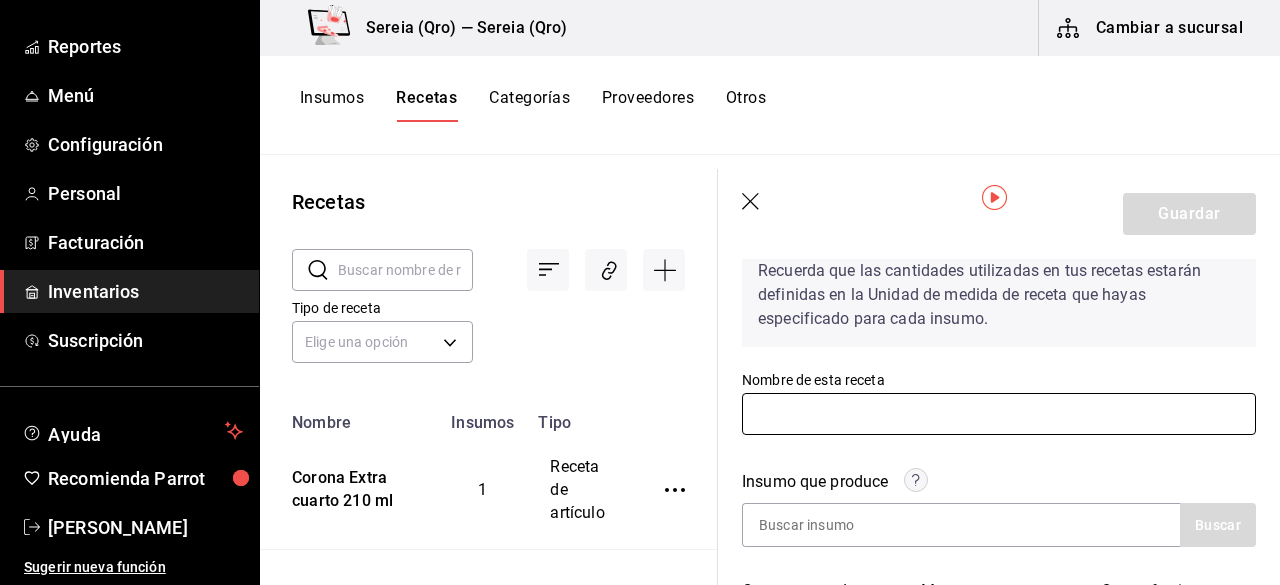 click at bounding box center [999, 414] 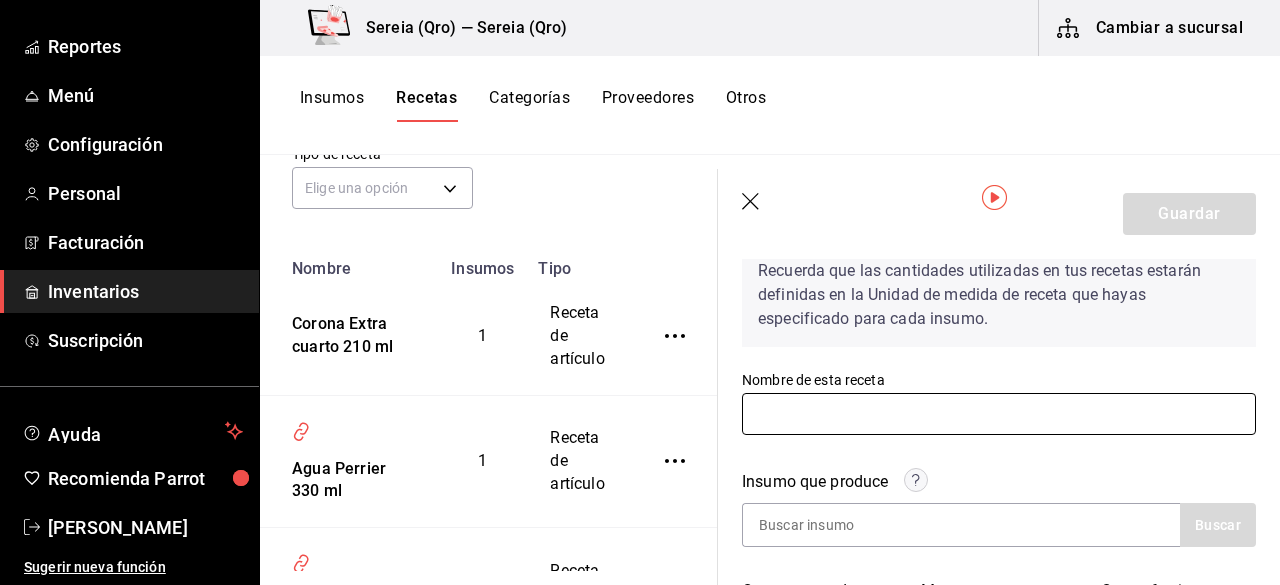 scroll, scrollTop: 0, scrollLeft: 0, axis: both 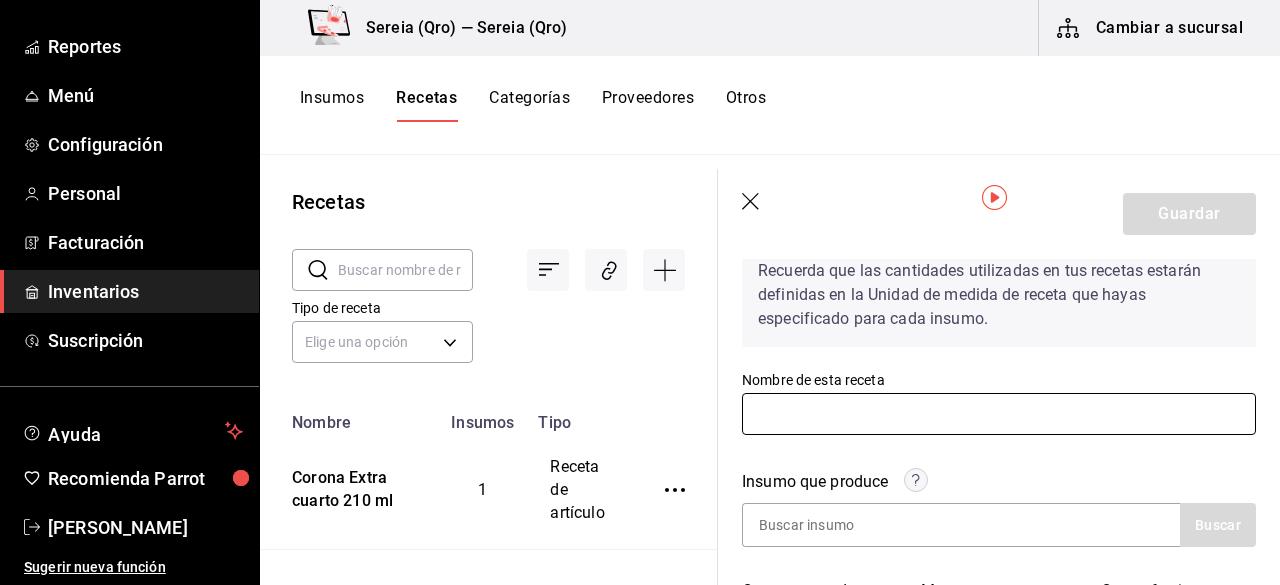 click at bounding box center (999, 414) 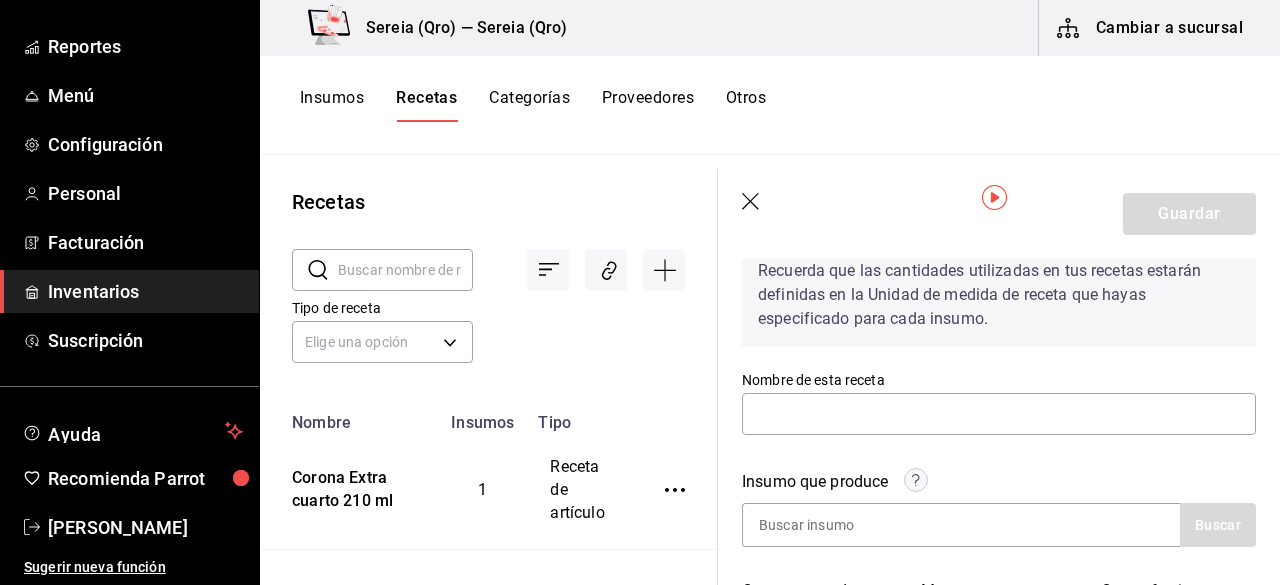click on "Receta de producción  Recuerda que las cantidades utilizadas en tus recetas estarán definidas en la Unidad de medida de receta que hayas especificado para cada insumo. Nombre de esta receta Insumo que produce Buscar Cant. que produce UdM ​ Merma % ​ Cant. efectiva 0 UdM Busca y agrega los insumos o ingredientes que quieres incluir en esta receta Insumo SUPPLY Buscar No hay insumos a mostrar. Busca un insumo para agregarlo a la lista" at bounding box center (999, 666) 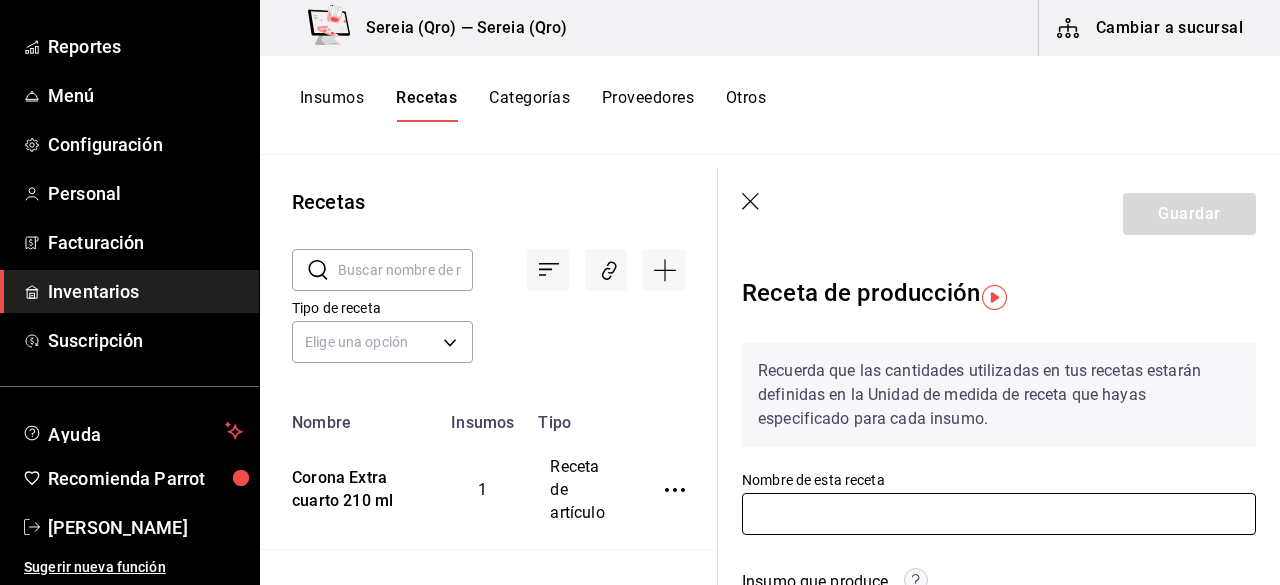 scroll, scrollTop: 100, scrollLeft: 0, axis: vertical 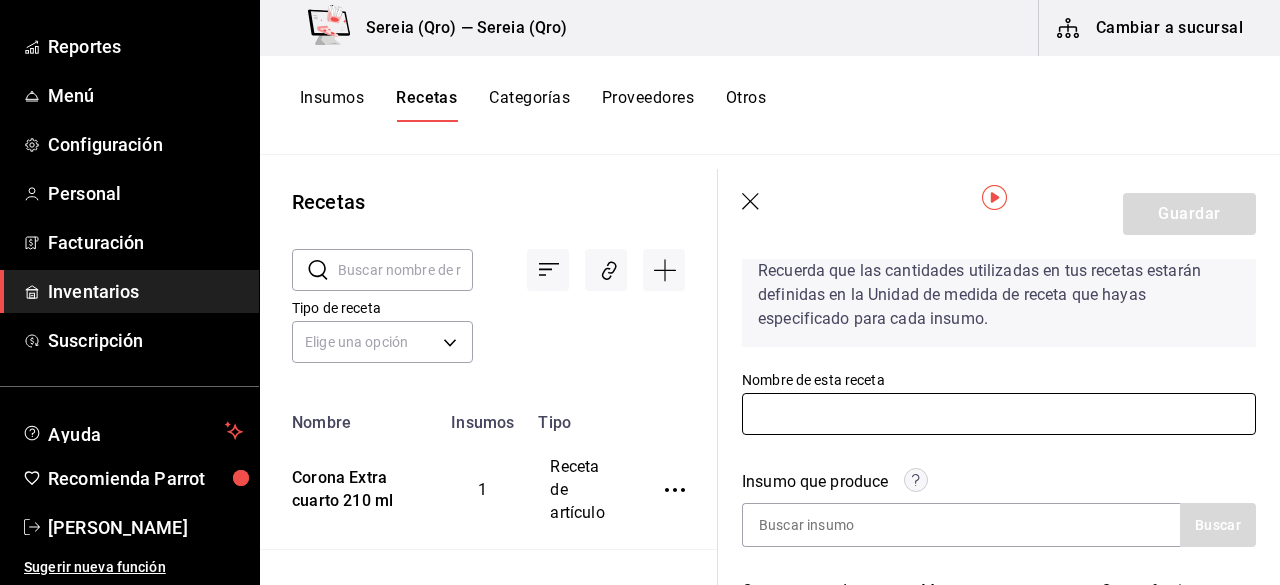 click at bounding box center [999, 414] 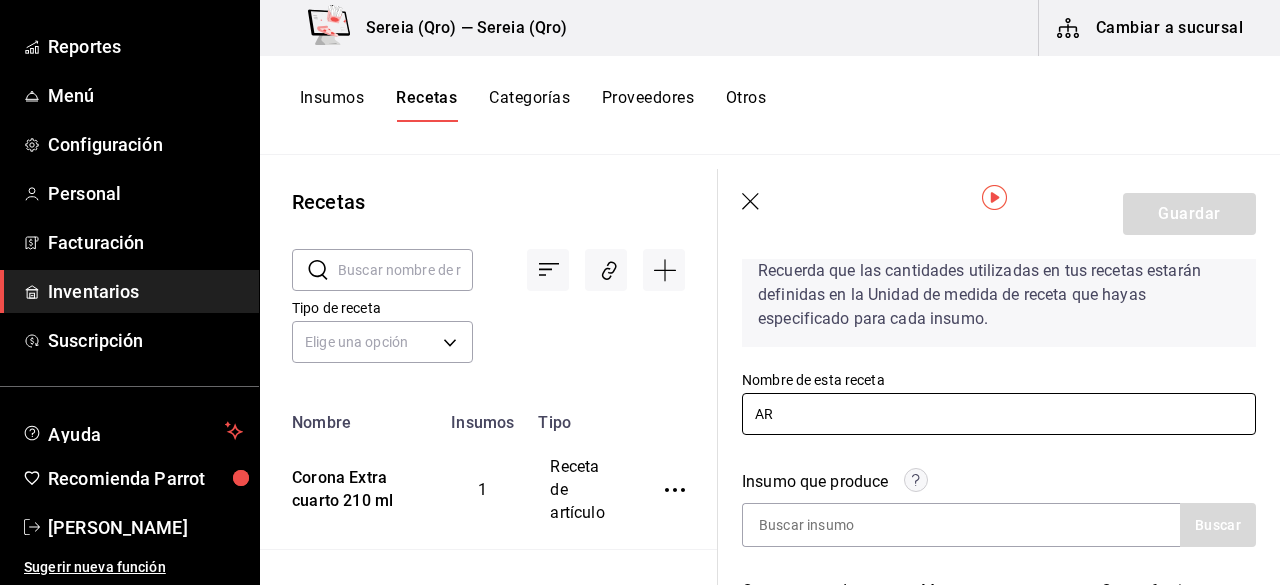 type on "ARROZ 2KG" 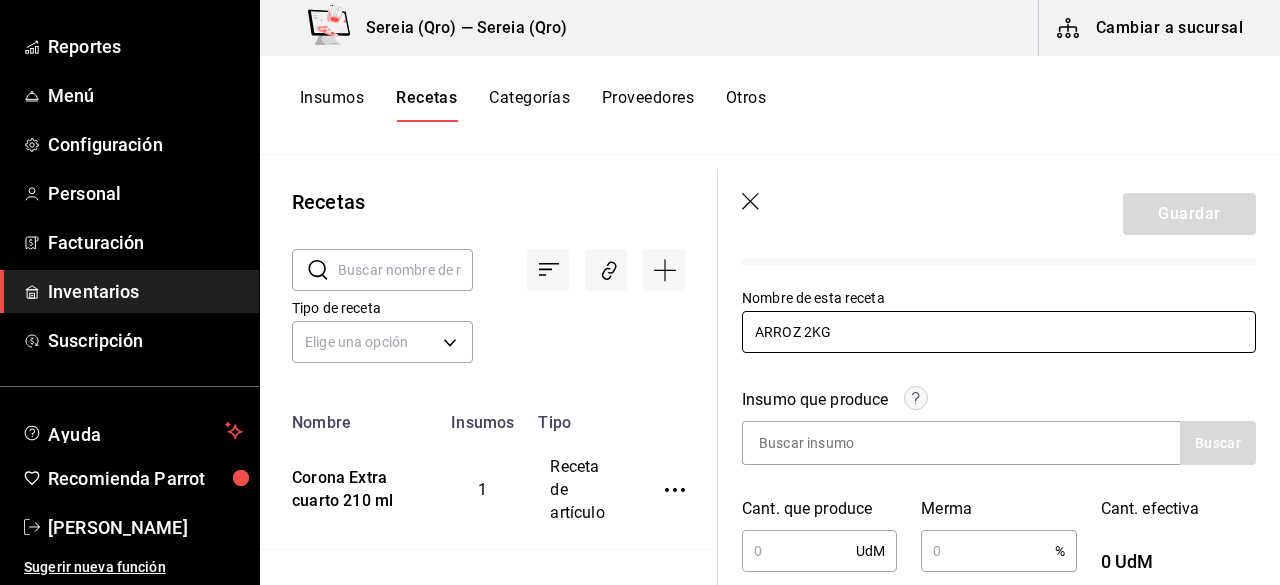 scroll, scrollTop: 200, scrollLeft: 0, axis: vertical 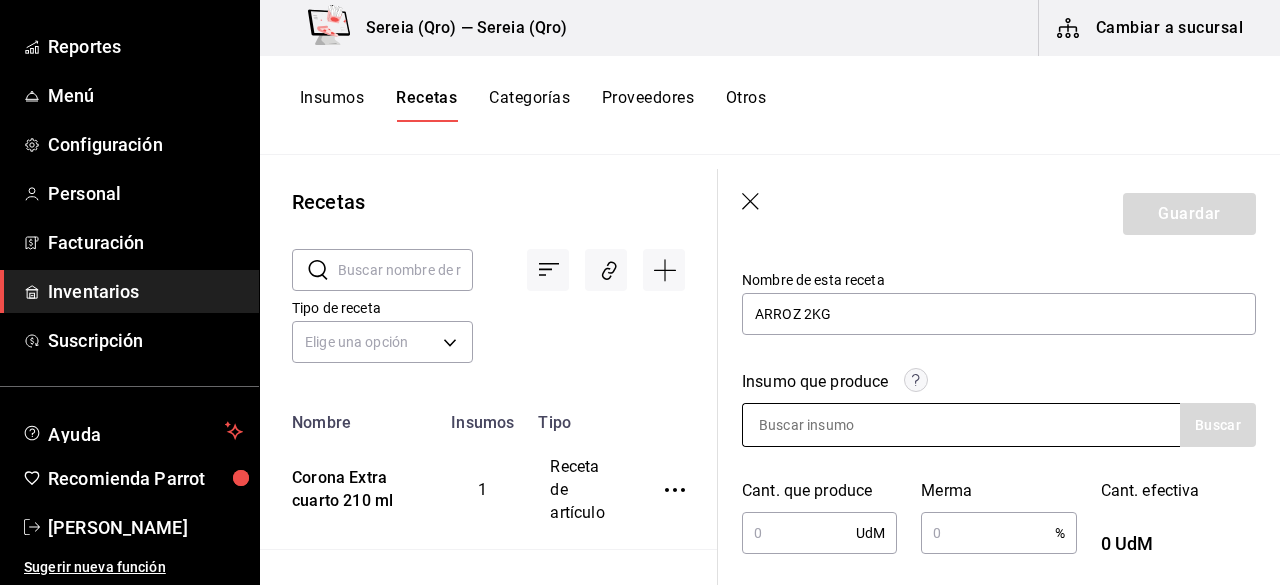 click at bounding box center [843, 425] 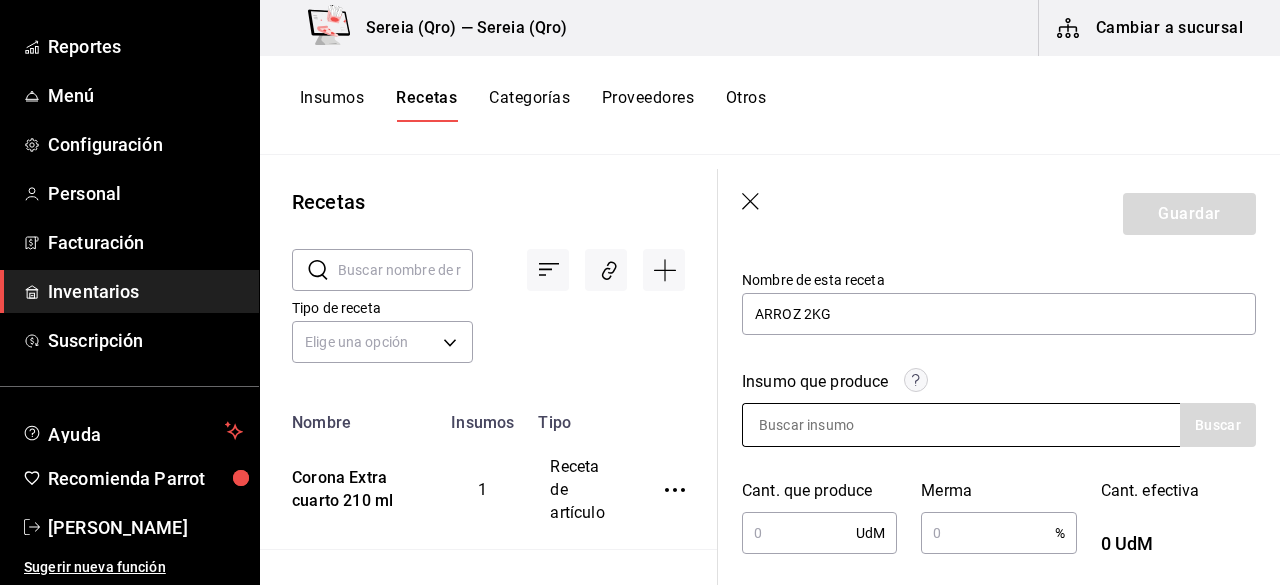 click at bounding box center [843, 425] 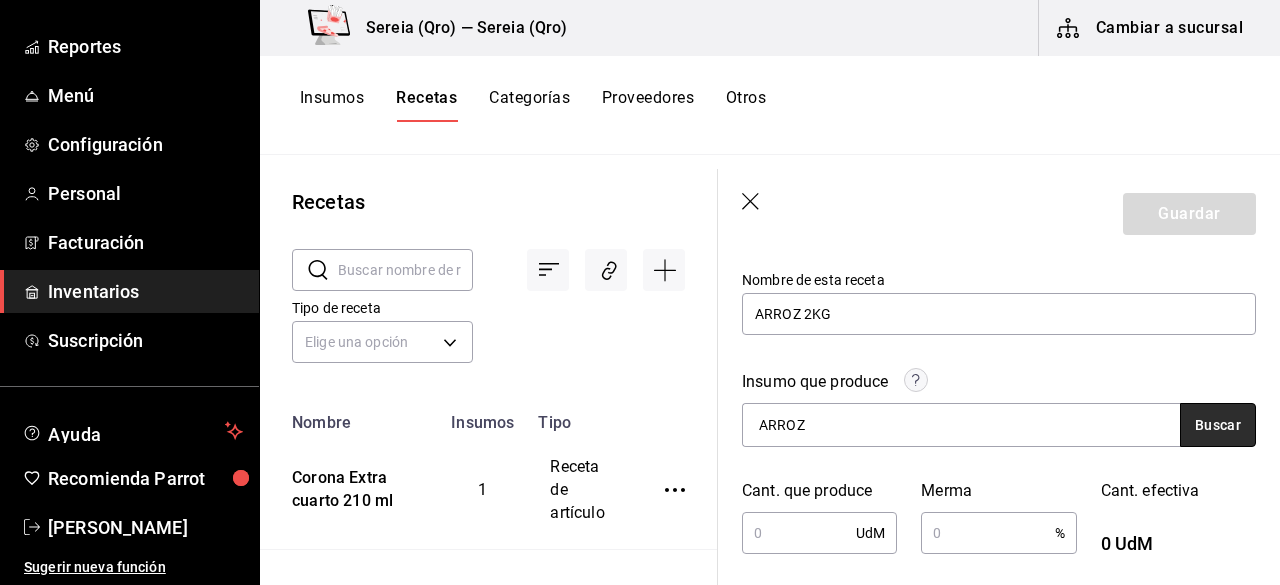 click on "Buscar" at bounding box center [1218, 425] 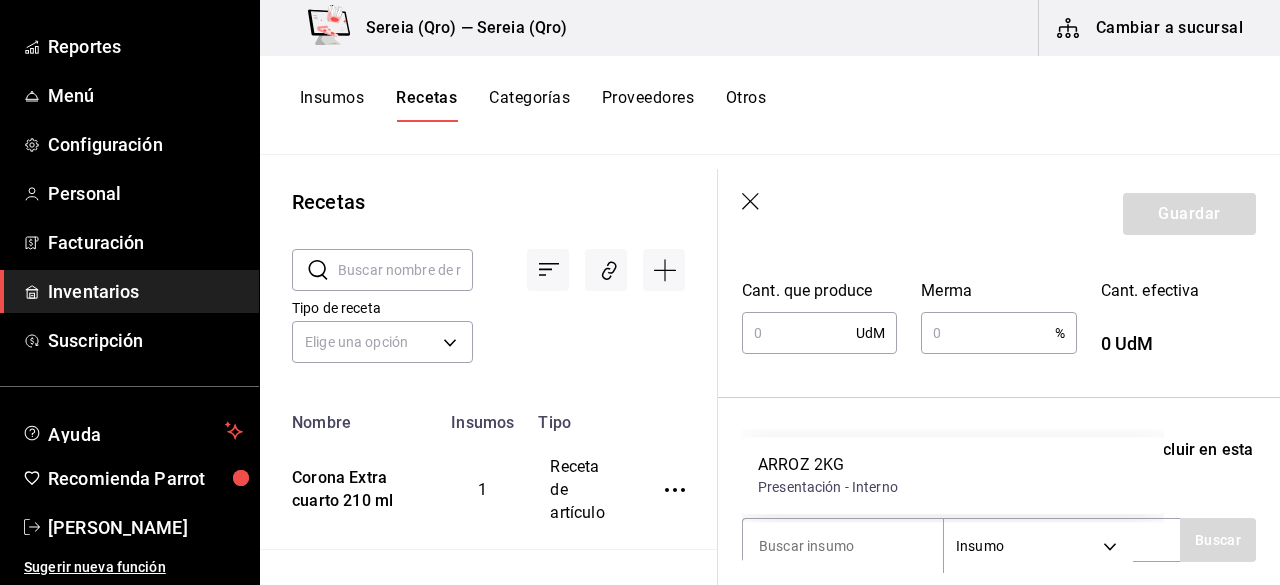 scroll, scrollTop: 200, scrollLeft: 0, axis: vertical 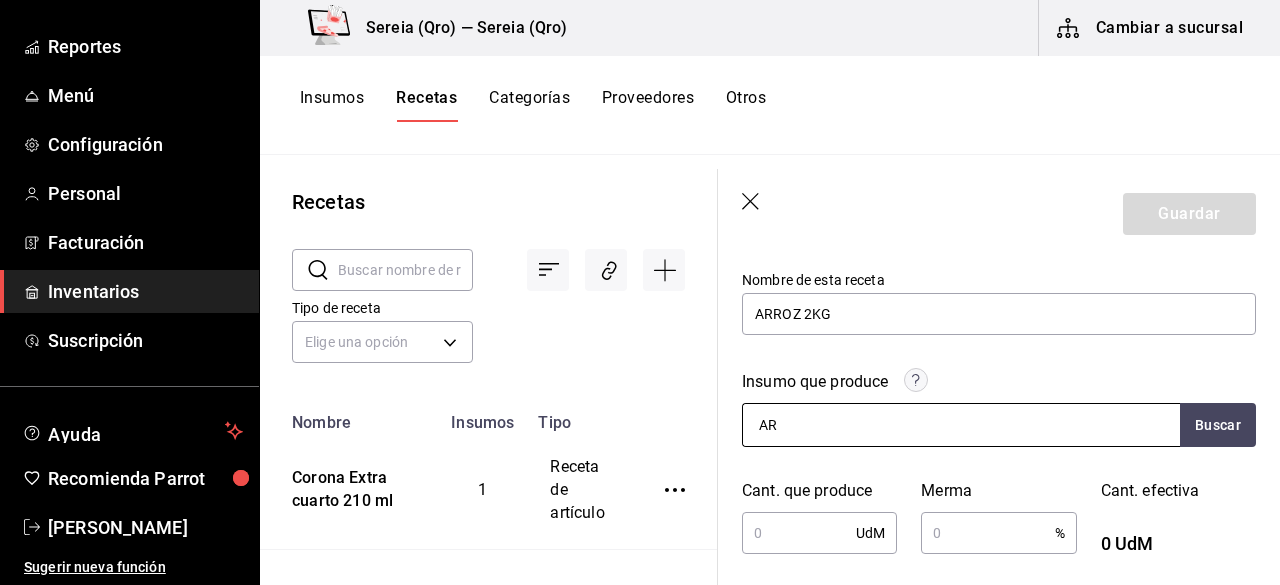 type on "A" 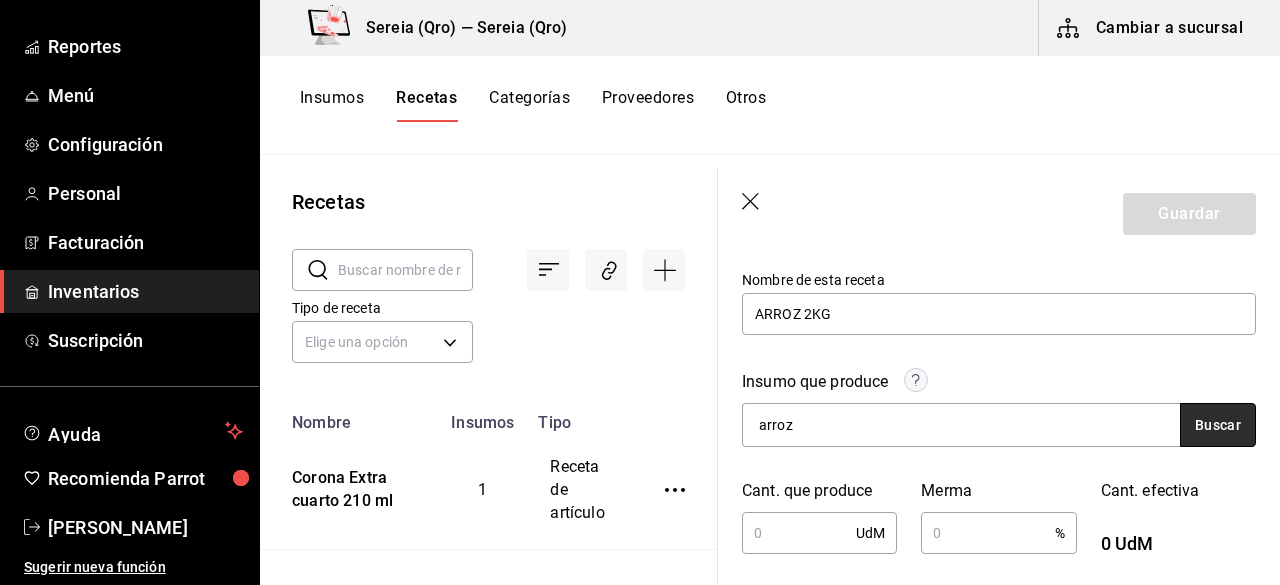 click on "Buscar" at bounding box center (1218, 425) 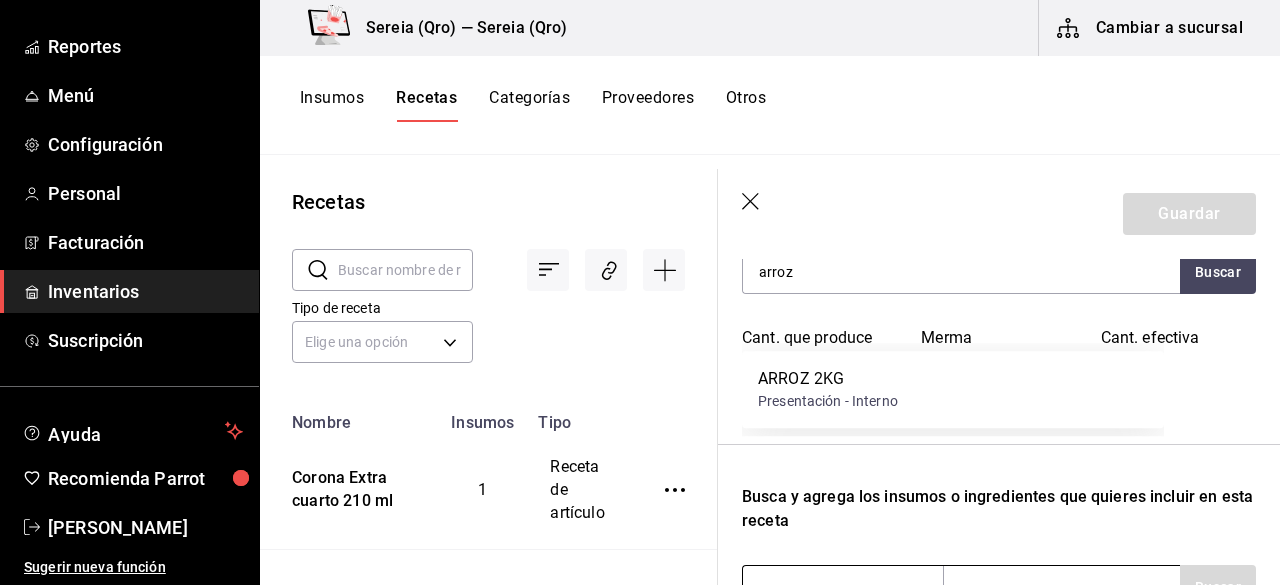 scroll, scrollTop: 300, scrollLeft: 0, axis: vertical 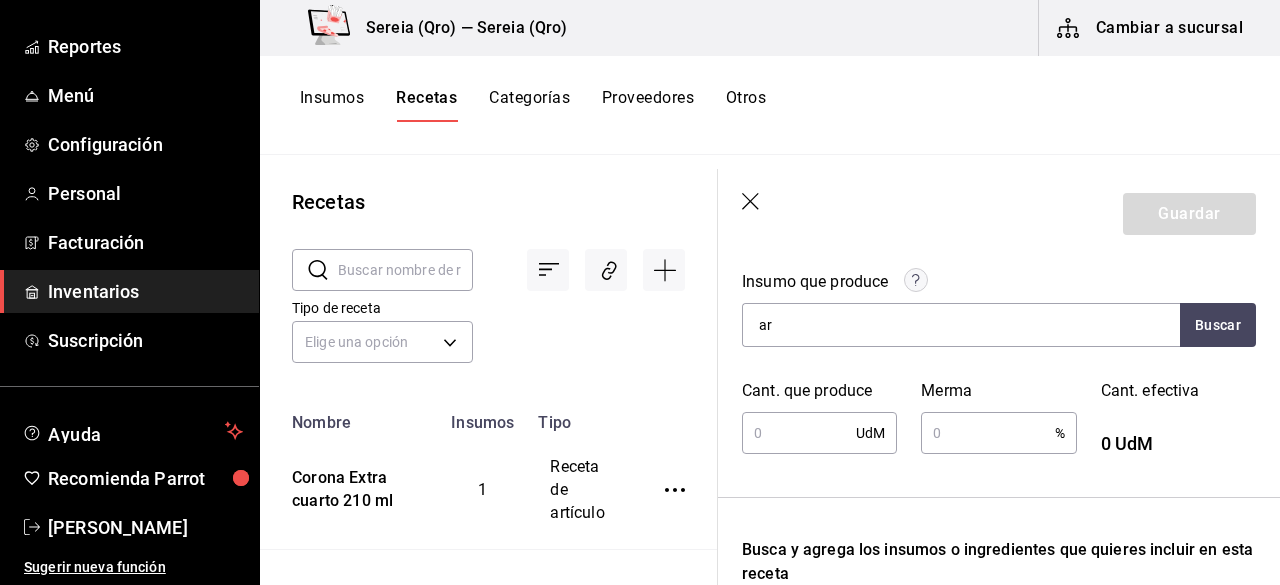 type on "a" 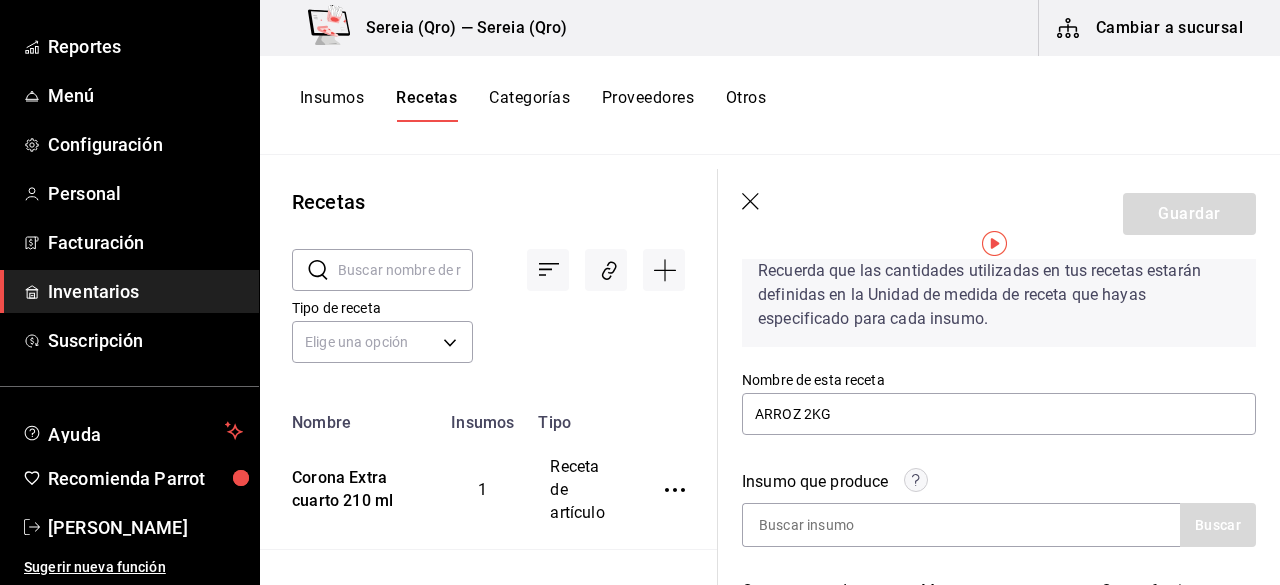 scroll, scrollTop: 0, scrollLeft: 0, axis: both 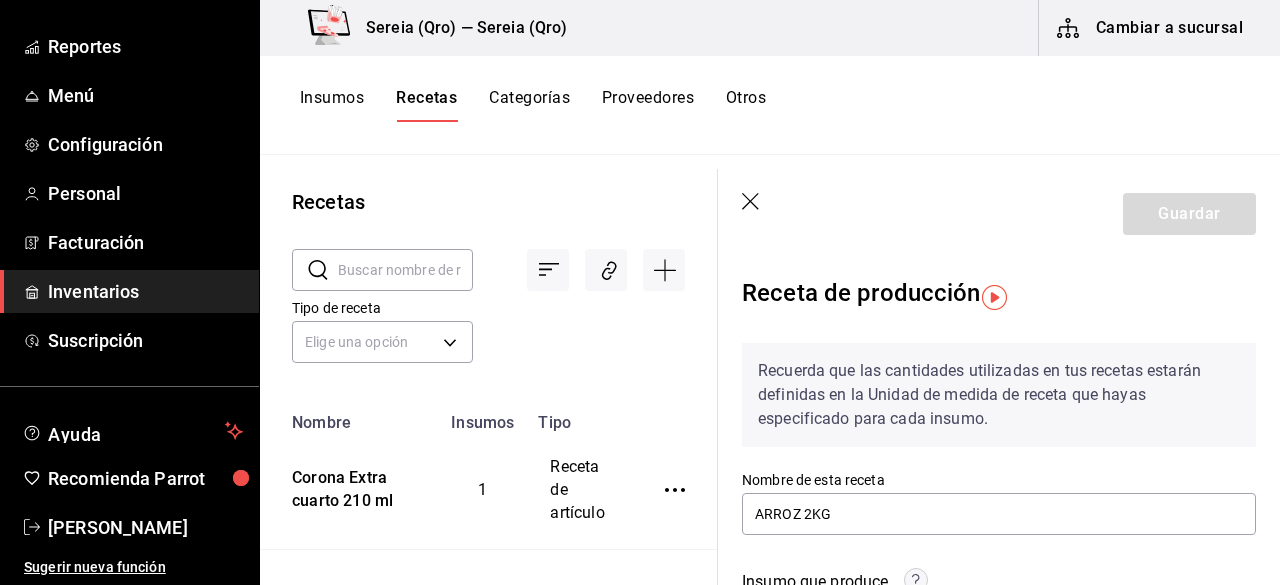 type 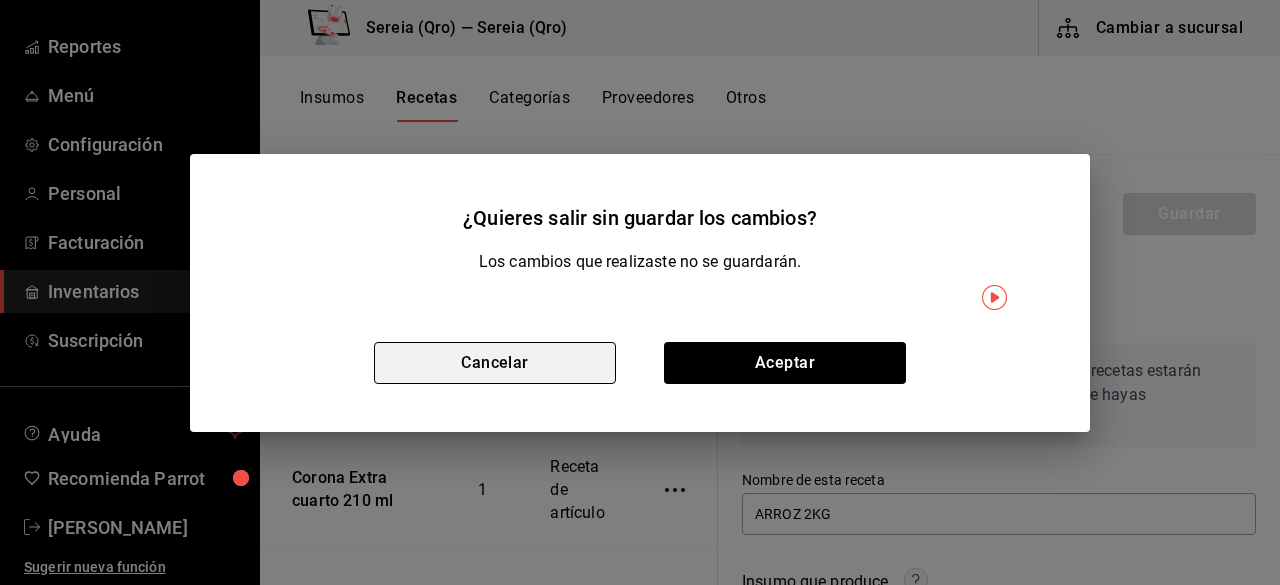 click on "Cancelar" at bounding box center [495, 363] 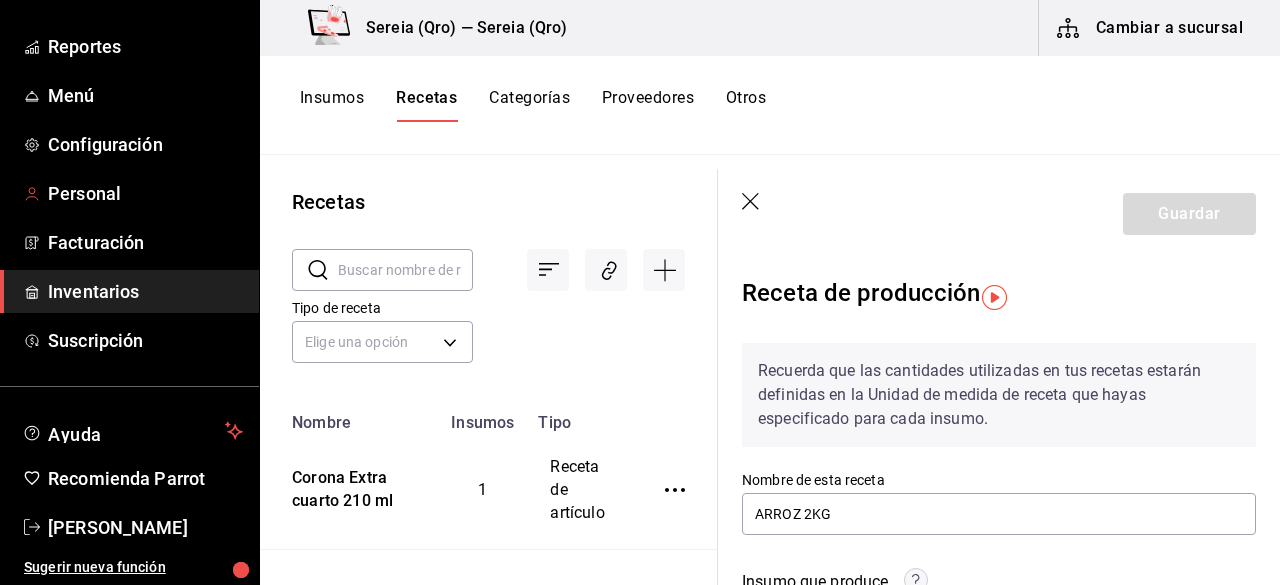 scroll, scrollTop: 69, scrollLeft: 0, axis: vertical 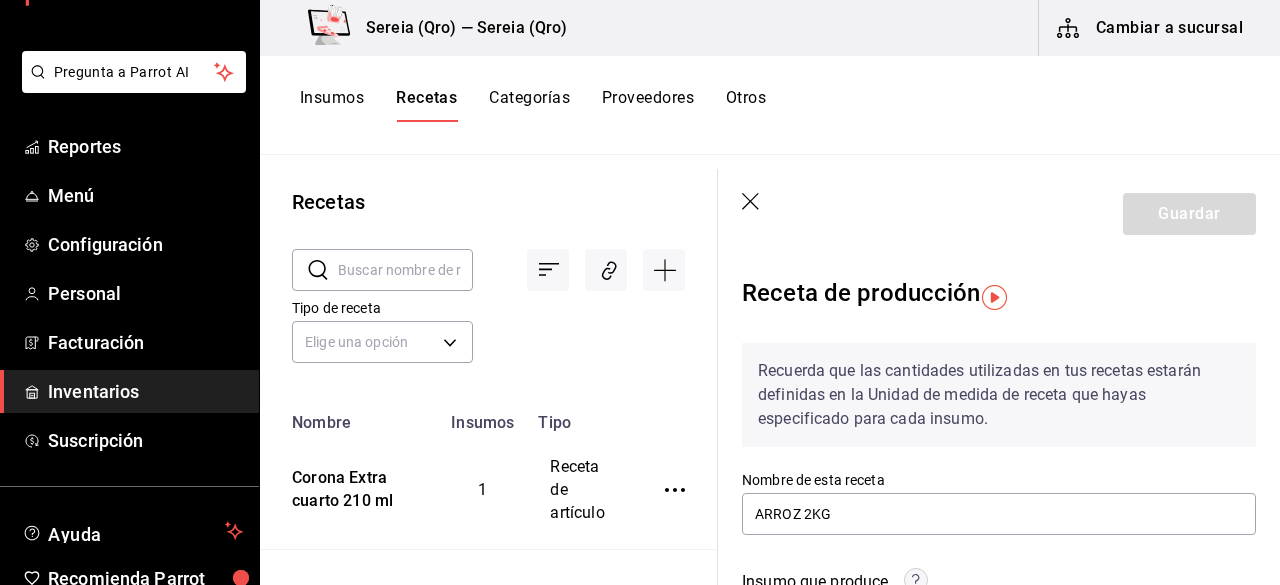 click on "Inventarios" at bounding box center [145, 391] 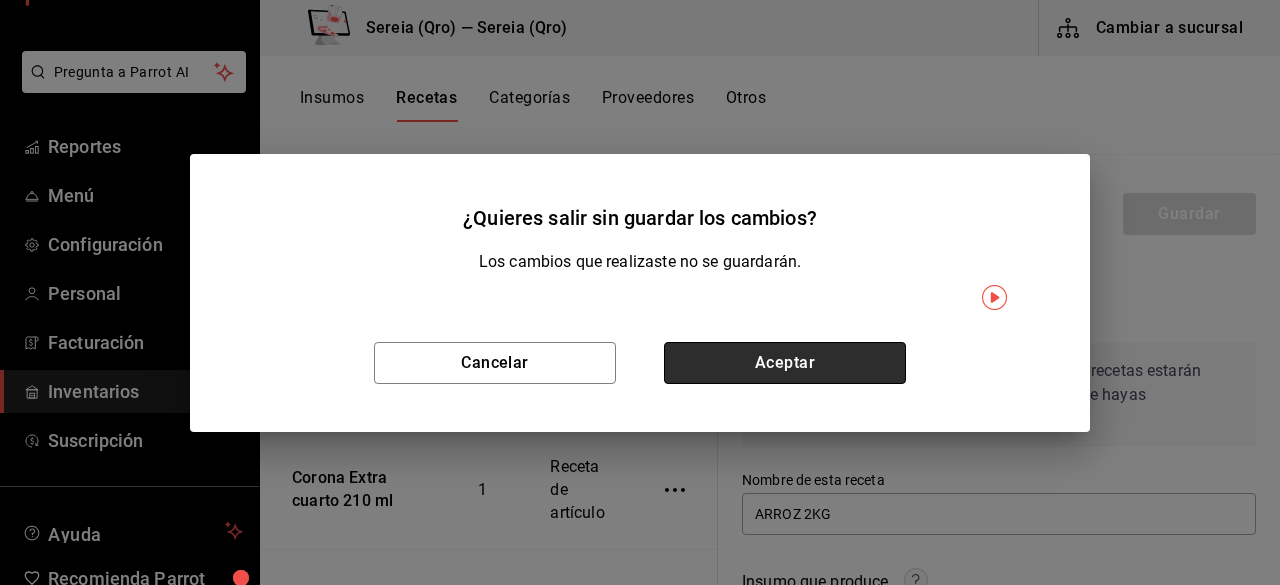 click on "Aceptar" at bounding box center (785, 363) 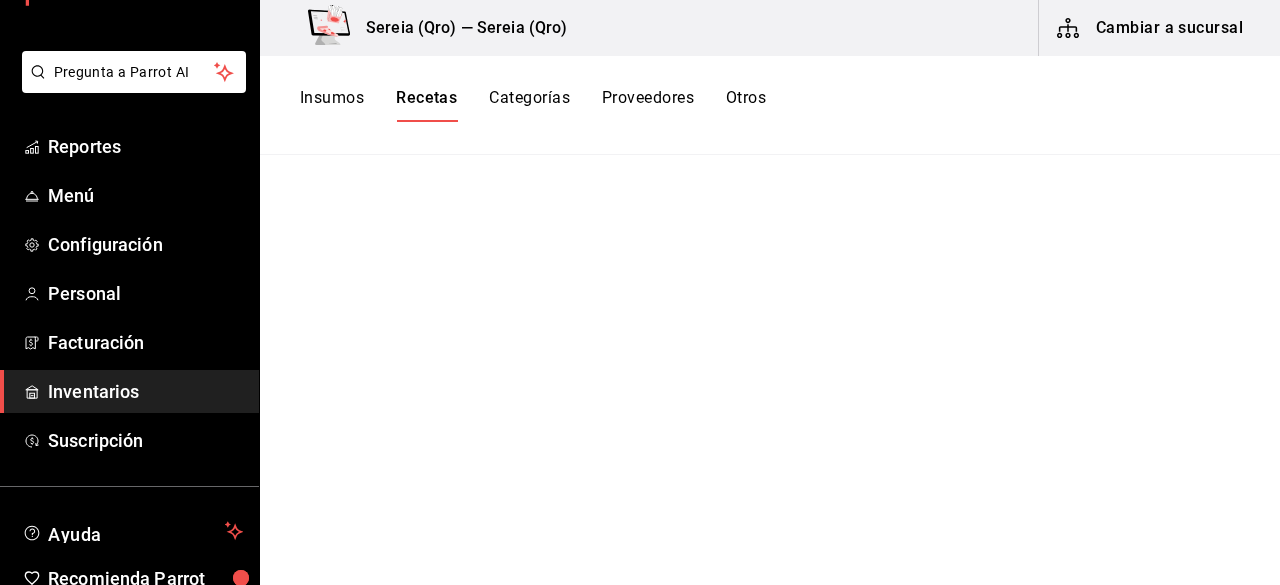 click on "Inventarios" at bounding box center [145, 391] 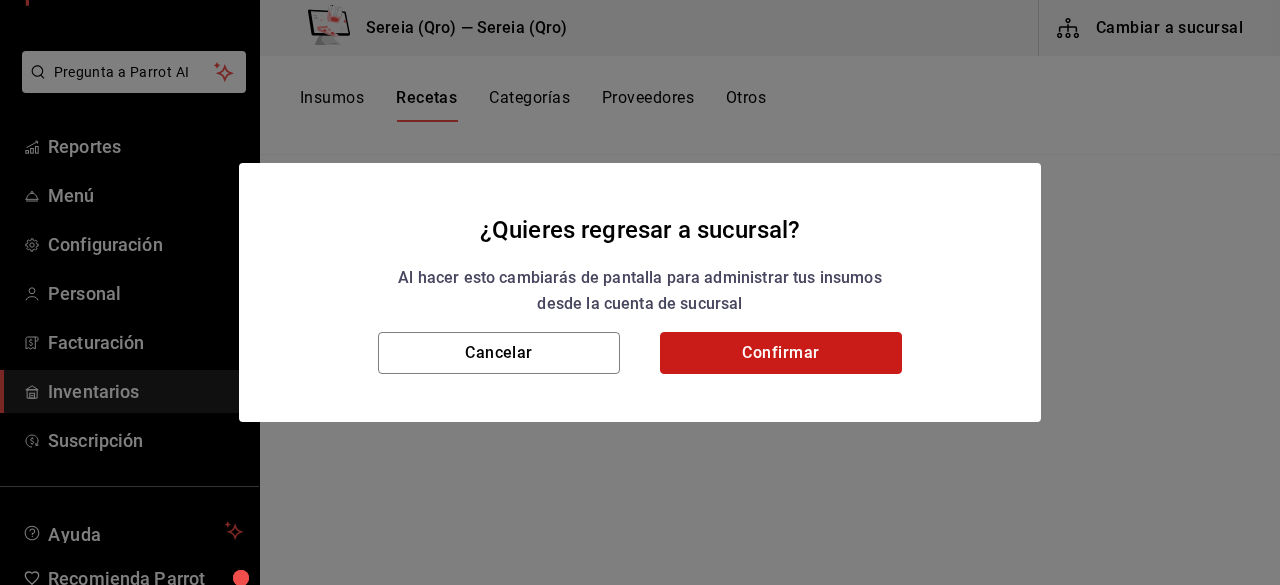 click on "Confirmar" at bounding box center [781, 353] 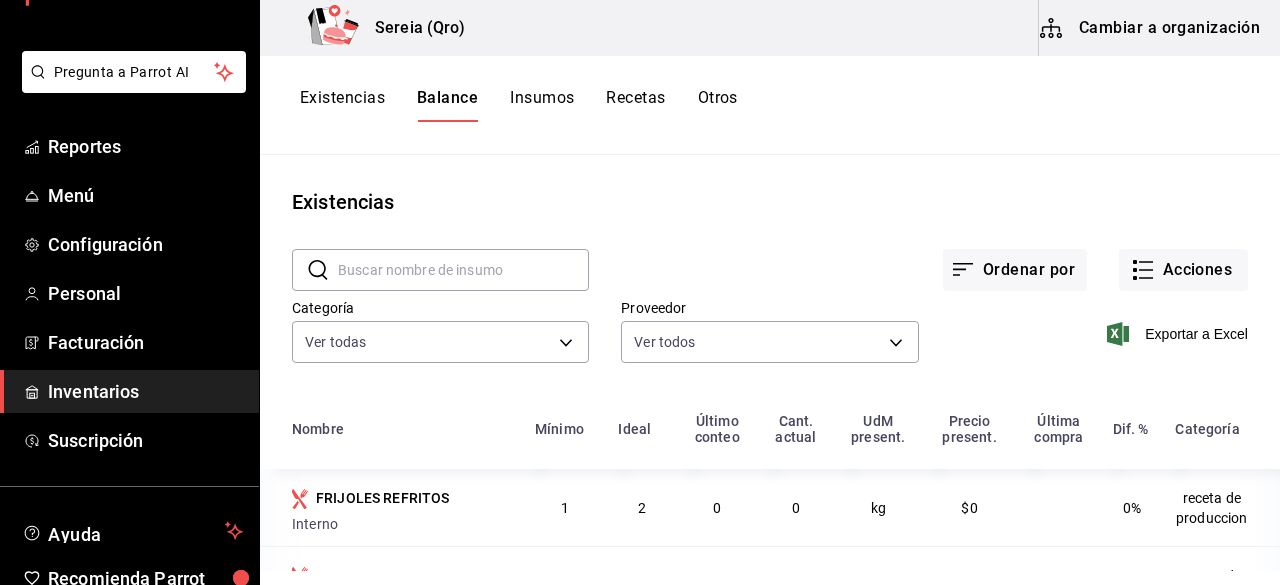 click on "Recetas" at bounding box center [635, 105] 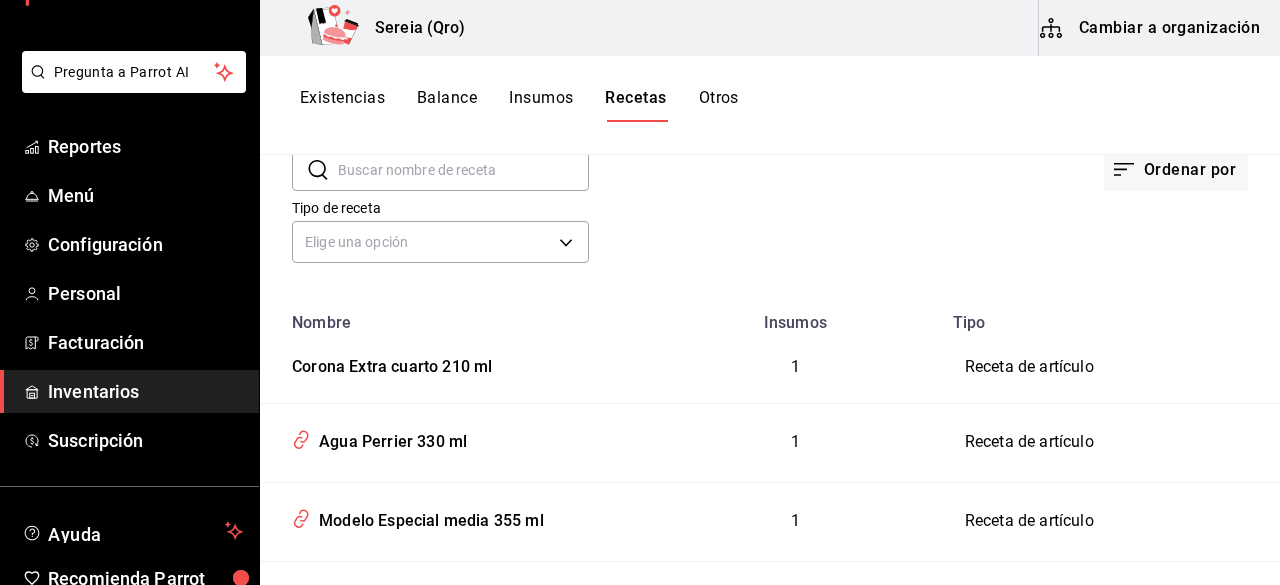 scroll, scrollTop: 0, scrollLeft: 0, axis: both 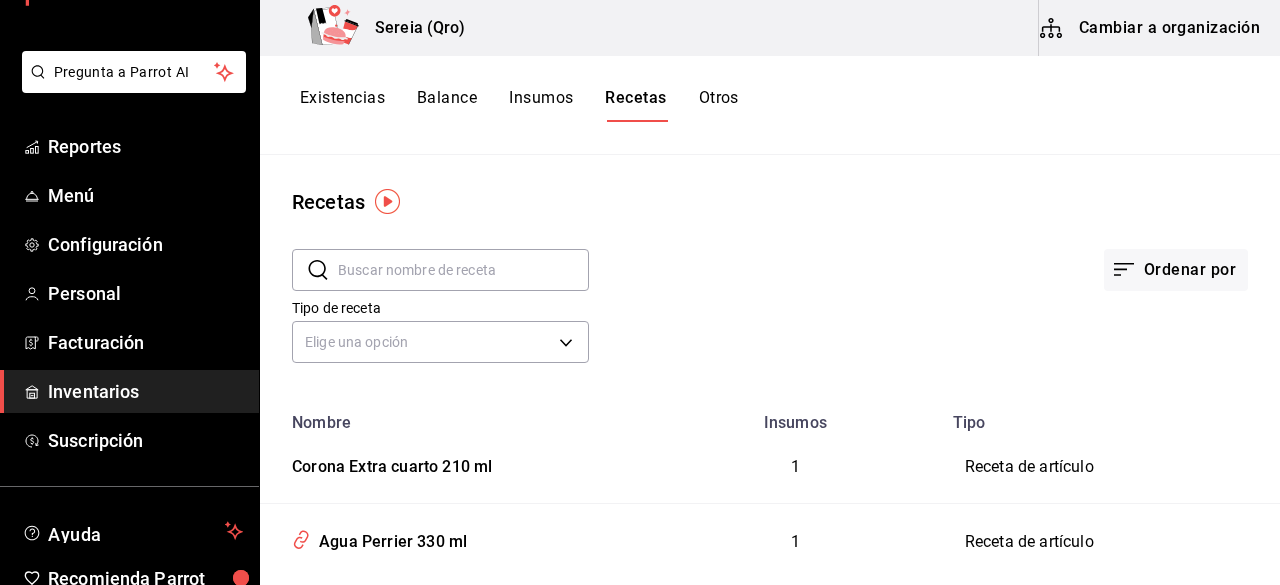 click on "Insumos" at bounding box center [541, 105] 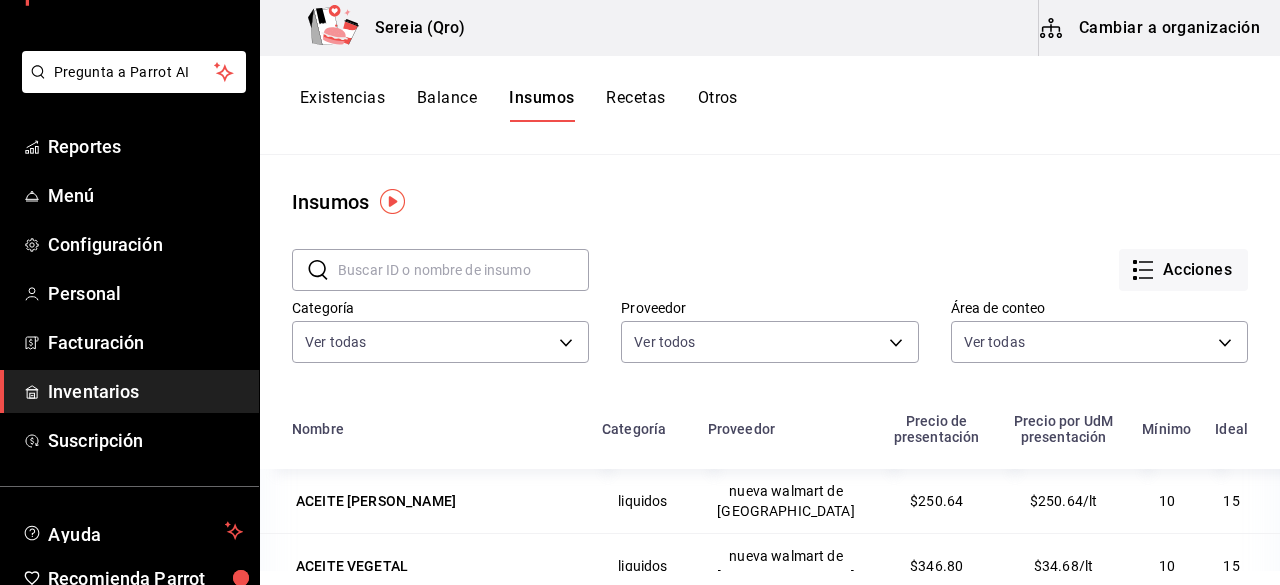 click on "Recetas" at bounding box center (635, 105) 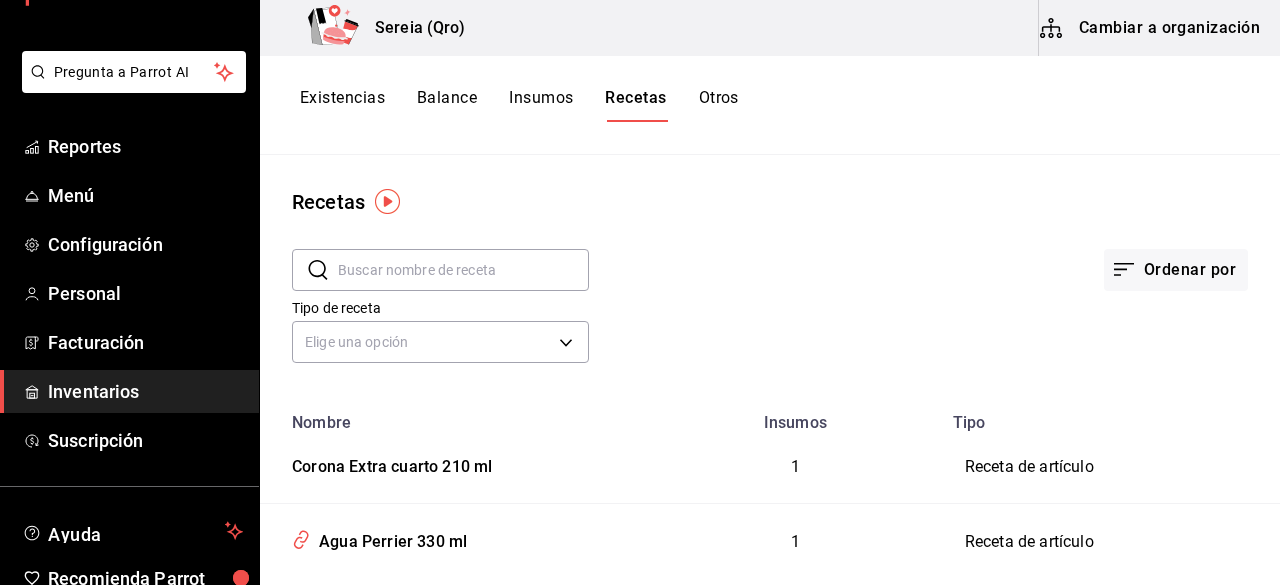 click on "Cambiar a organización" at bounding box center (1151, 28) 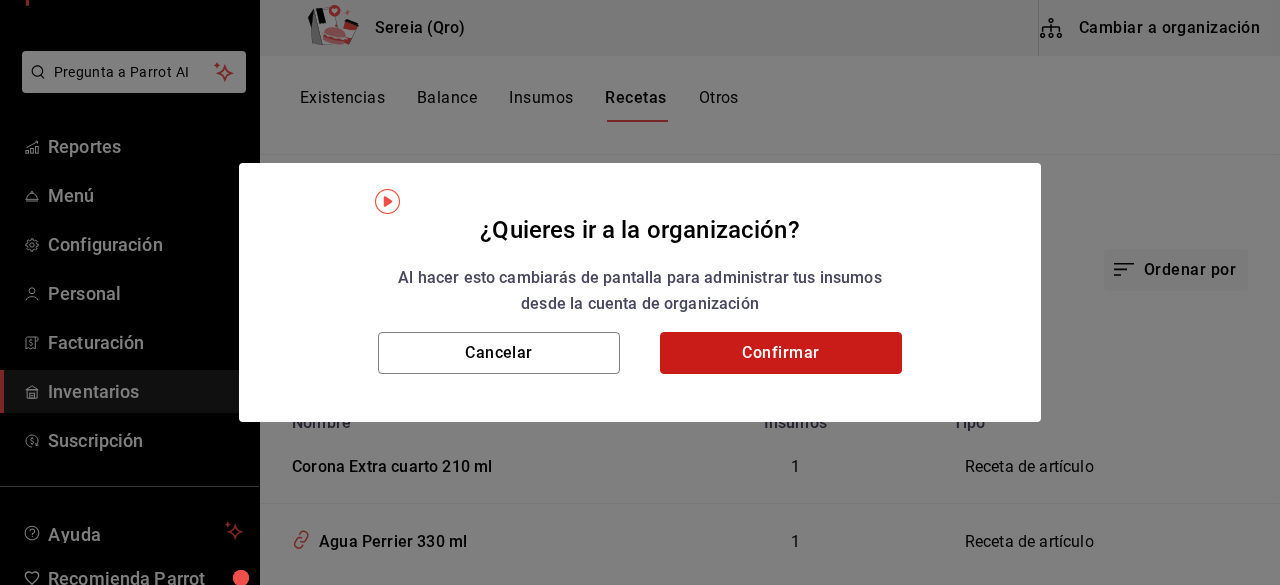 click on "Confirmar" at bounding box center [781, 353] 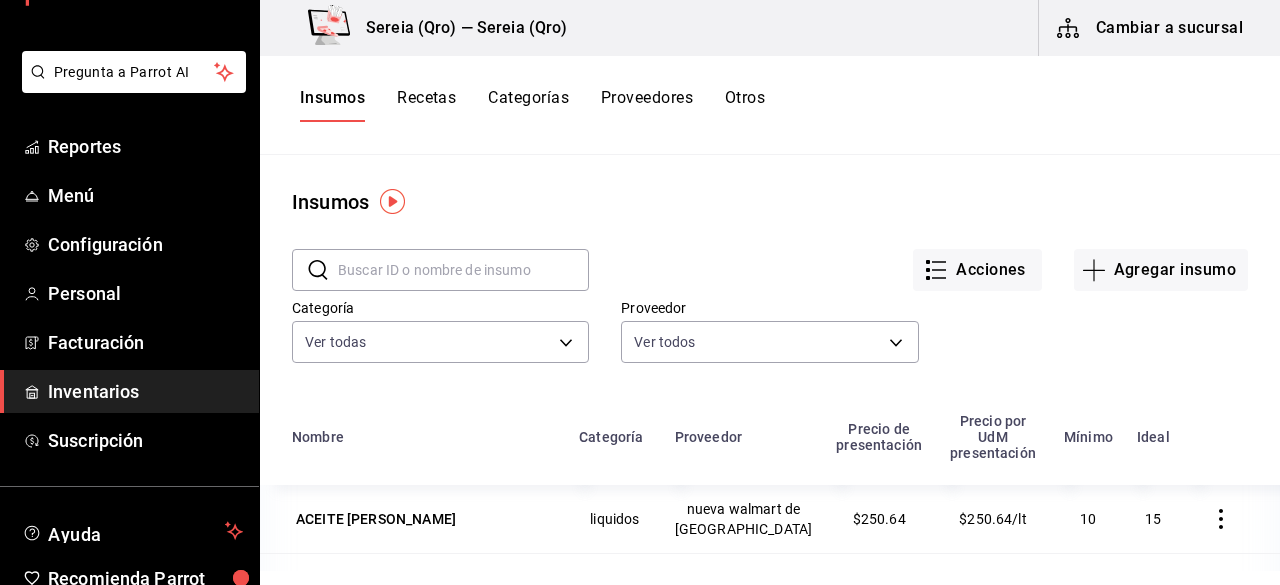 click on "Recetas" at bounding box center [426, 105] 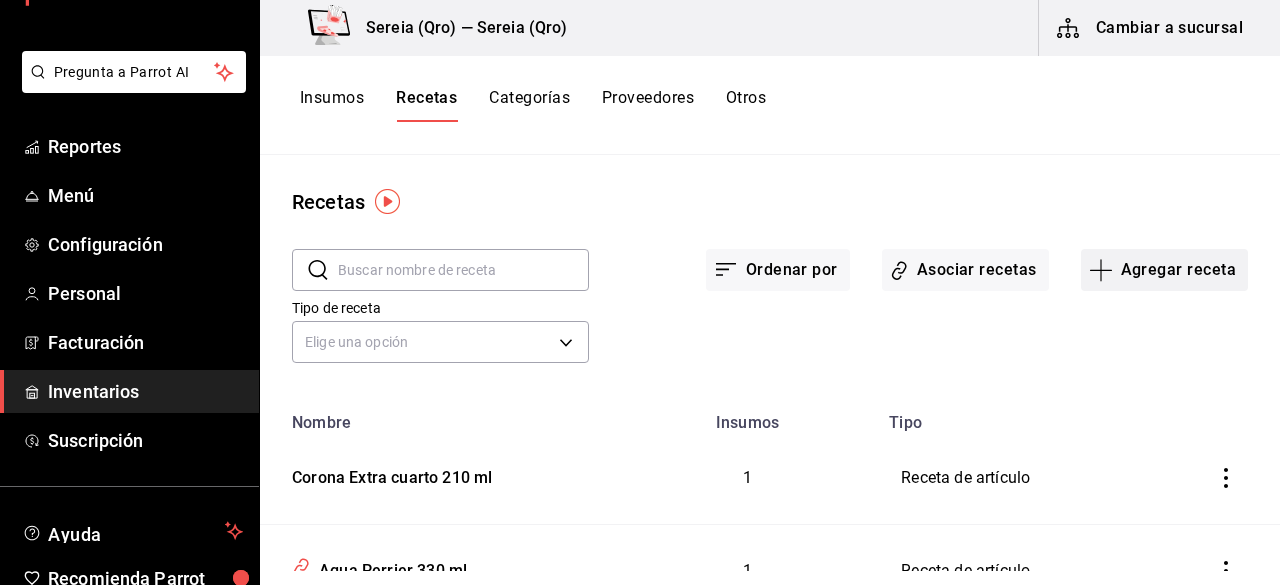 click on "Agregar receta" at bounding box center [1164, 270] 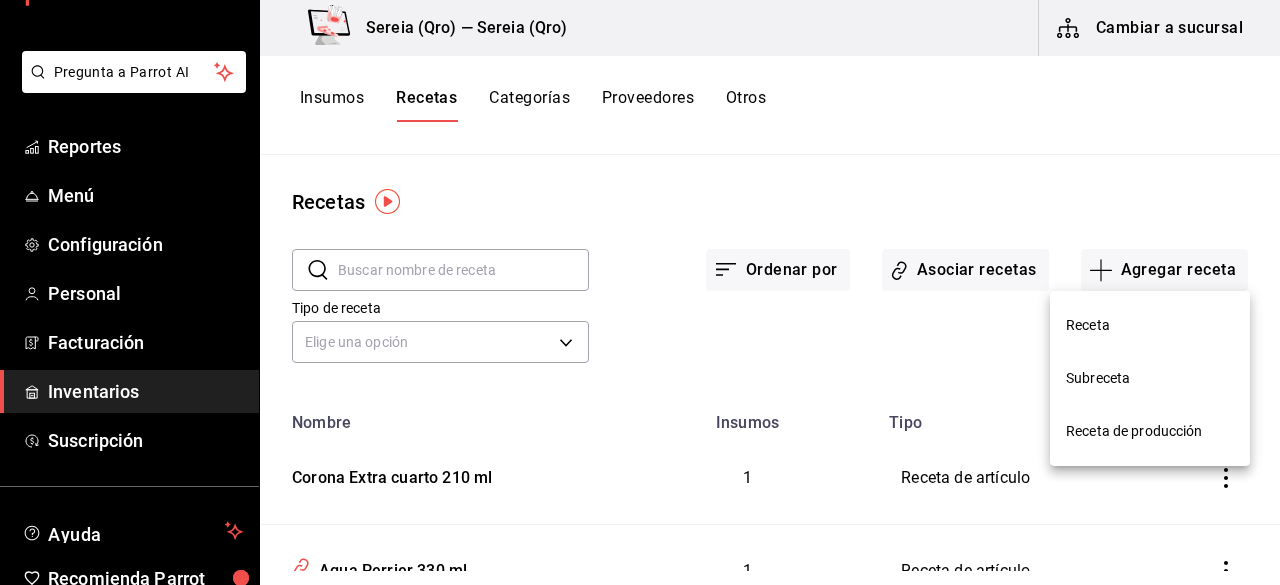 click on "Receta de producción" at bounding box center (1150, 431) 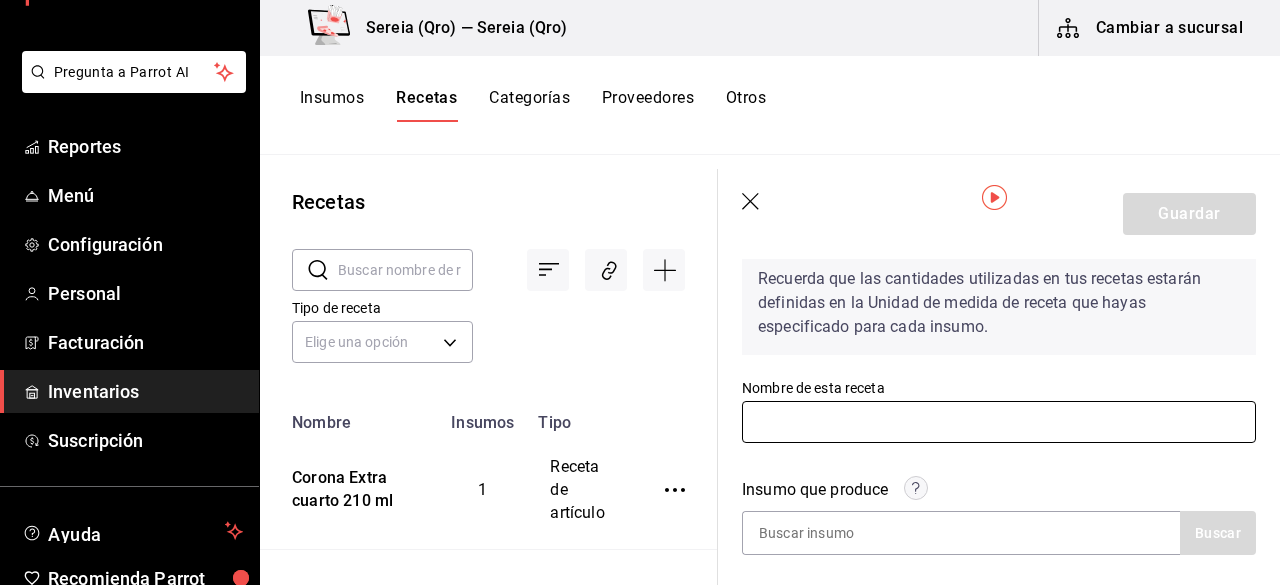 scroll, scrollTop: 100, scrollLeft: 0, axis: vertical 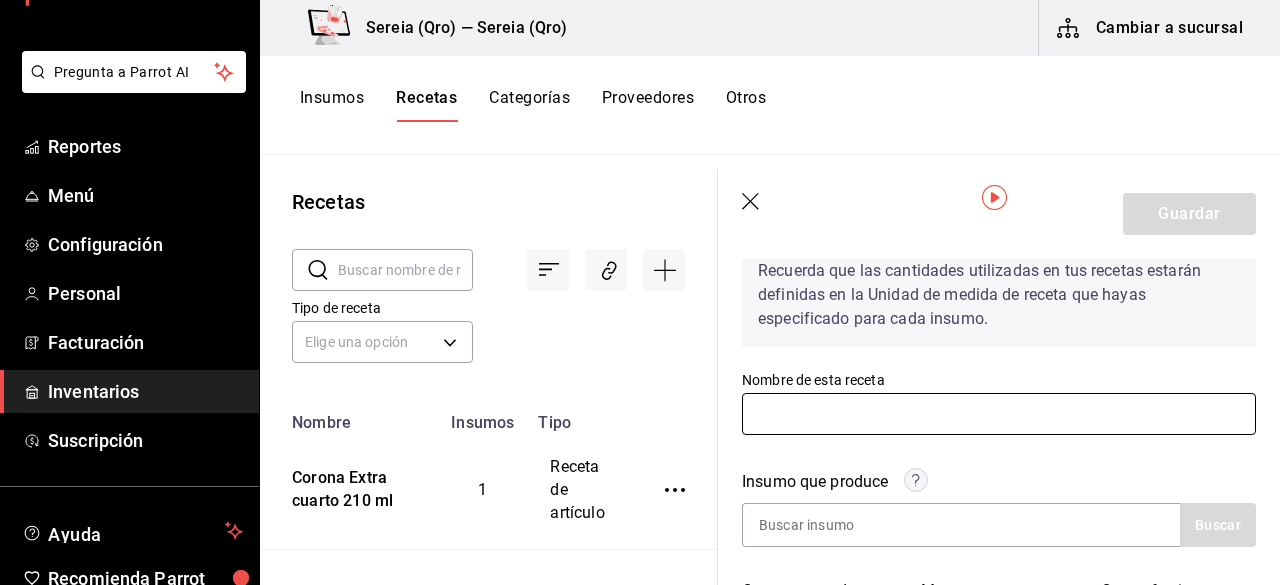 click at bounding box center [999, 414] 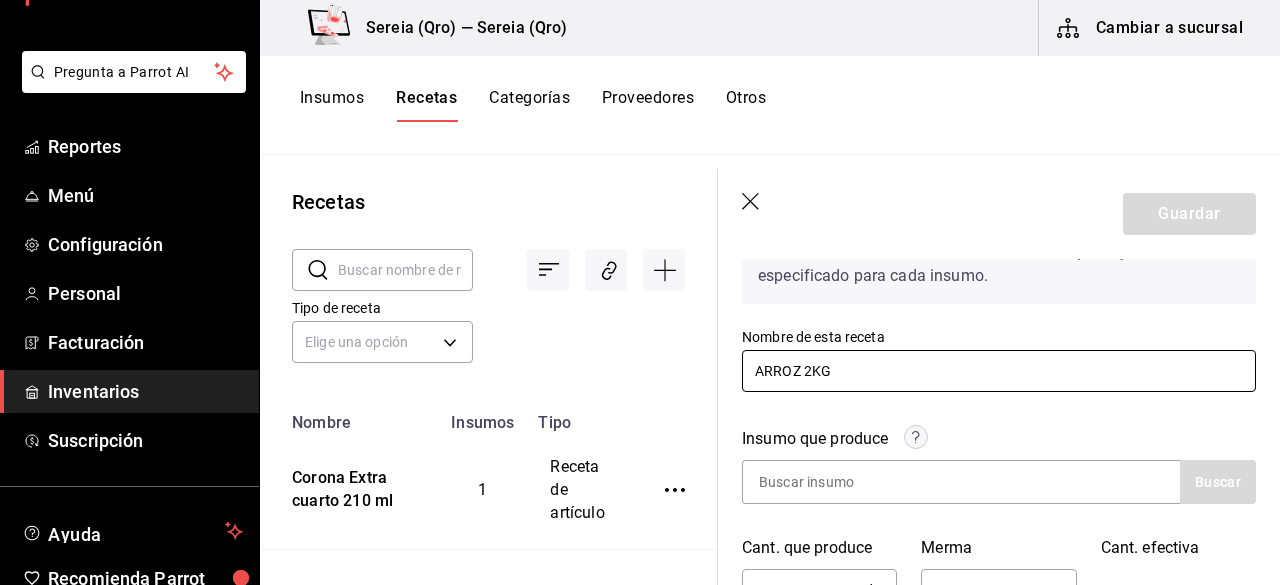 scroll, scrollTop: 200, scrollLeft: 0, axis: vertical 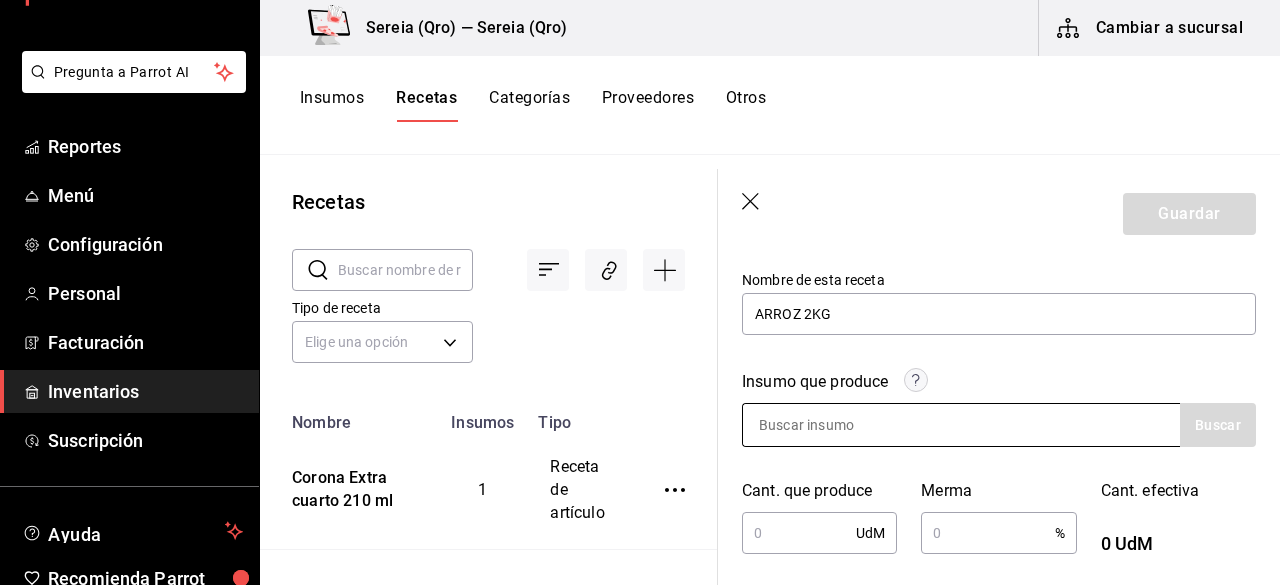 click at bounding box center (843, 425) 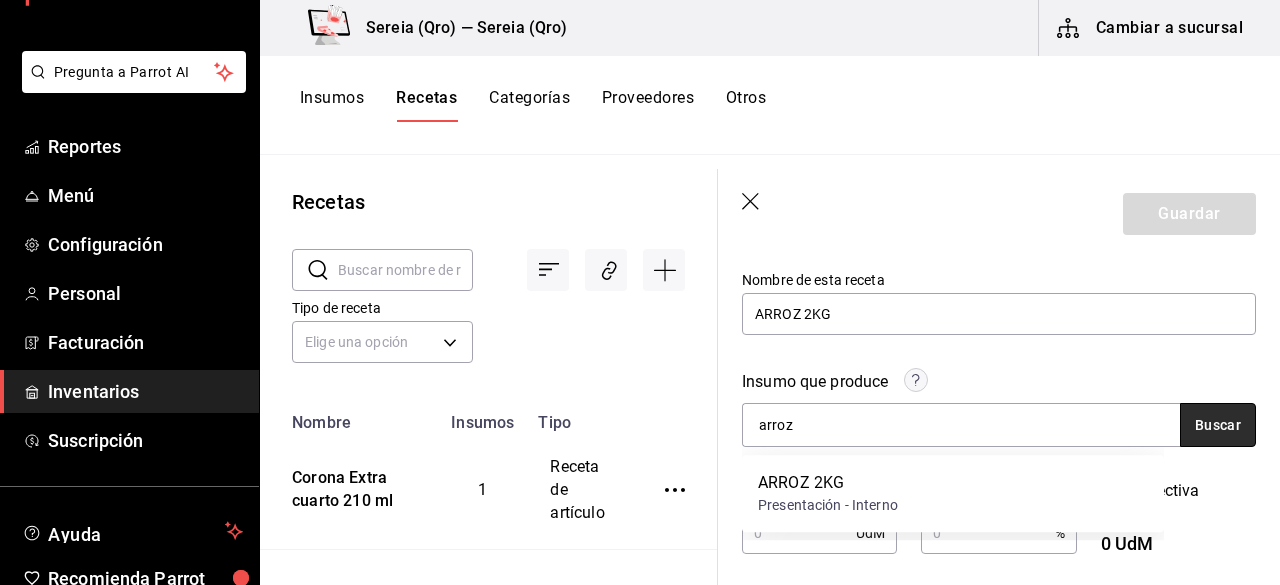click on "Buscar" at bounding box center [1218, 425] 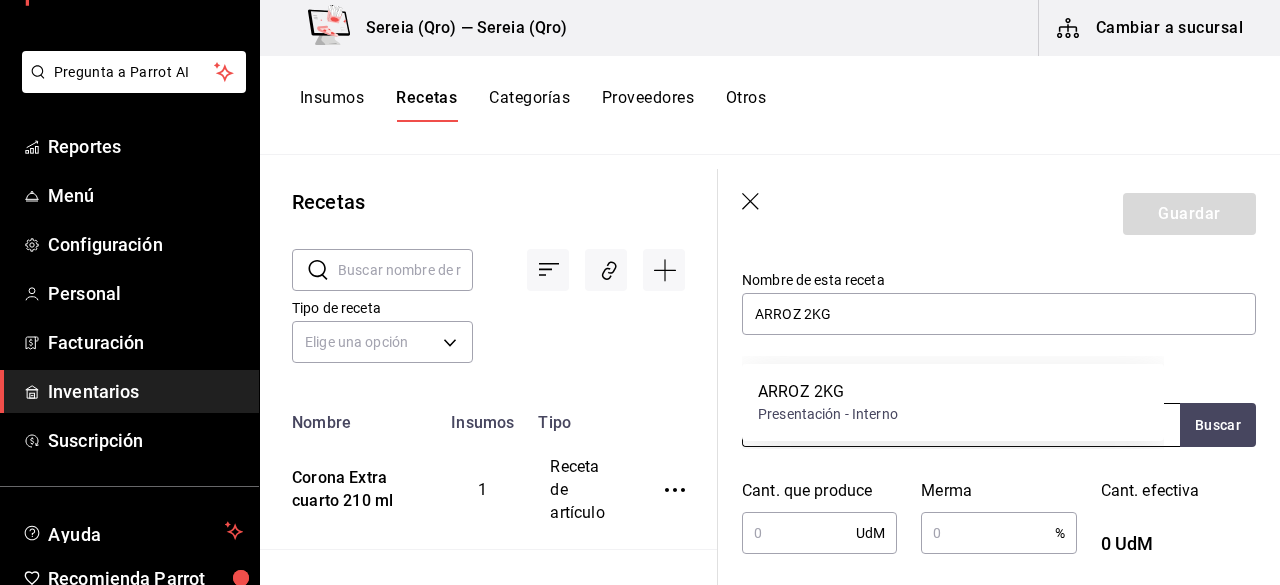 scroll, scrollTop: 300, scrollLeft: 0, axis: vertical 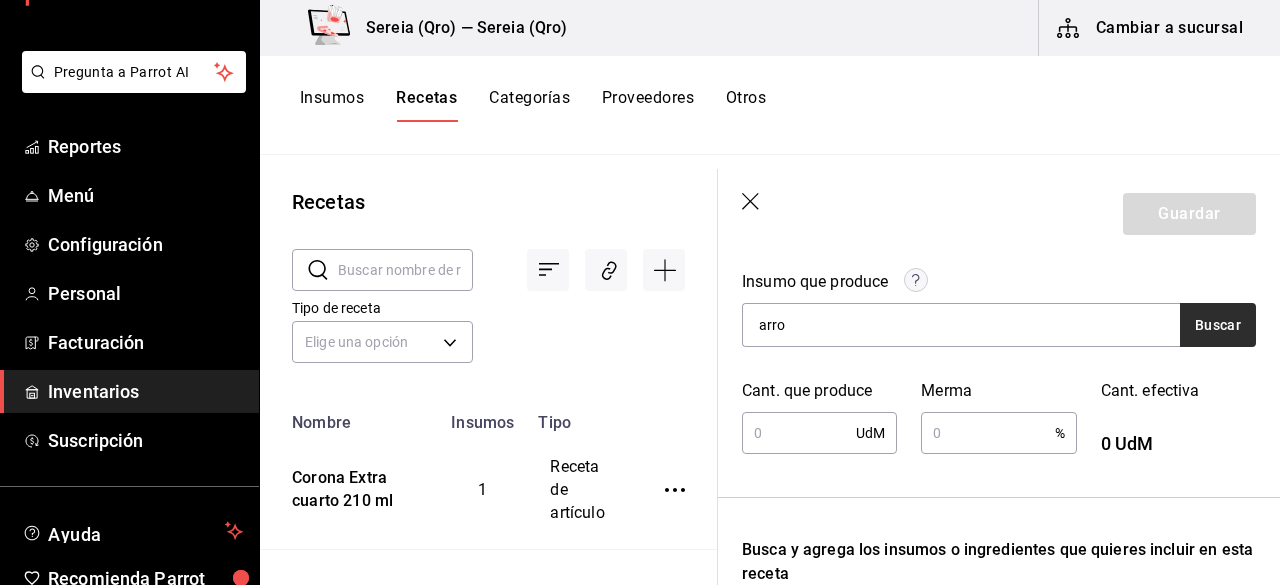 type on "arro" 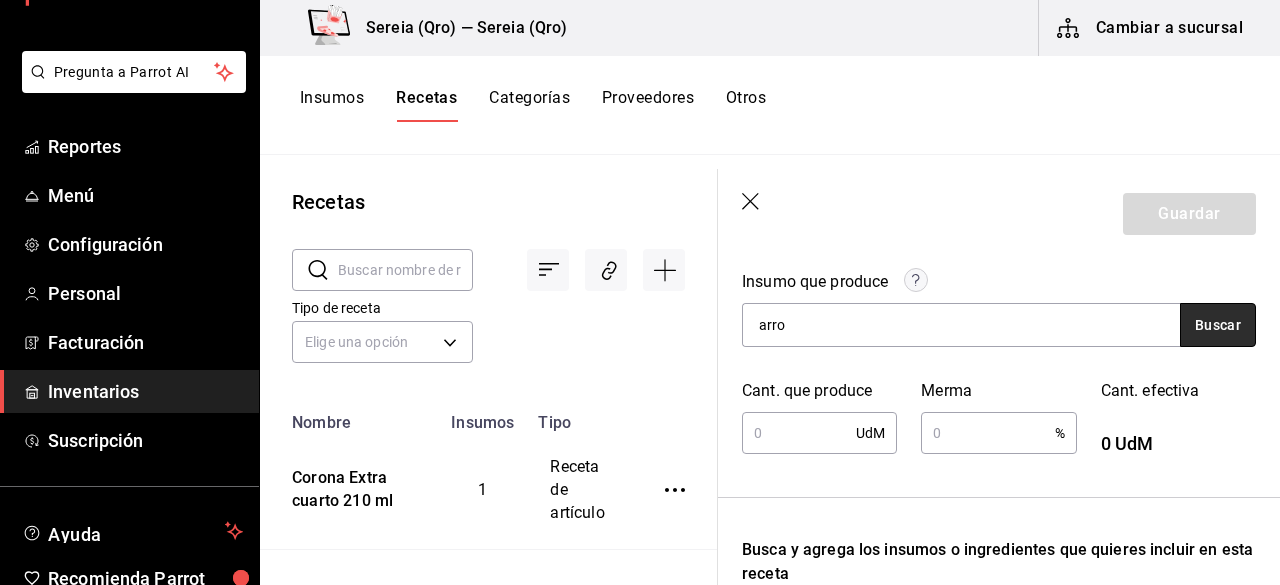 click on "Buscar" at bounding box center [1218, 325] 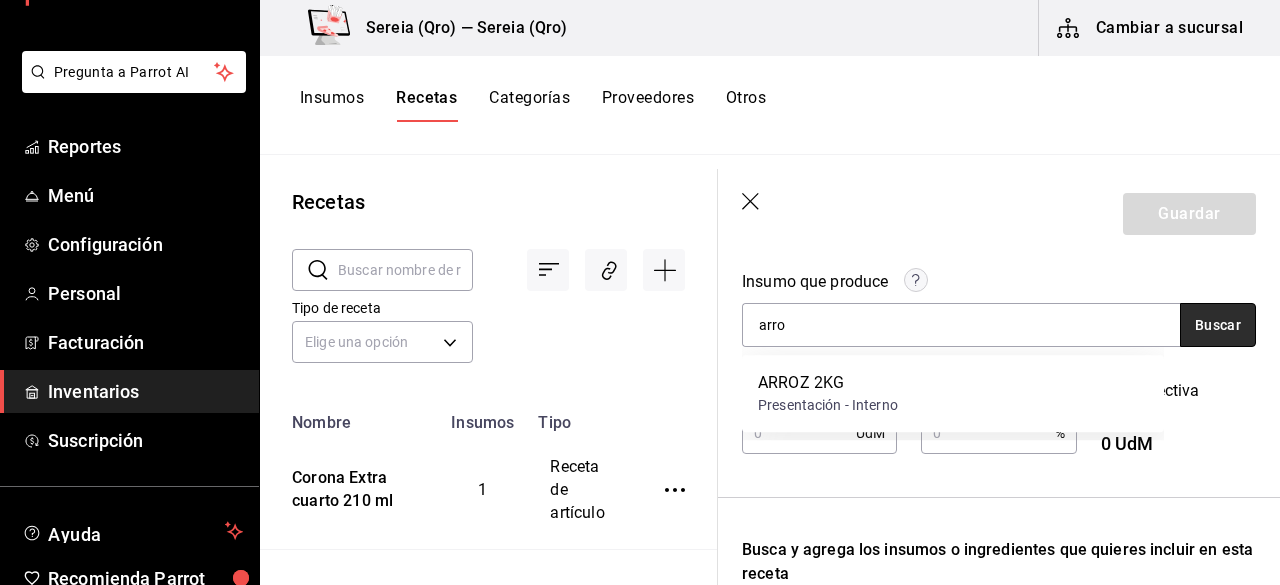 click on "Buscar" at bounding box center [1218, 325] 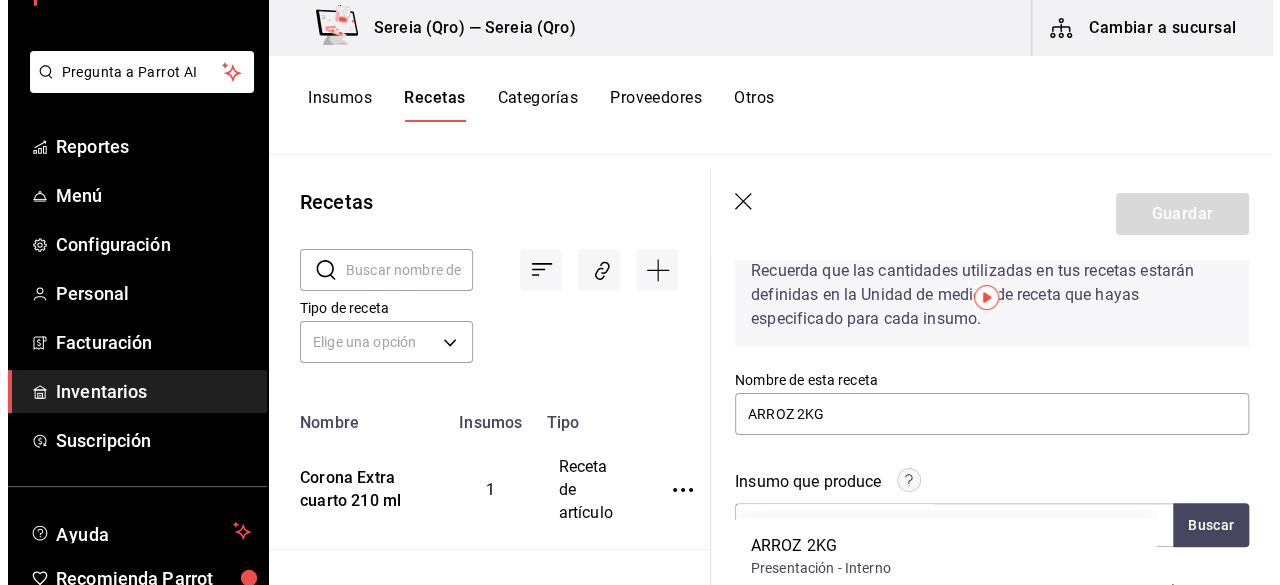 scroll, scrollTop: 0, scrollLeft: 0, axis: both 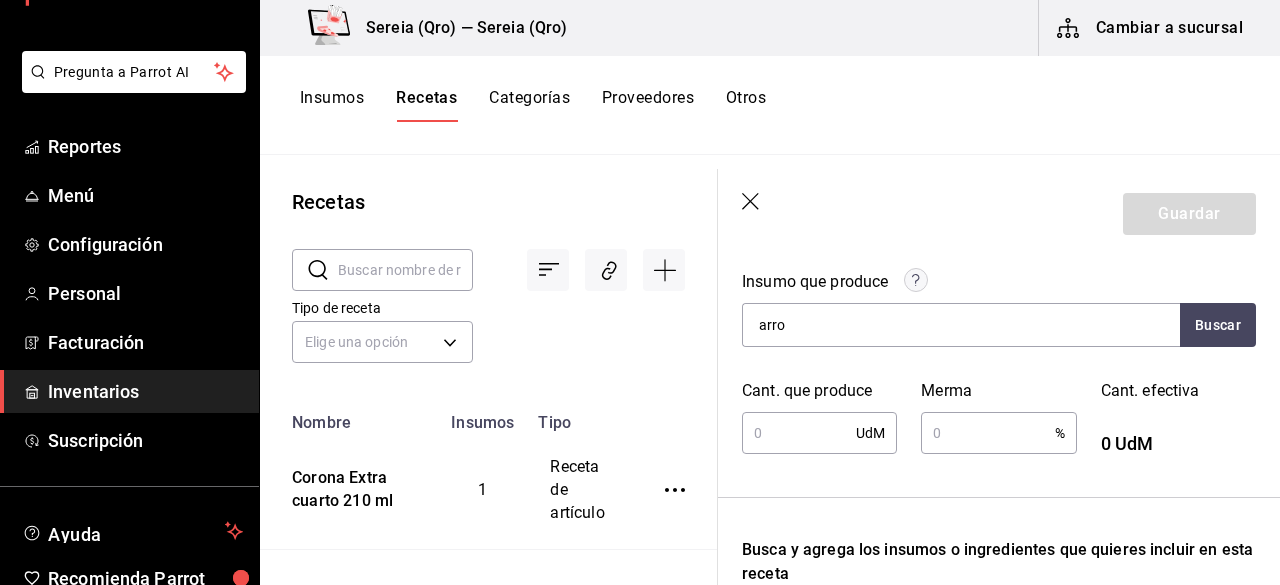 drag, startPoint x: 833, startPoint y: 331, endPoint x: 712, endPoint y: 286, distance: 129.09686 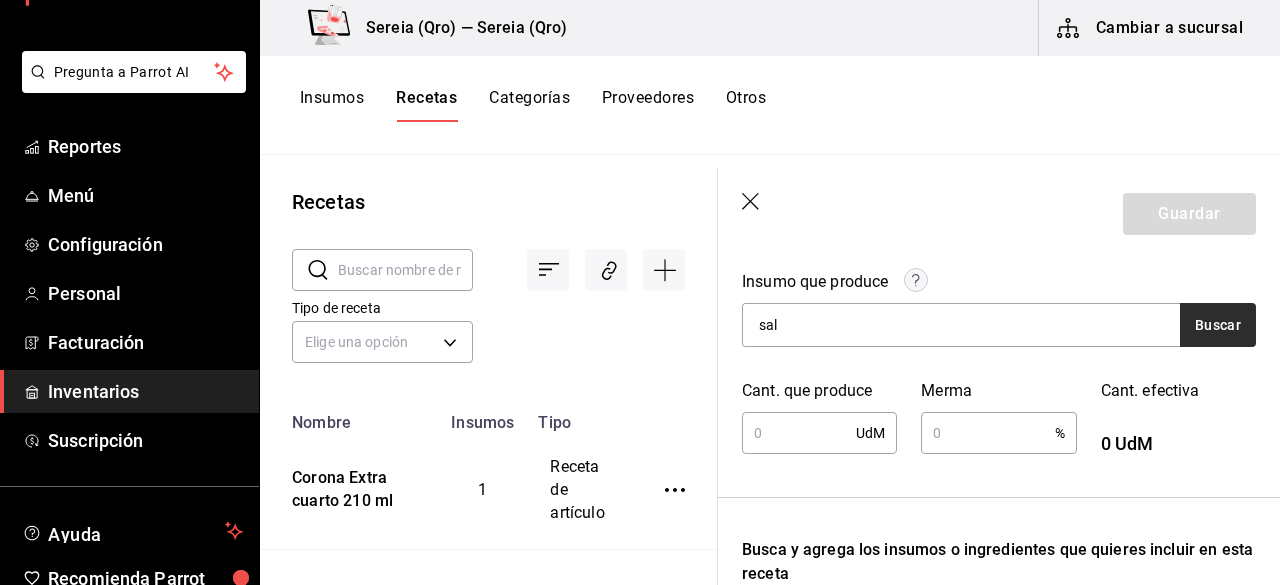 type on "sal" 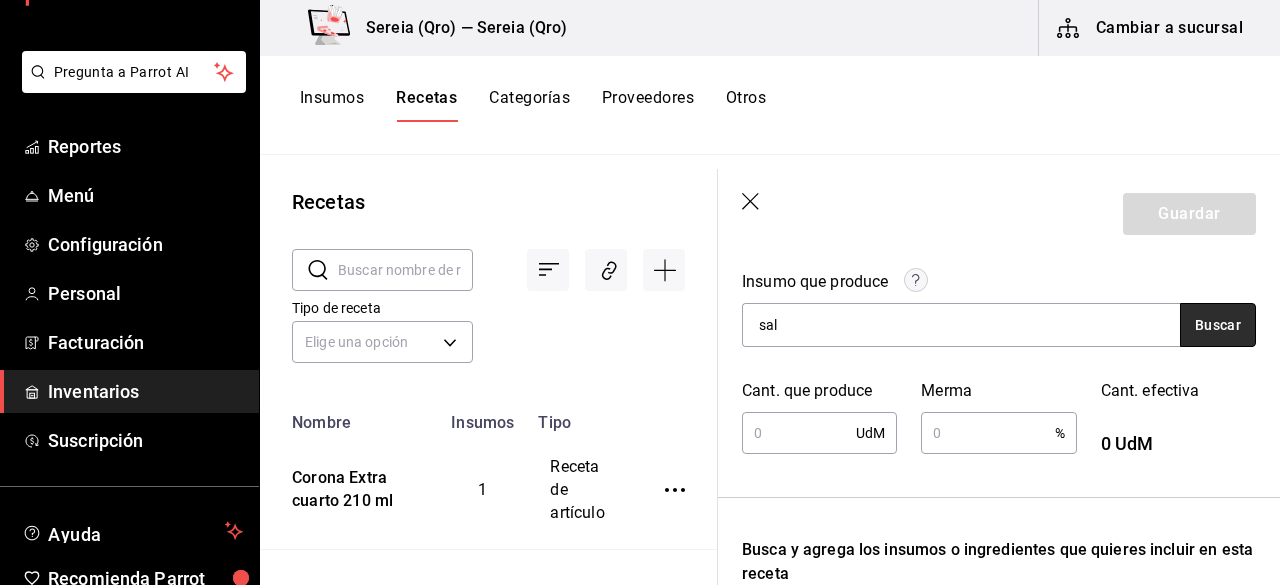 click on "Buscar" at bounding box center (1218, 325) 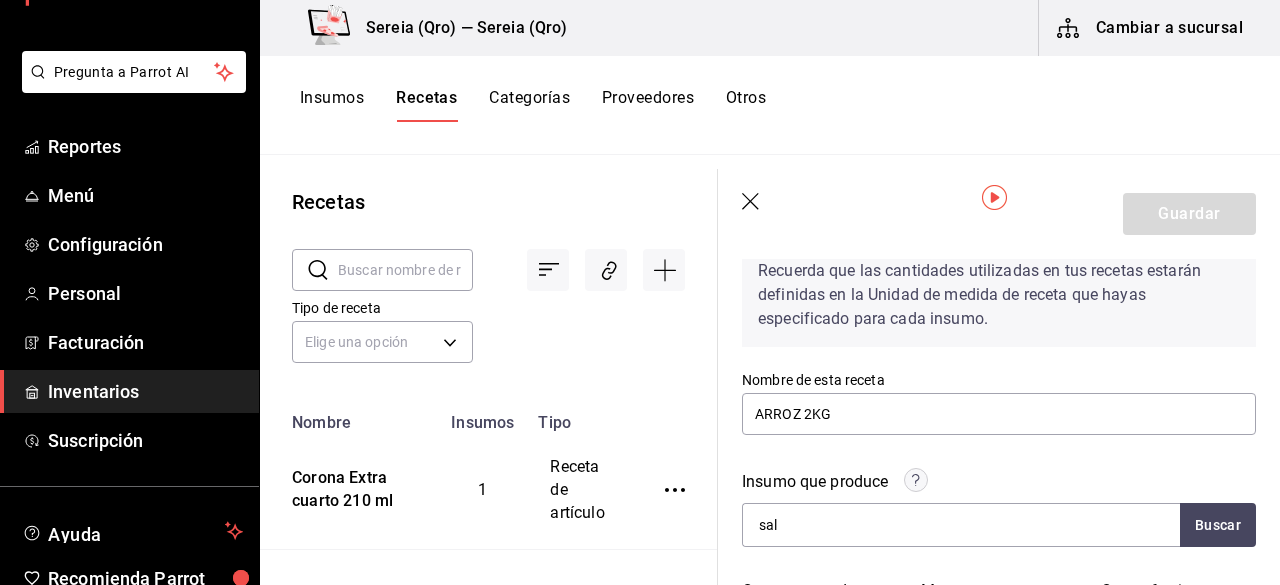 scroll, scrollTop: 100, scrollLeft: 0, axis: vertical 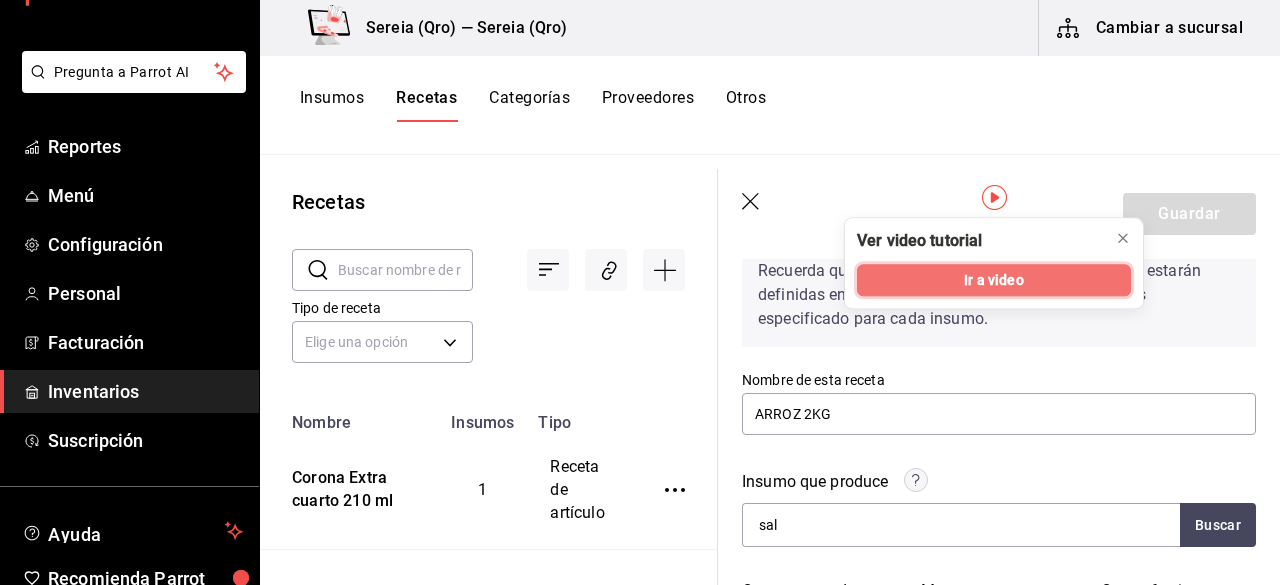 click on "Ir a video" at bounding box center (993, 280) 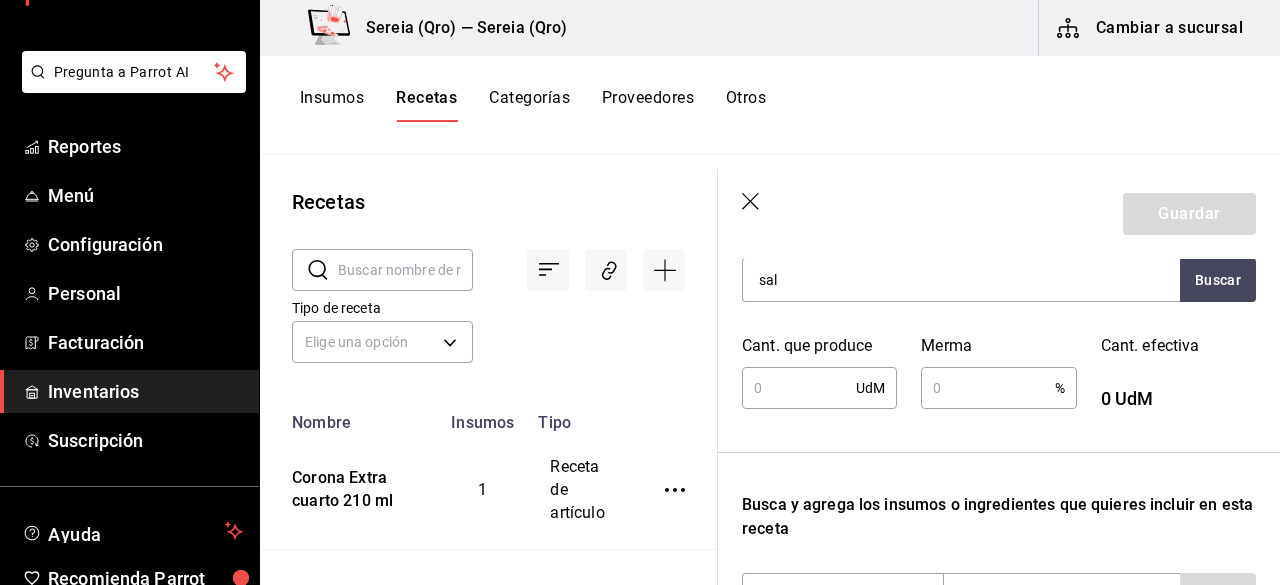 scroll, scrollTop: 300, scrollLeft: 0, axis: vertical 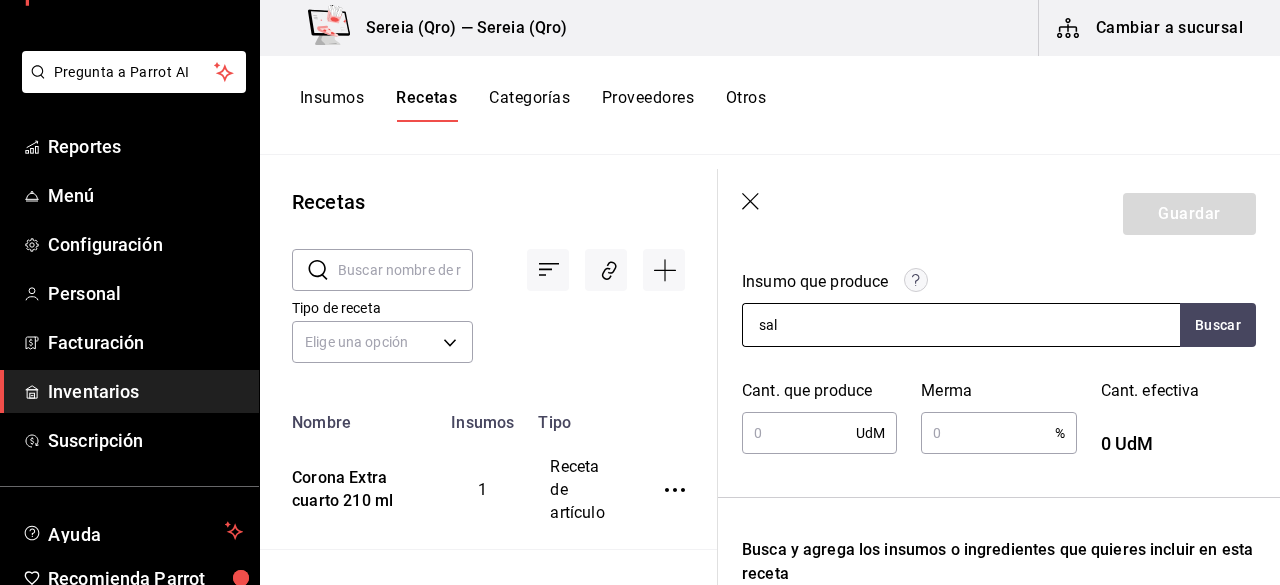 click on "sal" at bounding box center [843, 325] 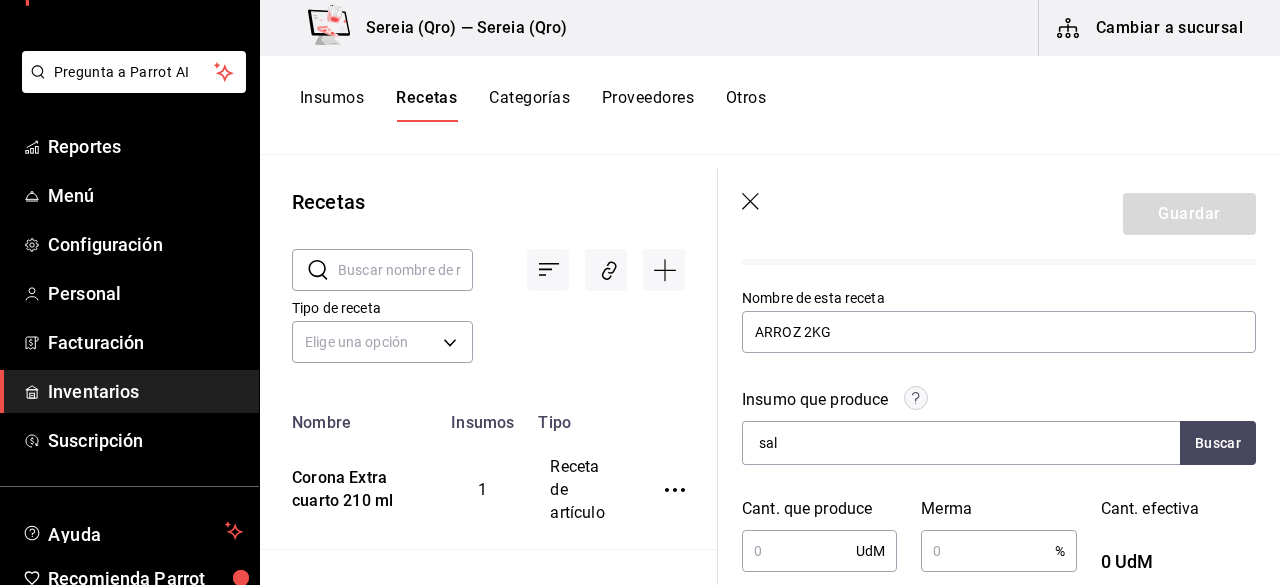 scroll, scrollTop: 200, scrollLeft: 0, axis: vertical 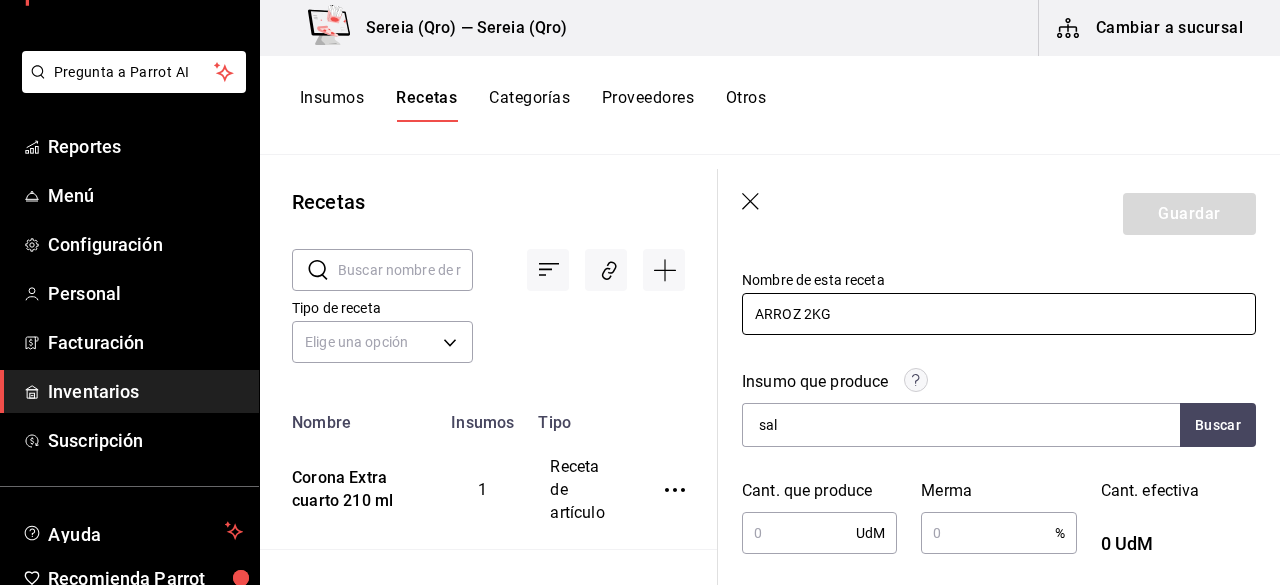 click on "ARROZ 2KG" at bounding box center (999, 314) 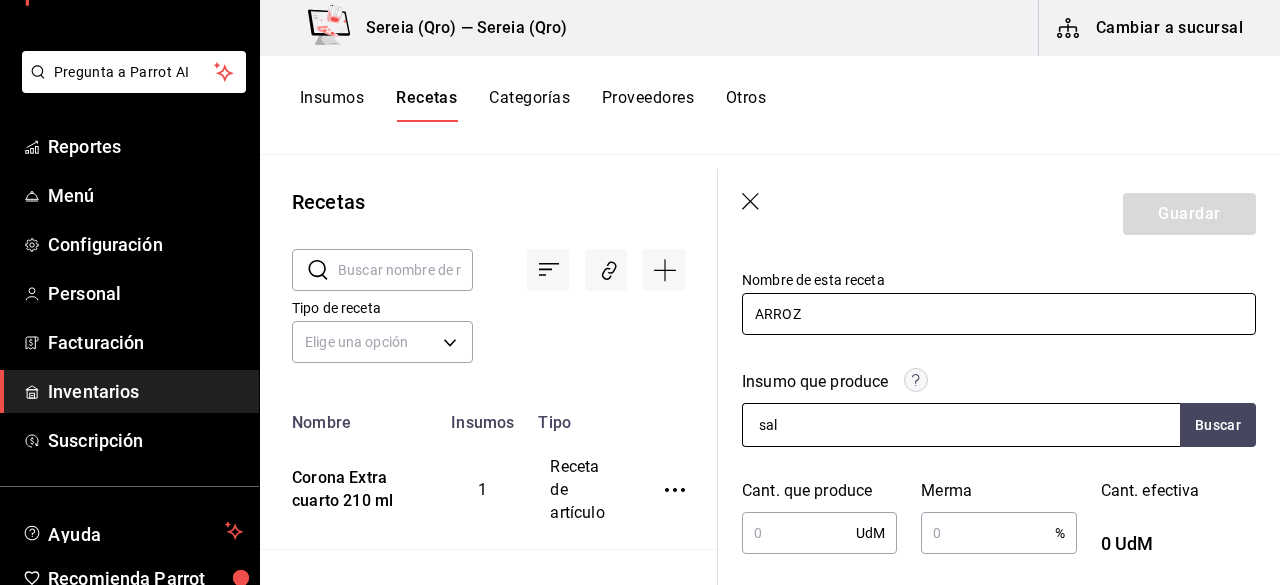 type on "ARROZ" 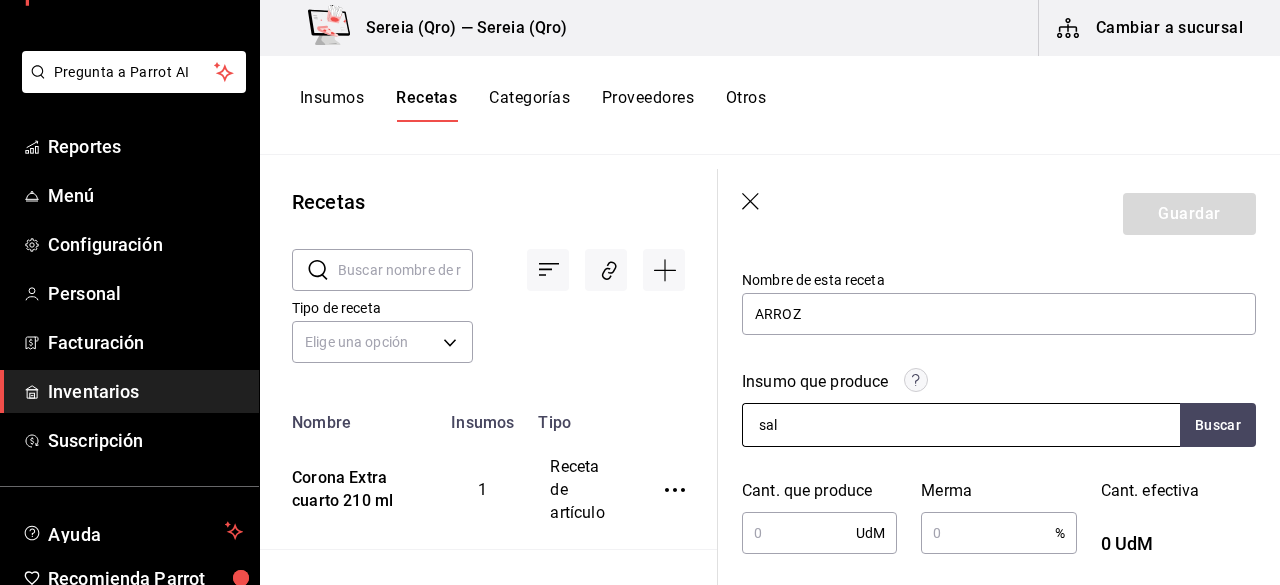 click on "sal" at bounding box center (843, 425) 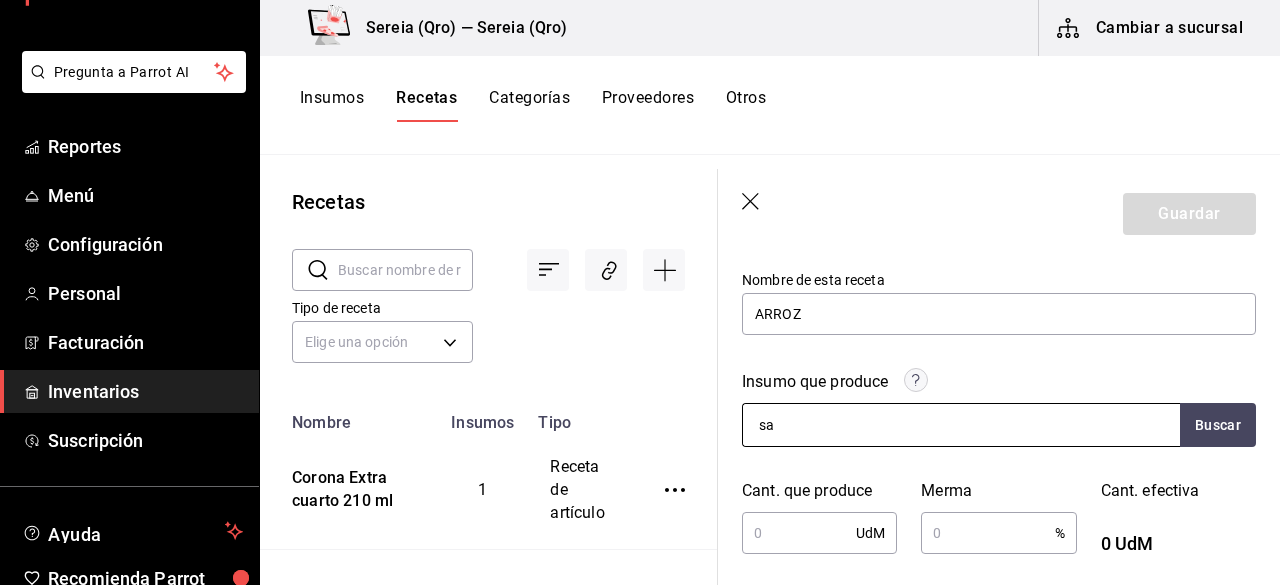 type on "s" 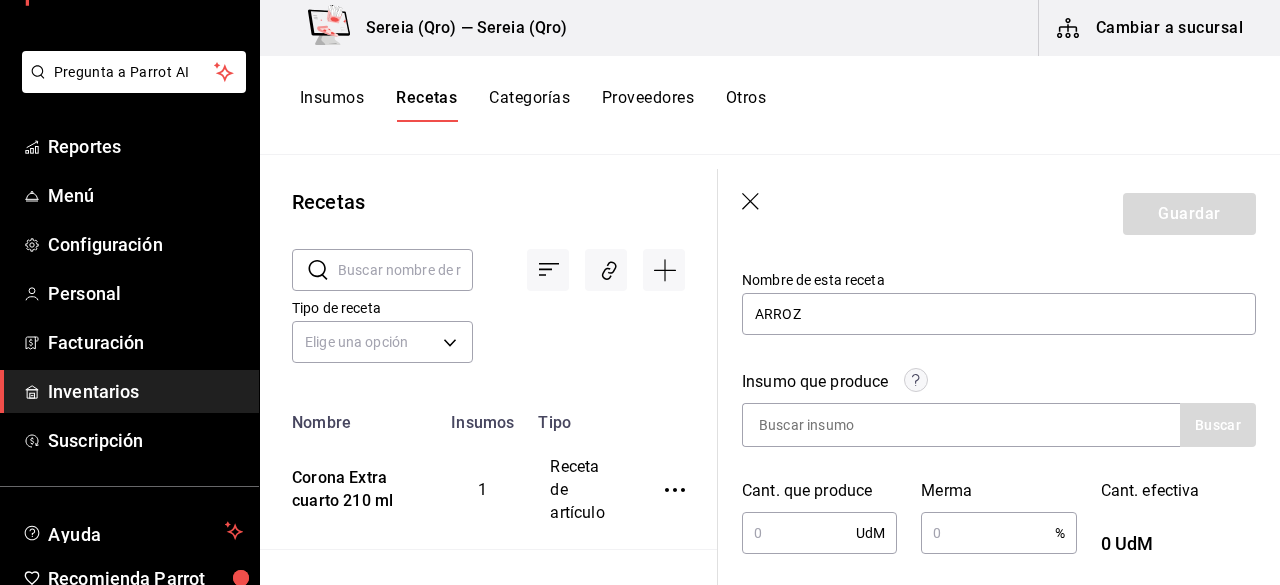 type 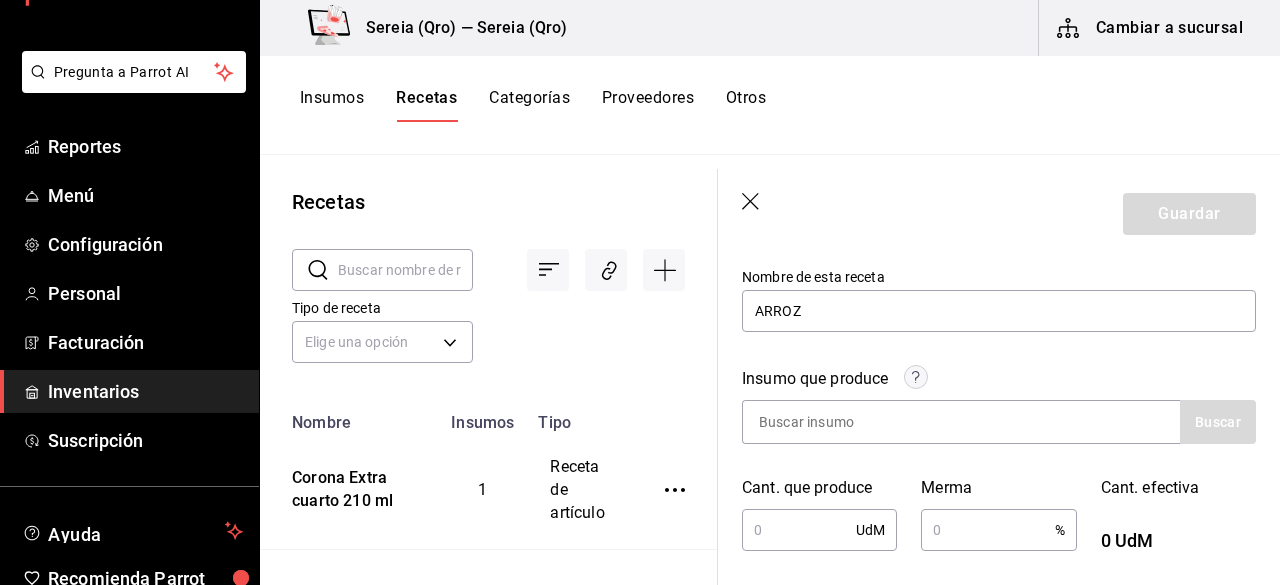 scroll, scrollTop: 200, scrollLeft: 0, axis: vertical 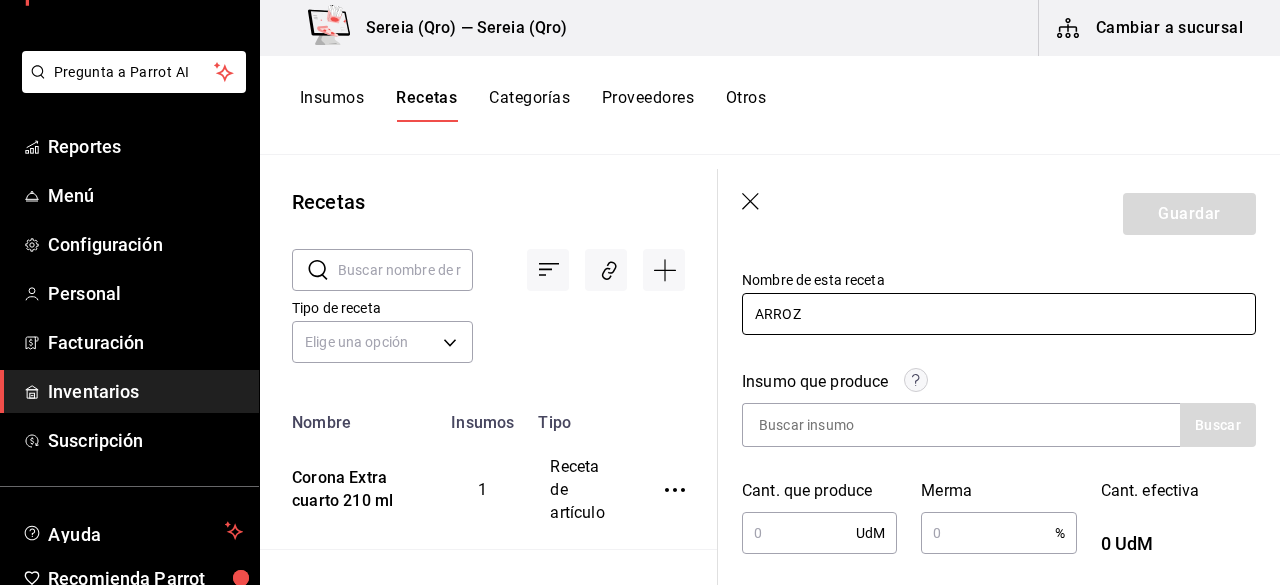 click on "ARROZ" at bounding box center (999, 314) 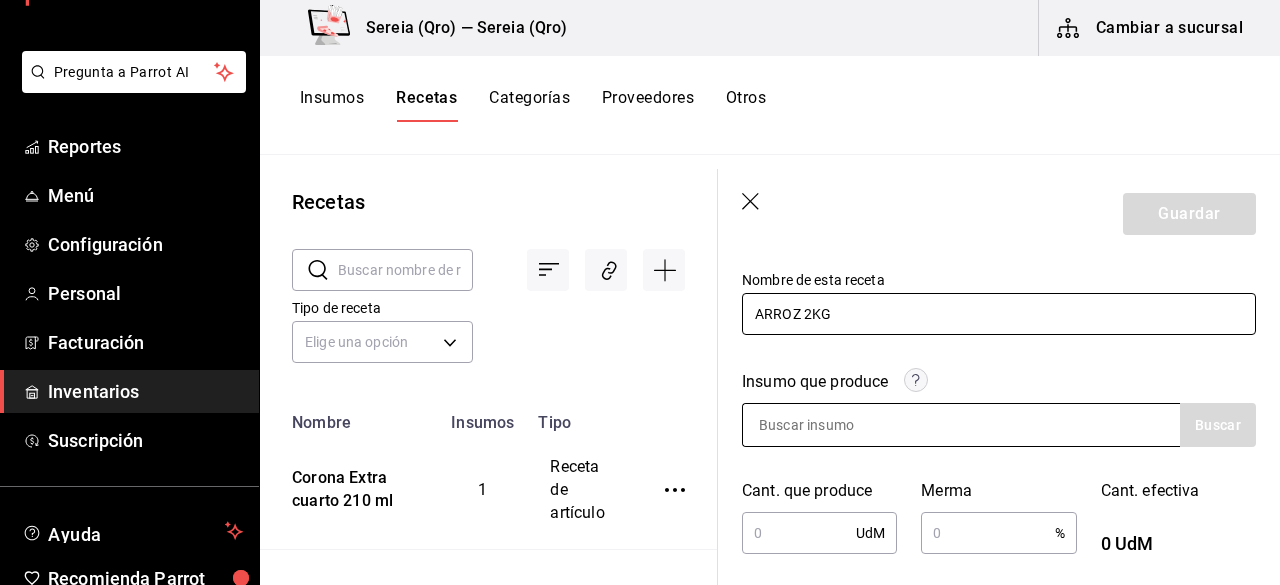 scroll, scrollTop: 300, scrollLeft: 0, axis: vertical 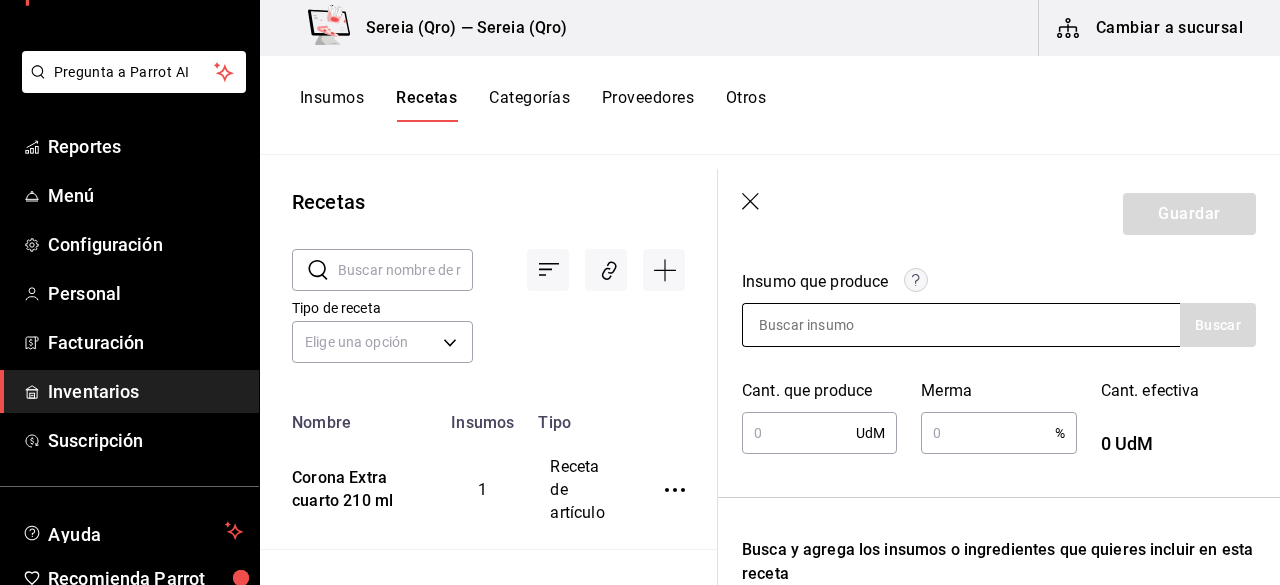 click at bounding box center (843, 325) 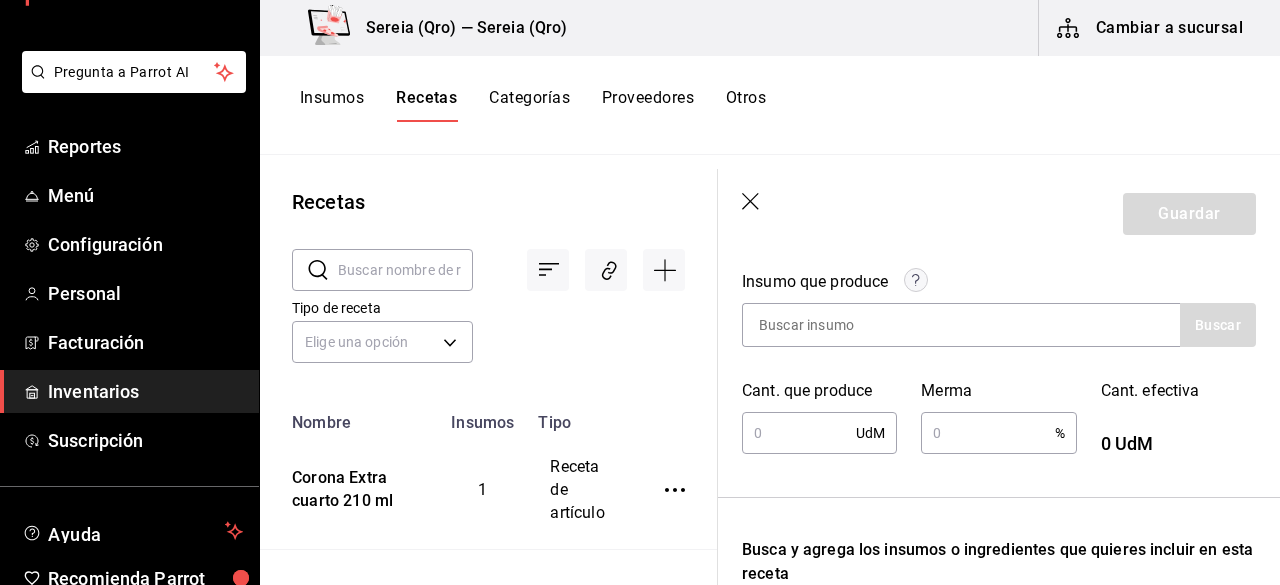 drag, startPoint x: 823, startPoint y: 416, endPoint x: 751, endPoint y: 419, distance: 72.06247 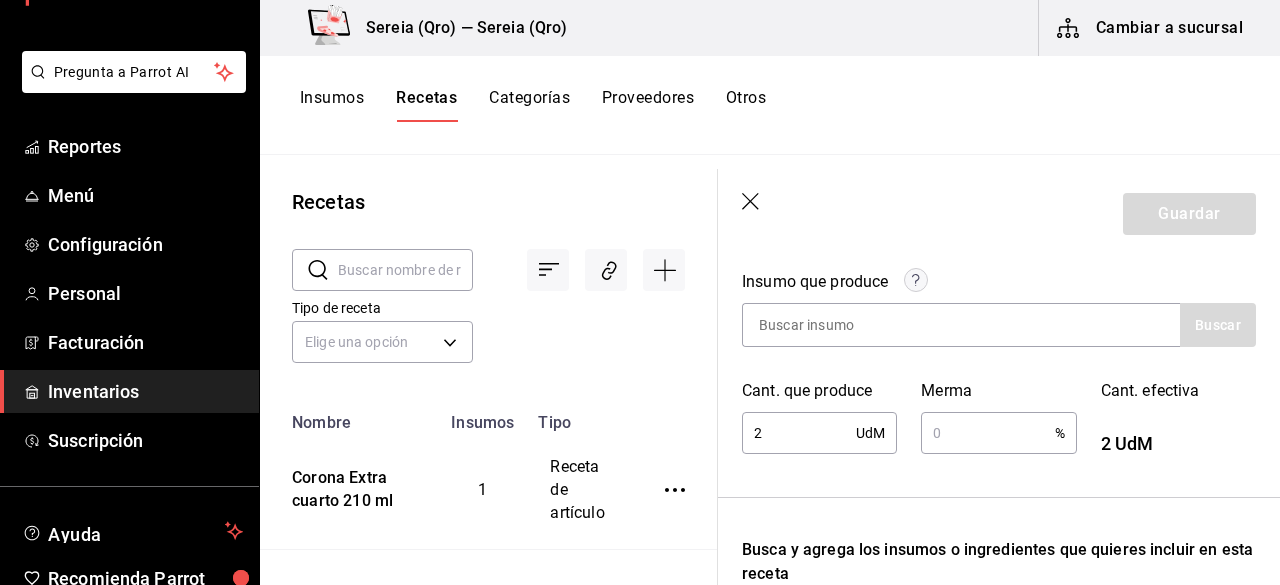 type on "2" 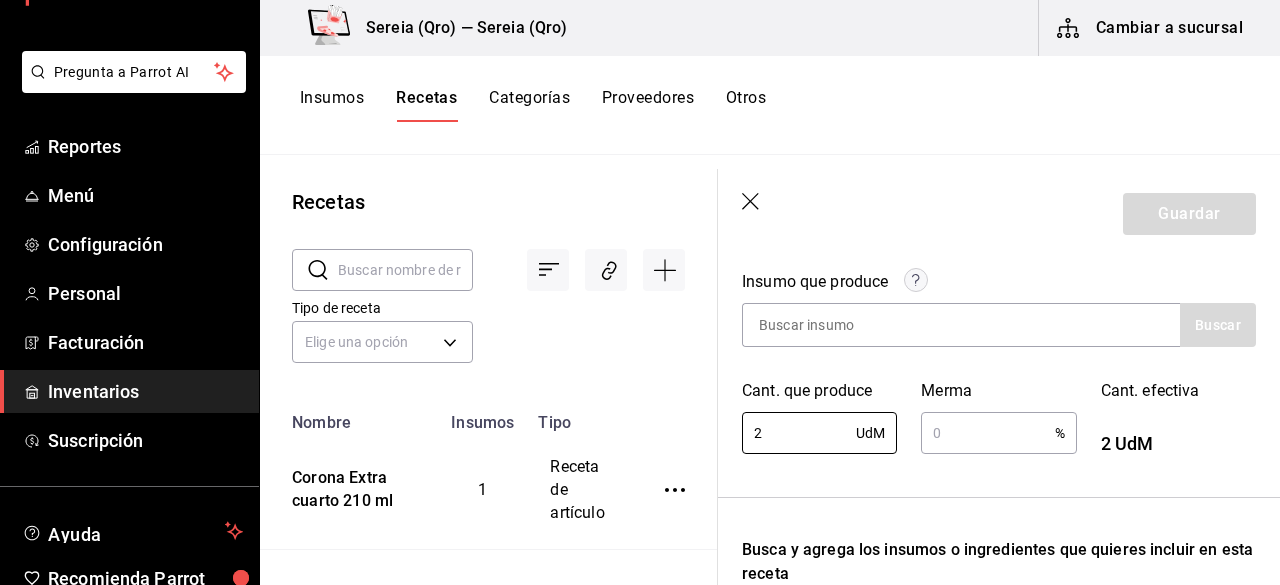 click on "Recuerda que las cantidades utilizadas en tus recetas estarán definidas en la Unidad de medida de receta que hayas especificado para cada insumo. Nombre de esta receta ARROZ 2KG Insumo que produce Buscar Cant. que produce 2 UdM ​ Merma % ​ Cant. efectiva 2 UdM Busca y agrega los insumos o ingredientes que quieres incluir en esta receta Insumo SUPPLY Buscar No hay insumos a mostrar. Busca un insumo para agregarlo a la lista" at bounding box center [999, 460] 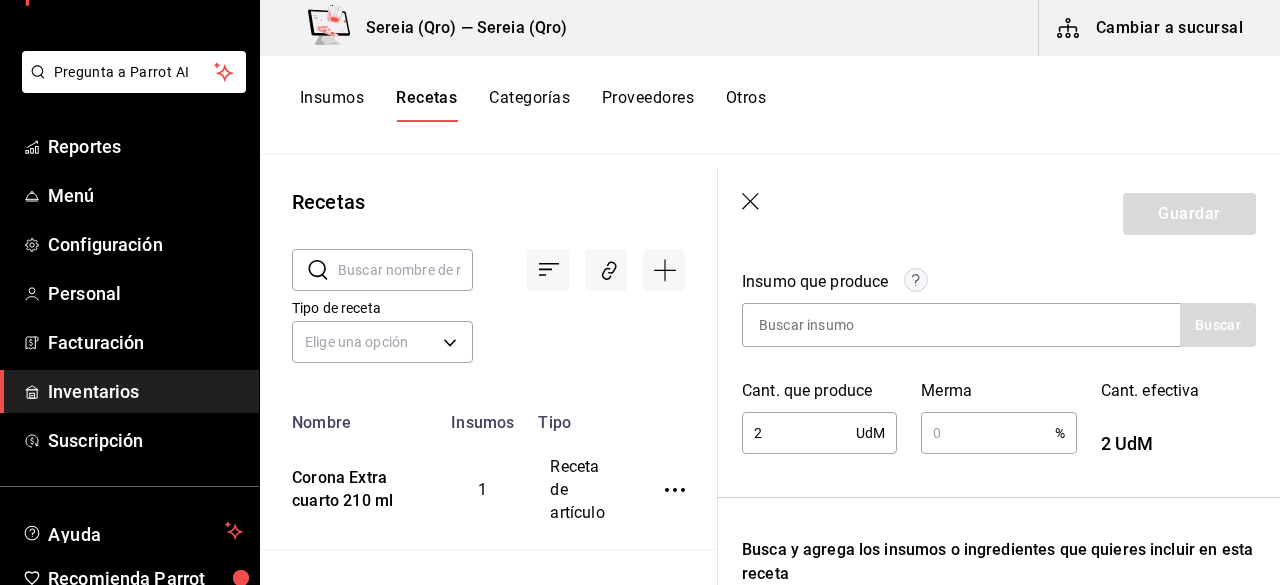 click on "Recuerda que las cantidades utilizadas en tus recetas estarán definidas en la Unidad de medida de receta que hayas especificado para cada insumo. Nombre de esta receta ARROZ 2KG Insumo que produce Buscar Cant. que produce 2 UdM ​ Merma % ​ Cant. efectiva 2 UdM Busca y agrega los insumos o ingredientes que quieres incluir en esta receta Insumo SUPPLY Buscar No hay insumos a mostrar. Busca un insumo para agregarlo a la lista" at bounding box center (999, 460) 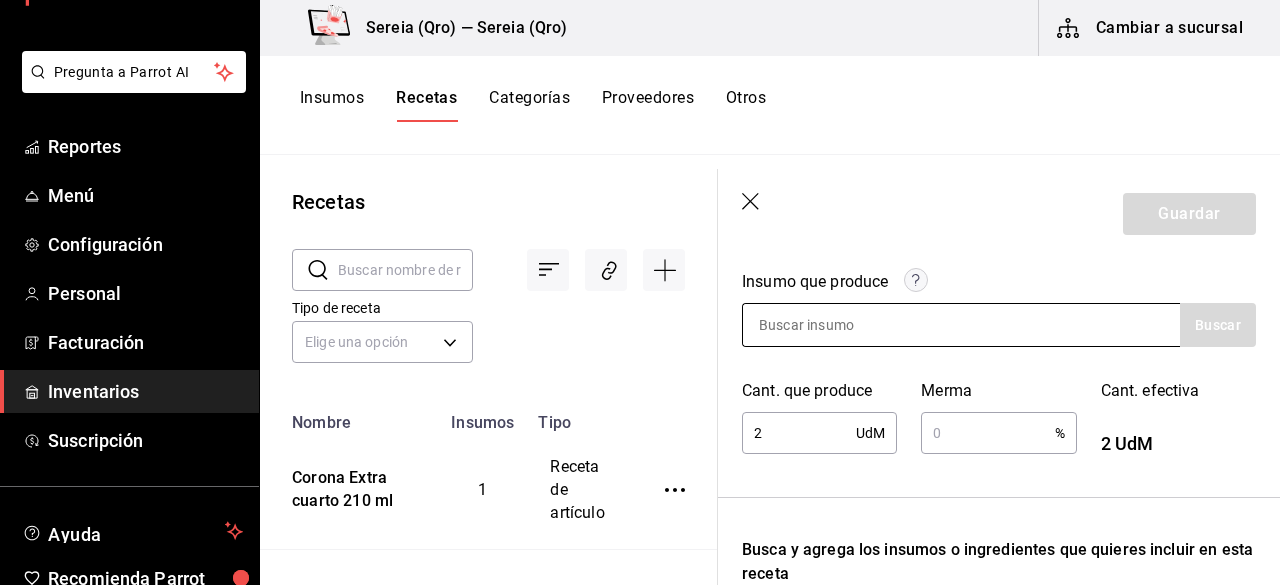 click at bounding box center [843, 325] 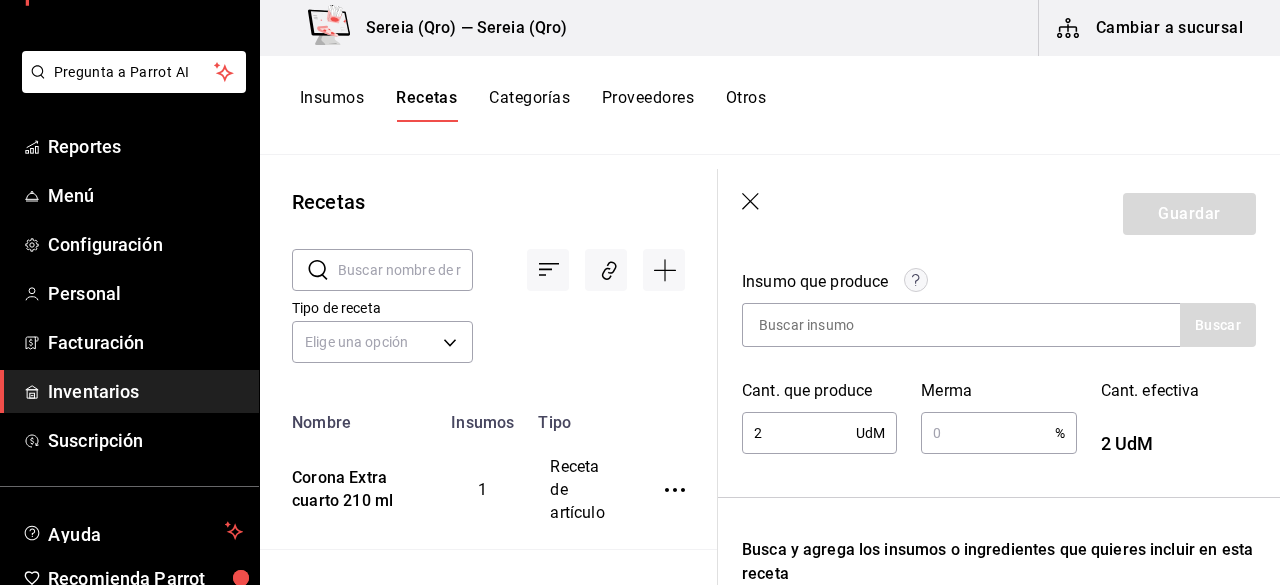 click on "2" at bounding box center [799, 433] 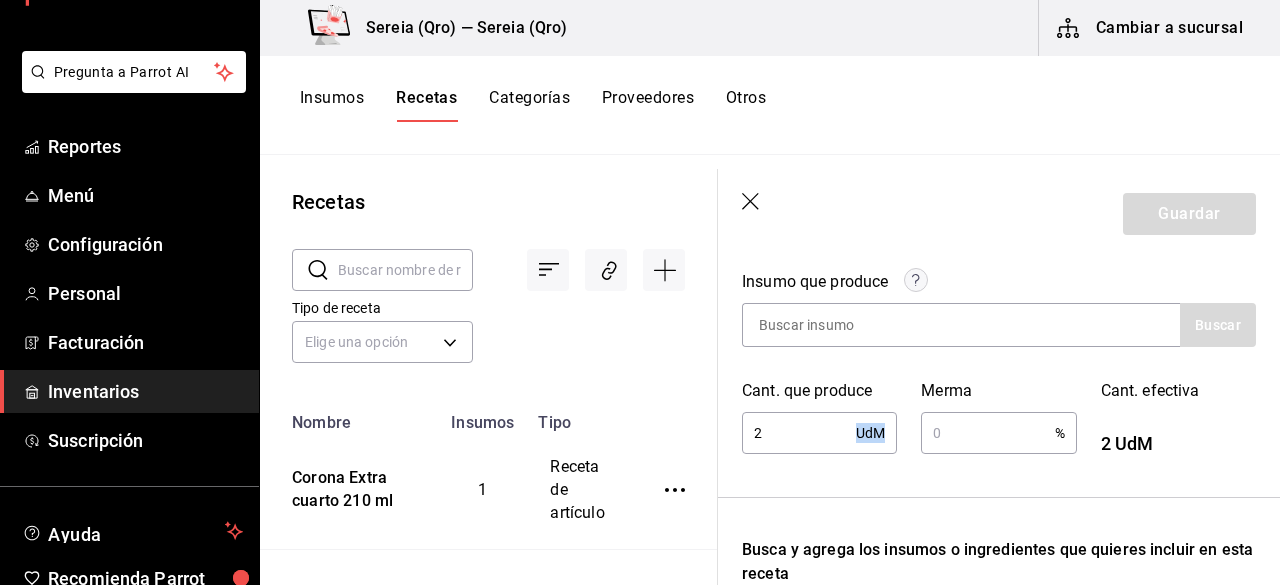 drag, startPoint x: 874, startPoint y: 435, endPoint x: 842, endPoint y: 435, distance: 32 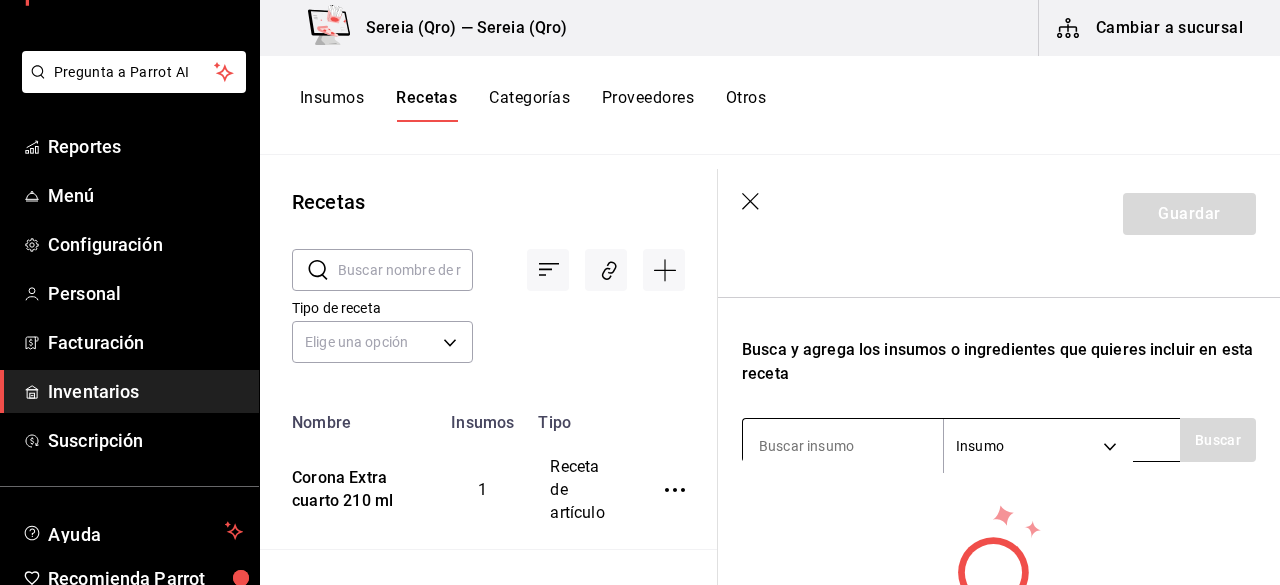 scroll, scrollTop: 400, scrollLeft: 0, axis: vertical 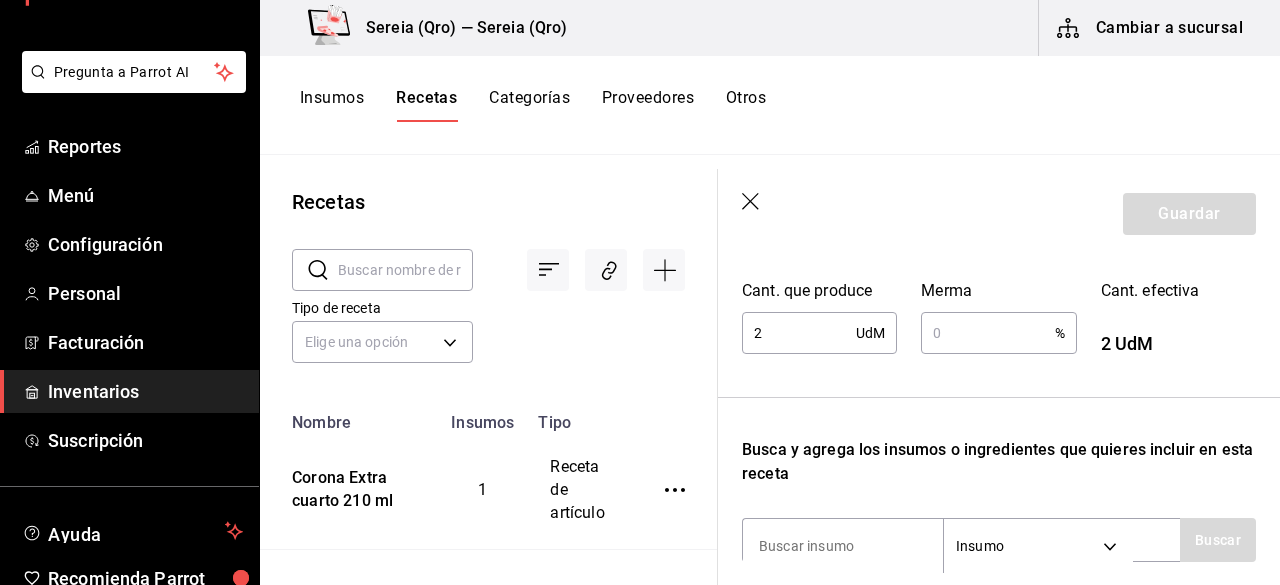 click on "2 UdM ​" at bounding box center [819, 333] 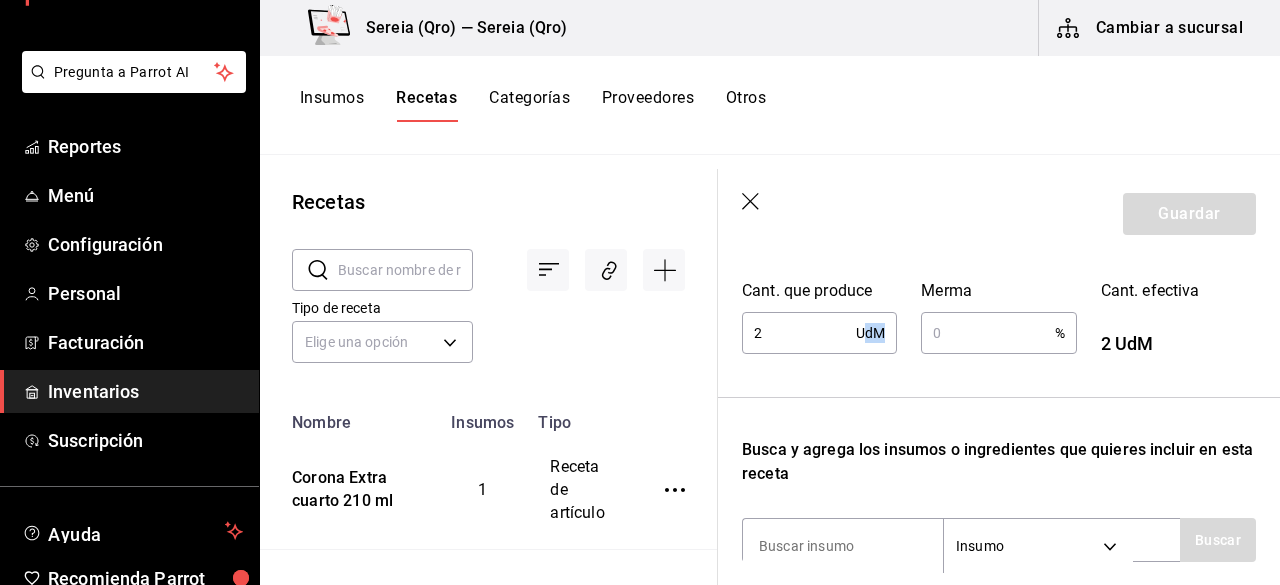 drag, startPoint x: 882, startPoint y: 333, endPoint x: 856, endPoint y: 334, distance: 26.019224 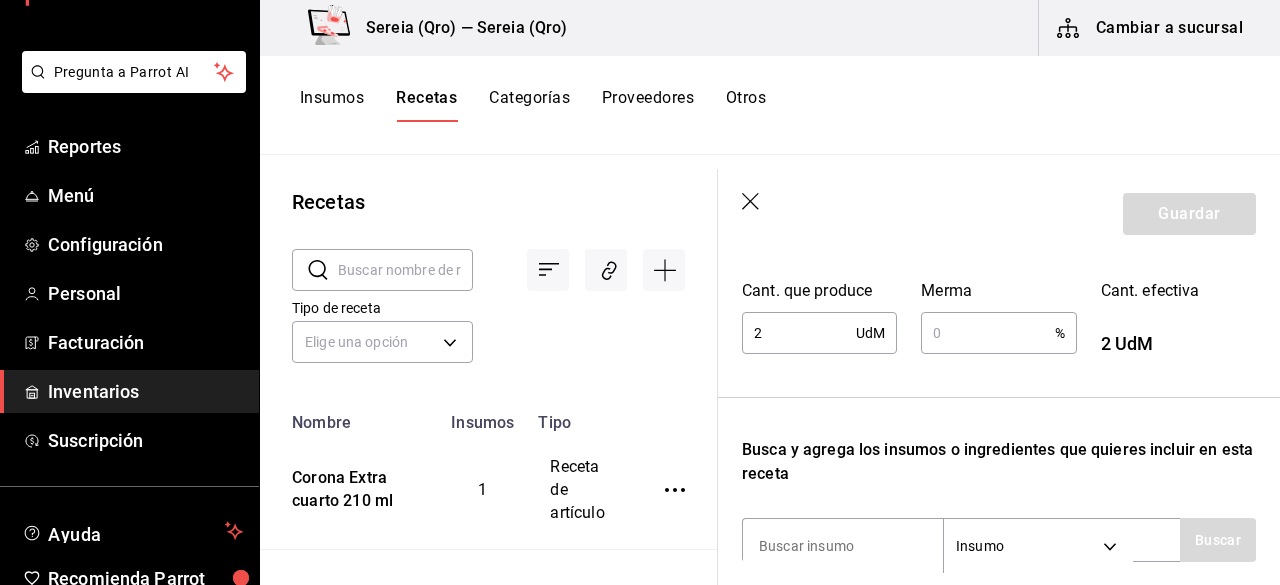 drag, startPoint x: 841, startPoint y: 327, endPoint x: 868, endPoint y: 334, distance: 27.89265 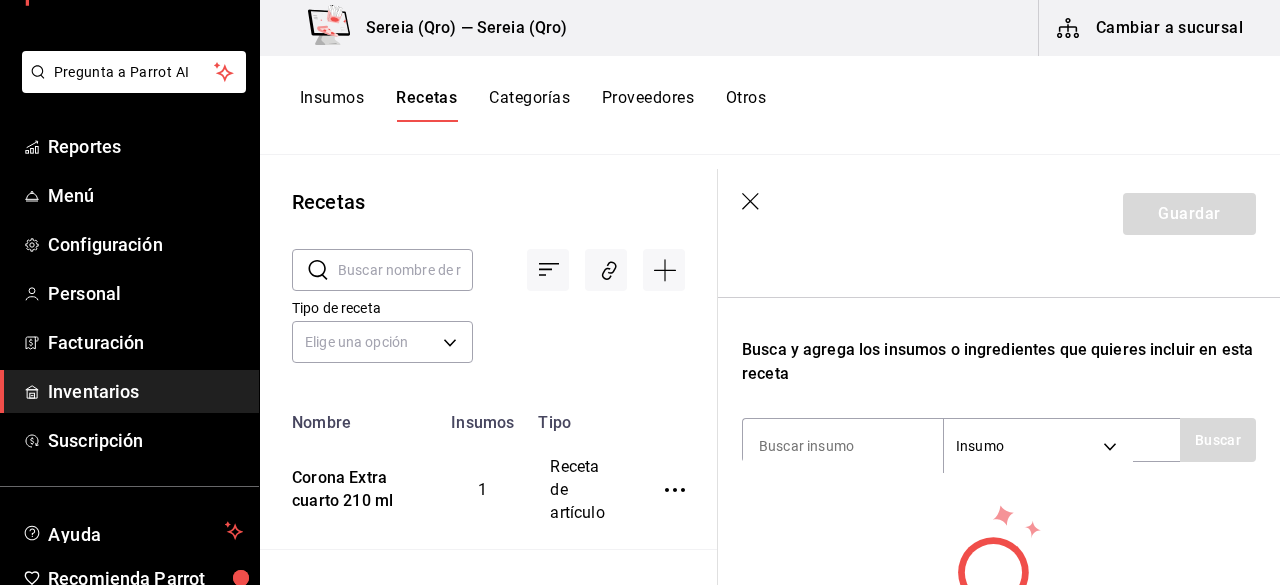 scroll, scrollTop: 400, scrollLeft: 0, axis: vertical 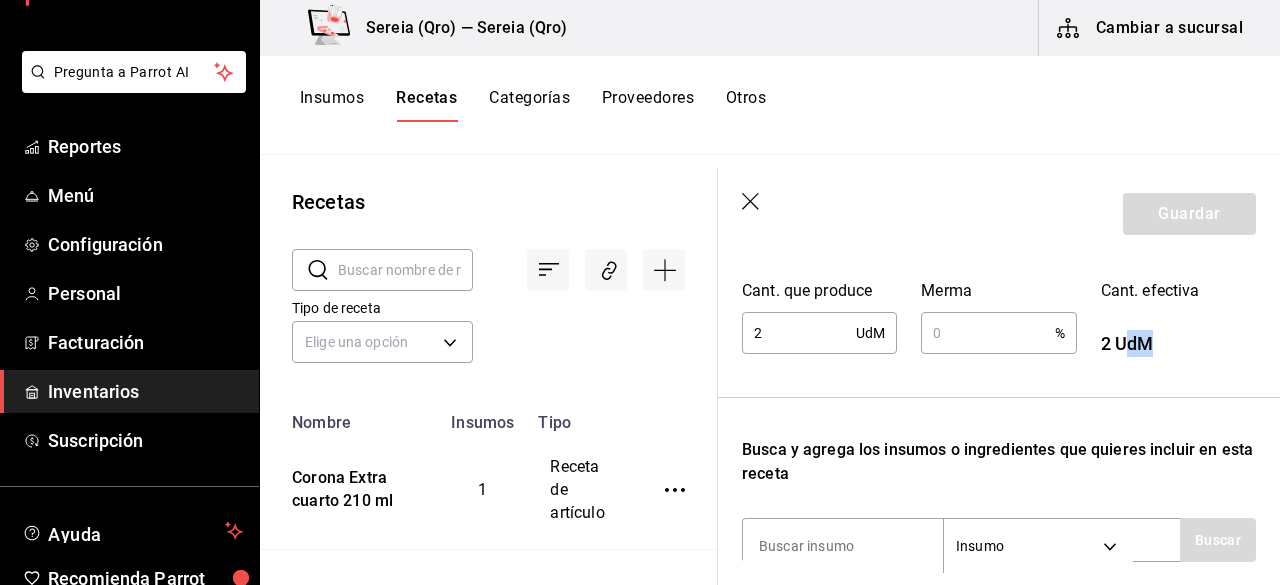 drag, startPoint x: 1160, startPoint y: 339, endPoint x: 1120, endPoint y: 339, distance: 40 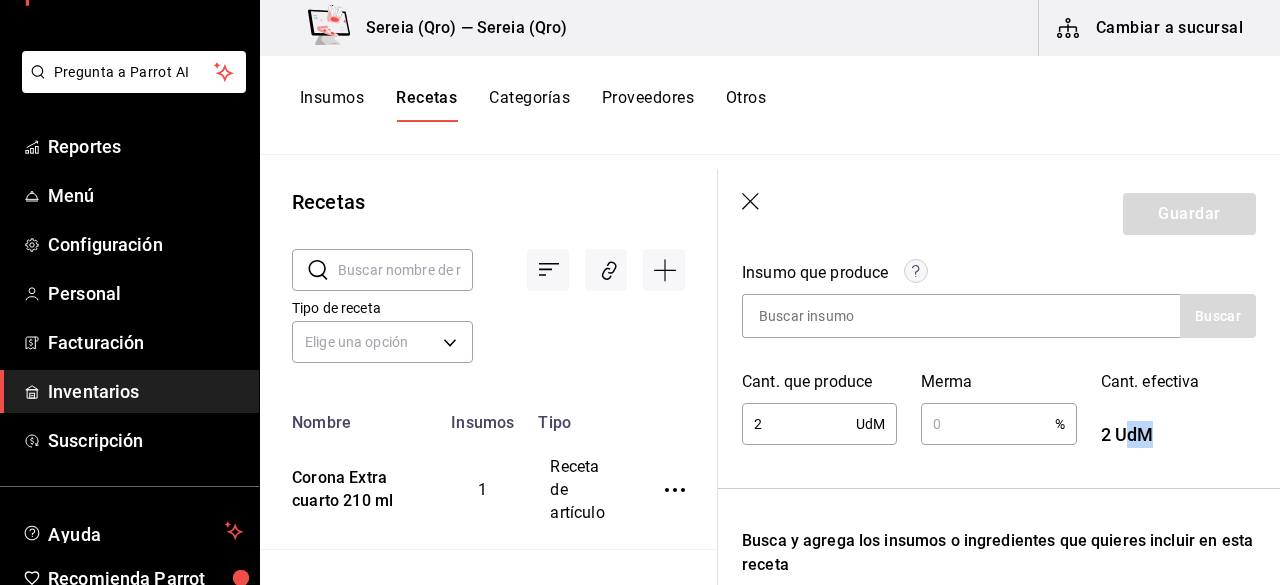 scroll, scrollTop: 300, scrollLeft: 0, axis: vertical 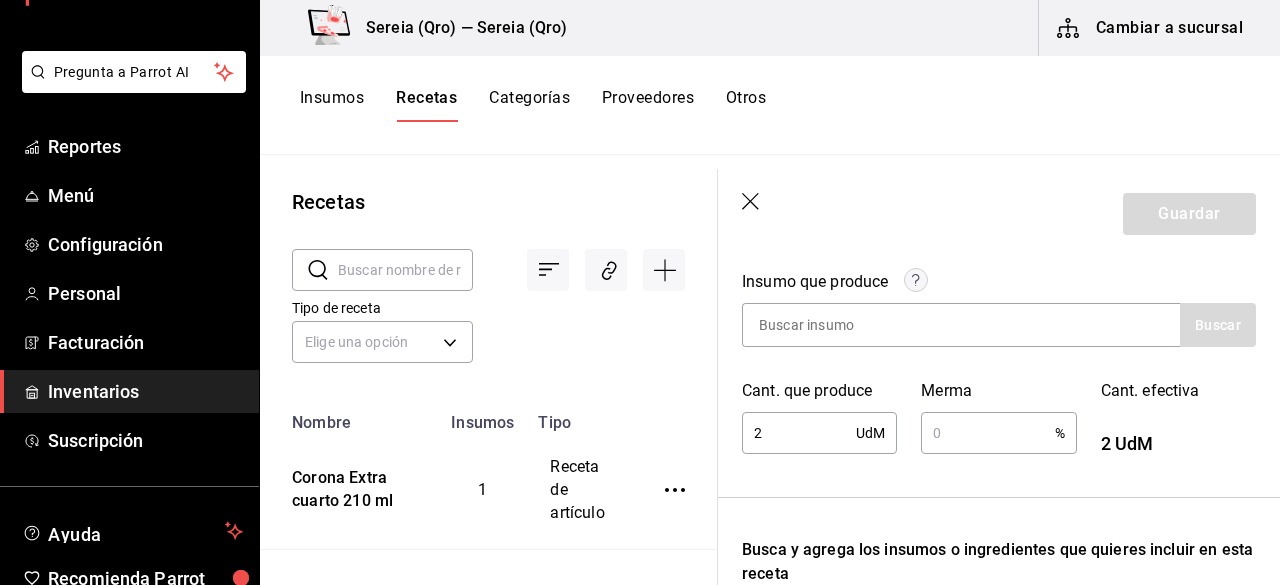 click on "Cant. efectiva" at bounding box center (1178, 391) 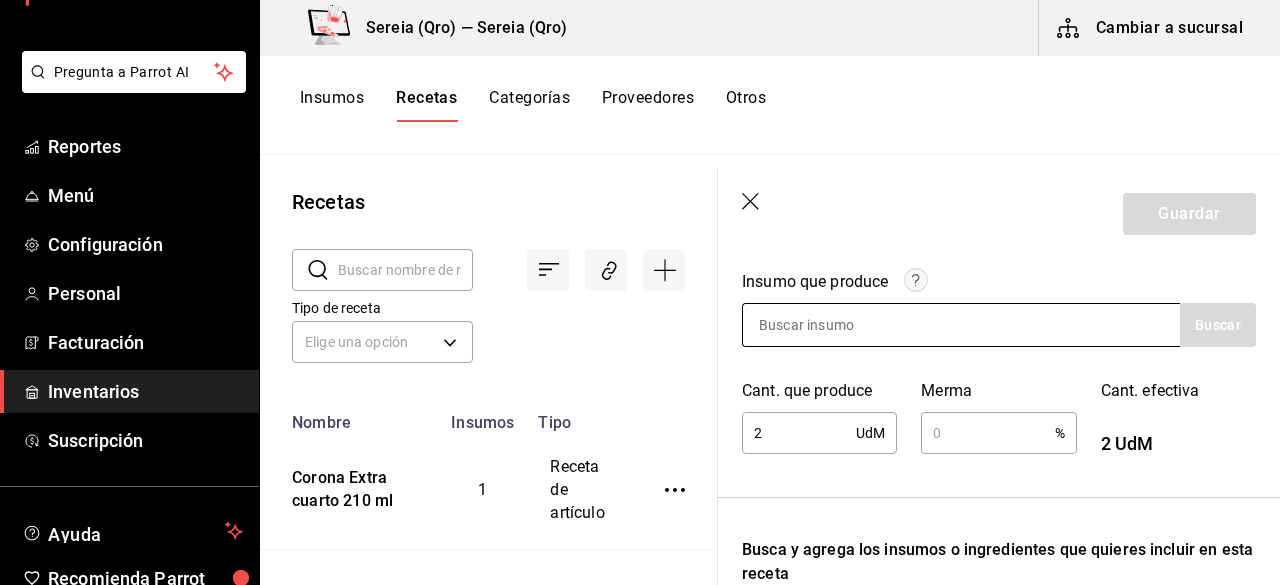 click at bounding box center (961, 325) 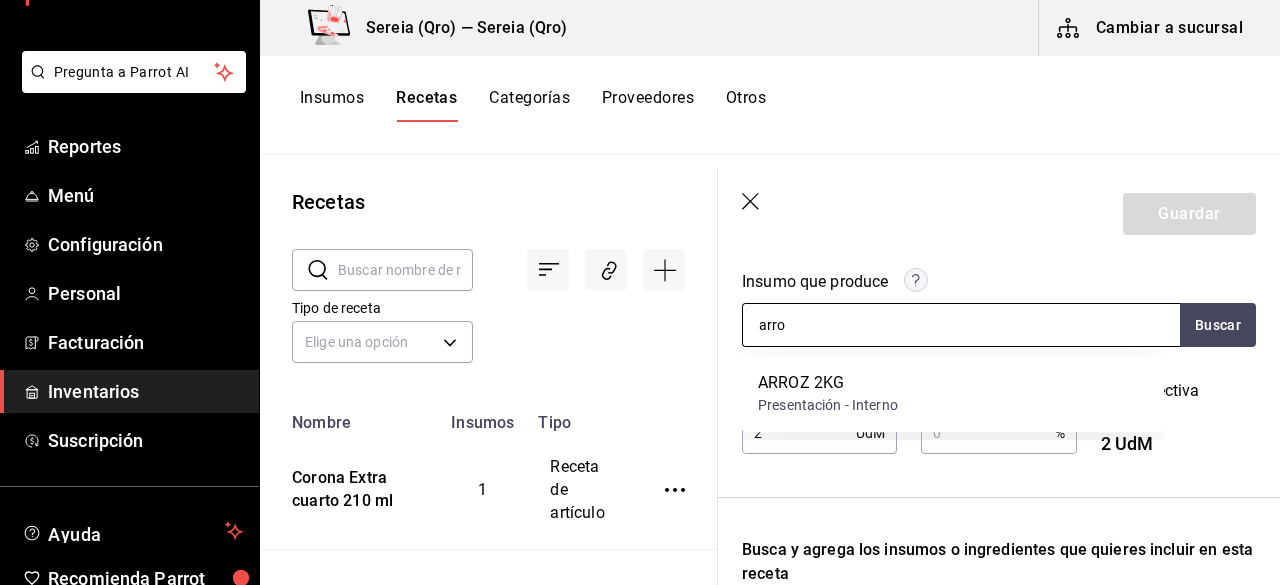 type on "arroz" 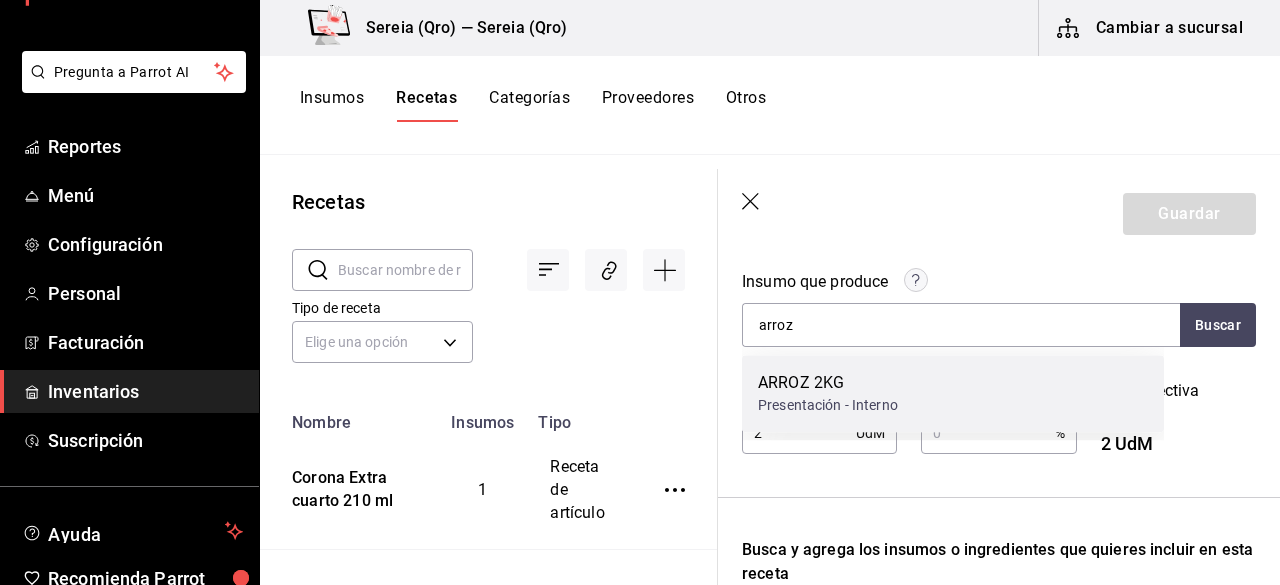 click on "Presentación - Interno" at bounding box center (828, 405) 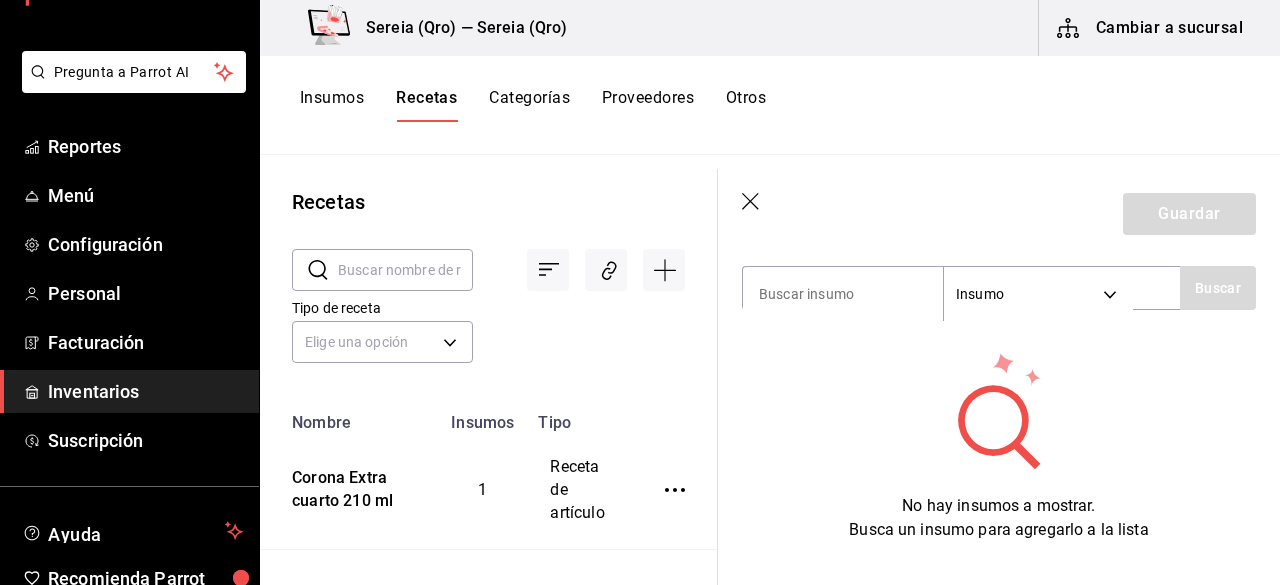 scroll, scrollTop: 600, scrollLeft: 0, axis: vertical 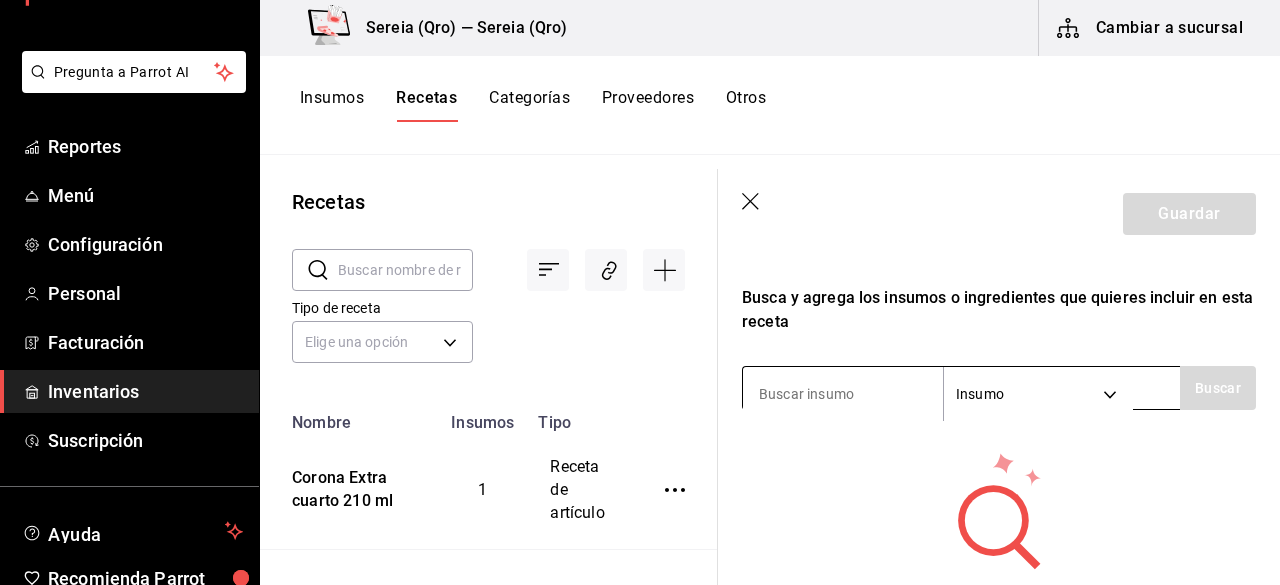 click at bounding box center (843, 394) 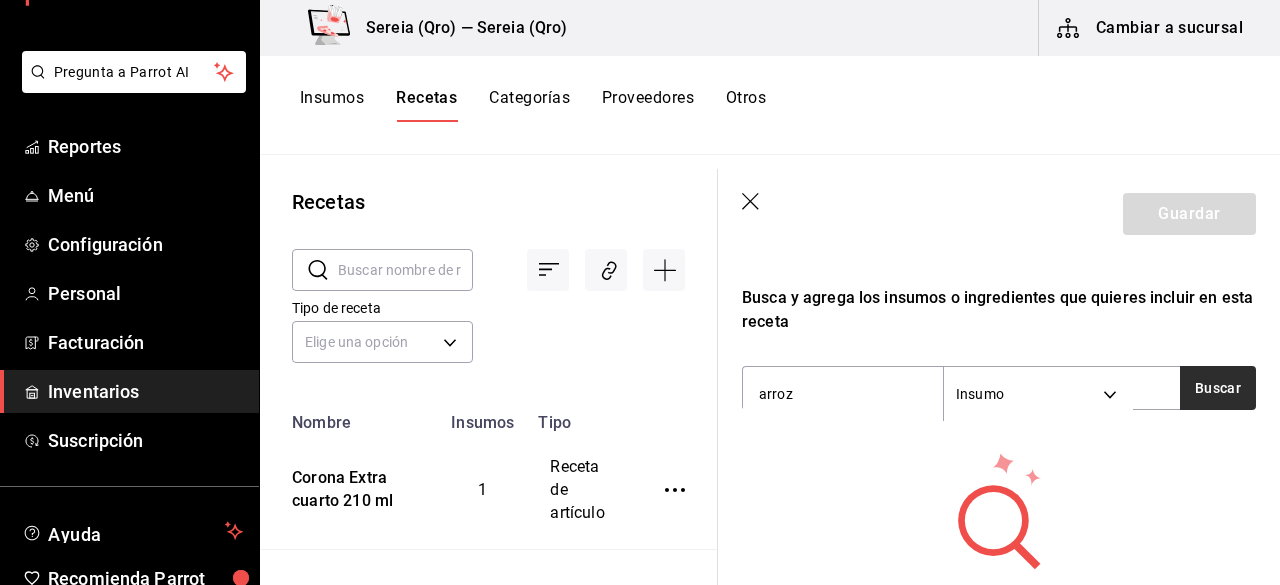 type on "arroz" 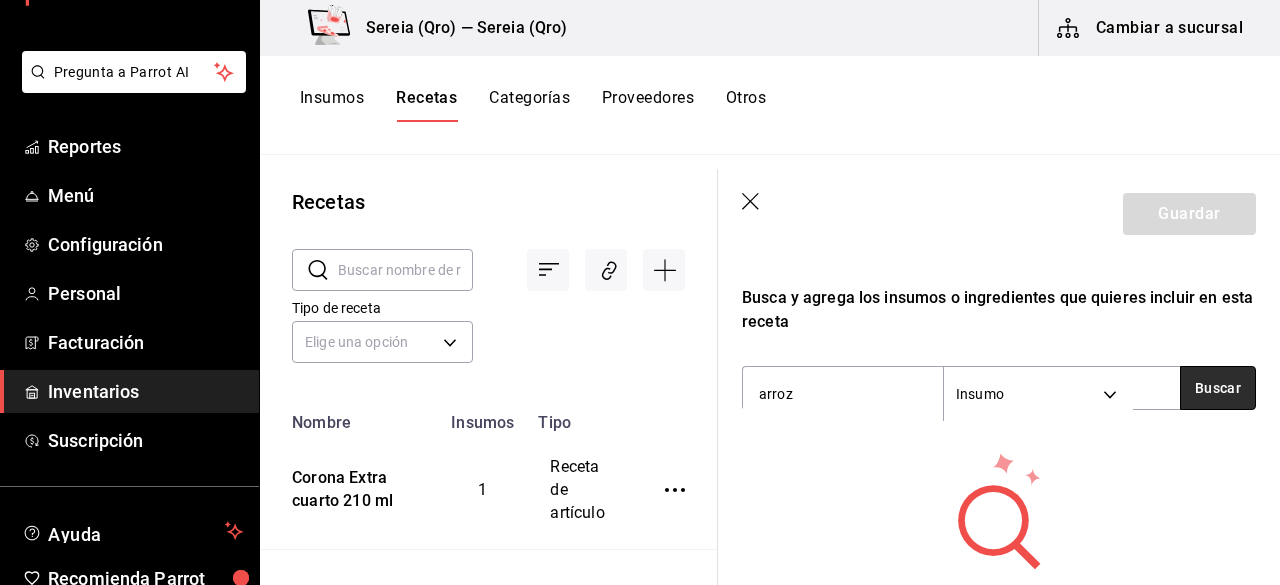 click on "Buscar" at bounding box center [1218, 388] 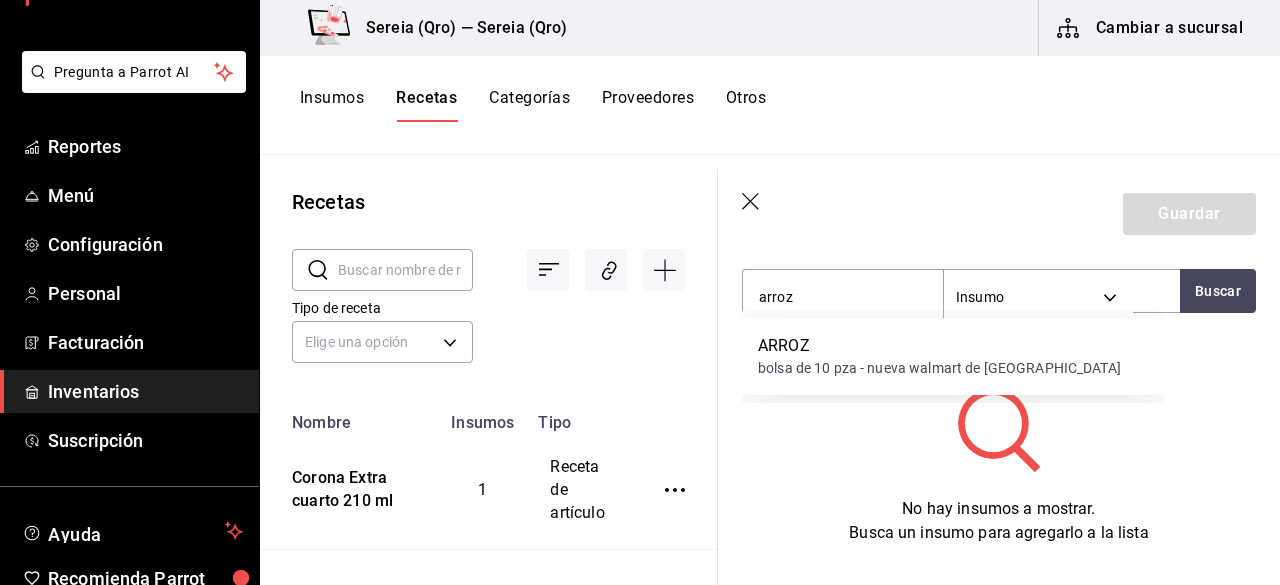 scroll, scrollTop: 700, scrollLeft: 0, axis: vertical 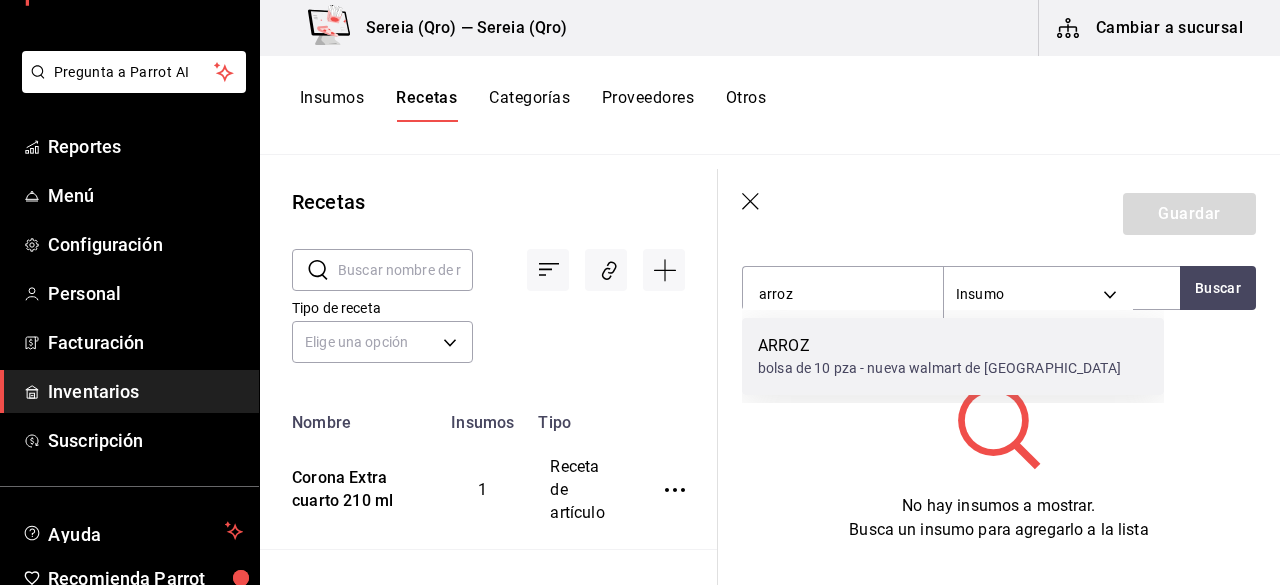 click on "bolsa de 10 pza - nueva walmart de [GEOGRAPHIC_DATA]" at bounding box center (939, 368) 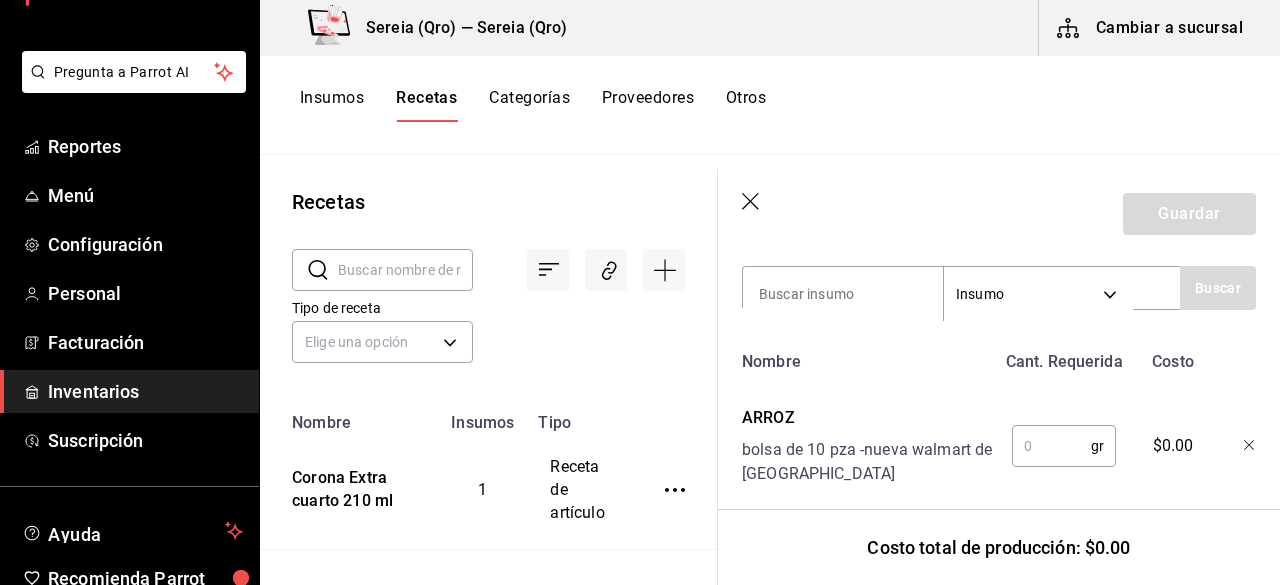 scroll, scrollTop: 744, scrollLeft: 0, axis: vertical 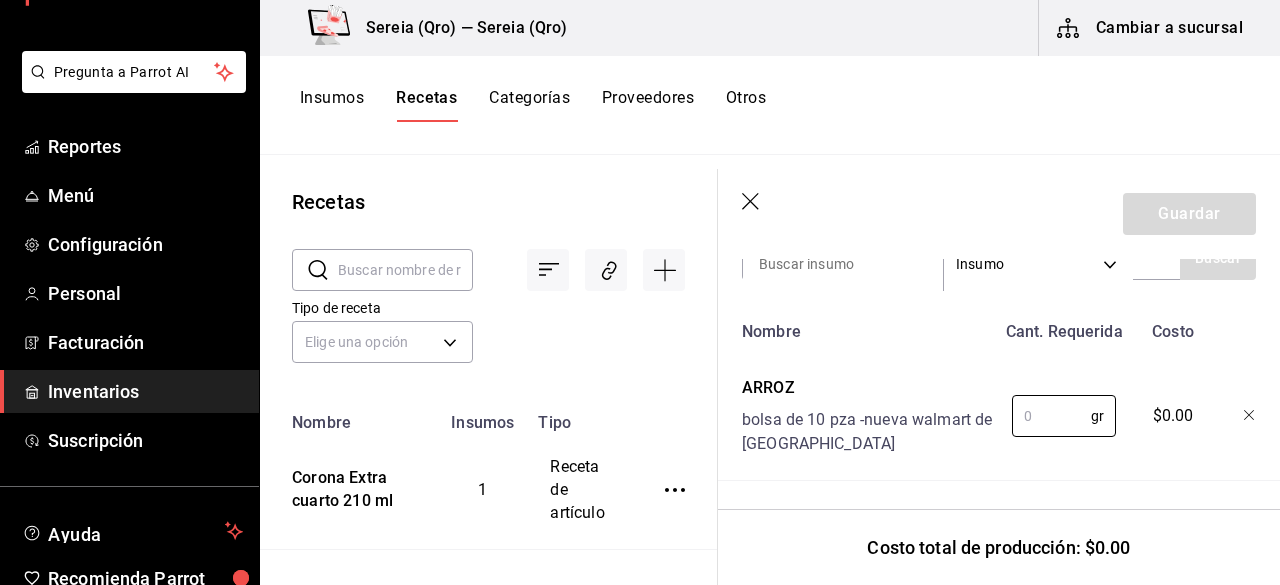 drag, startPoint x: 1045, startPoint y: 405, endPoint x: 973, endPoint y: 402, distance: 72.06247 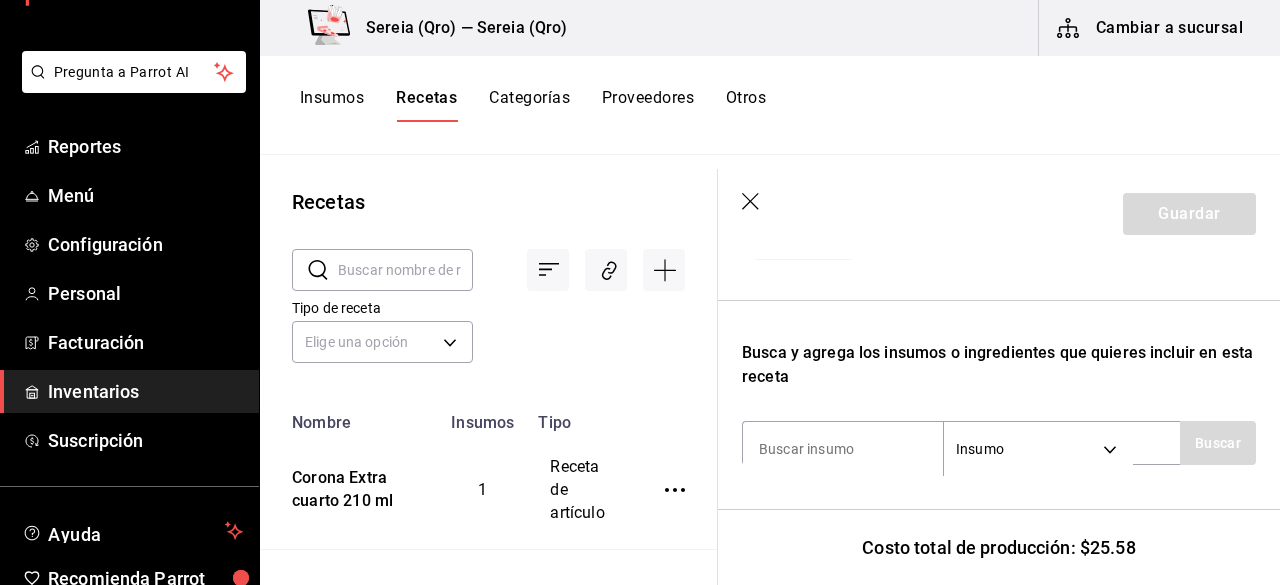scroll, scrollTop: 744, scrollLeft: 0, axis: vertical 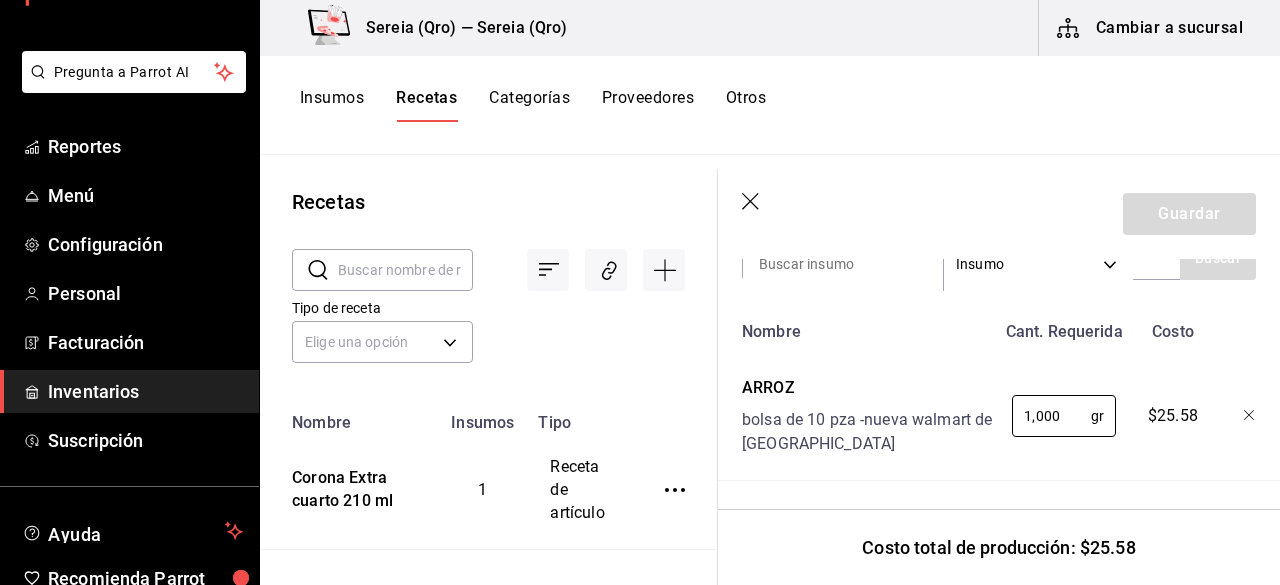 type on "1,000" 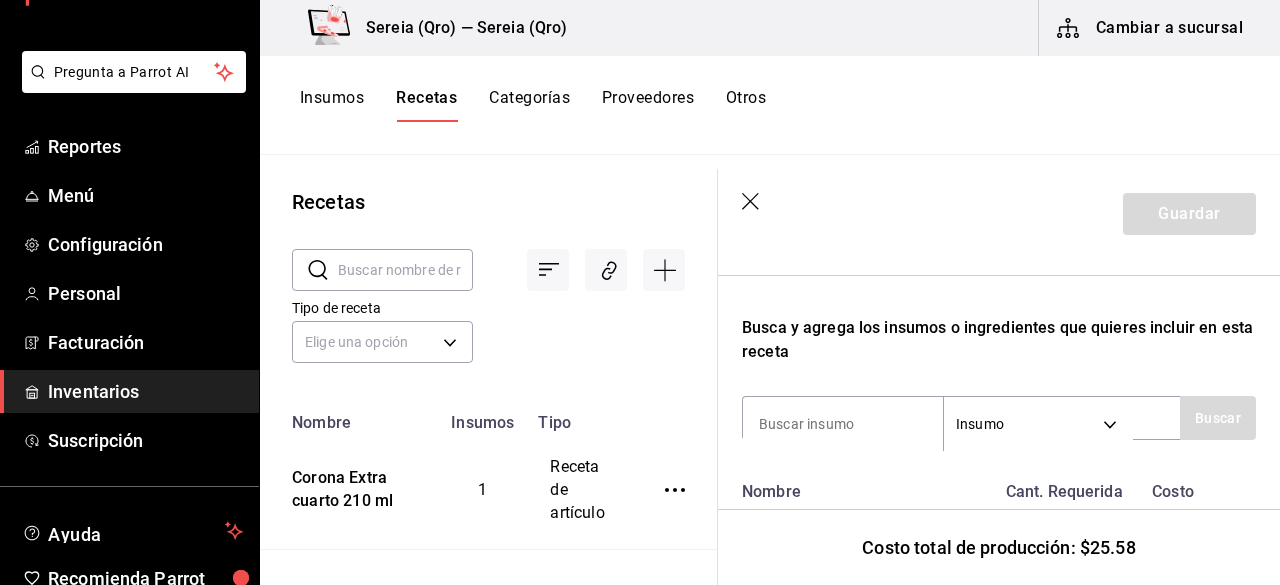 scroll, scrollTop: 544, scrollLeft: 0, axis: vertical 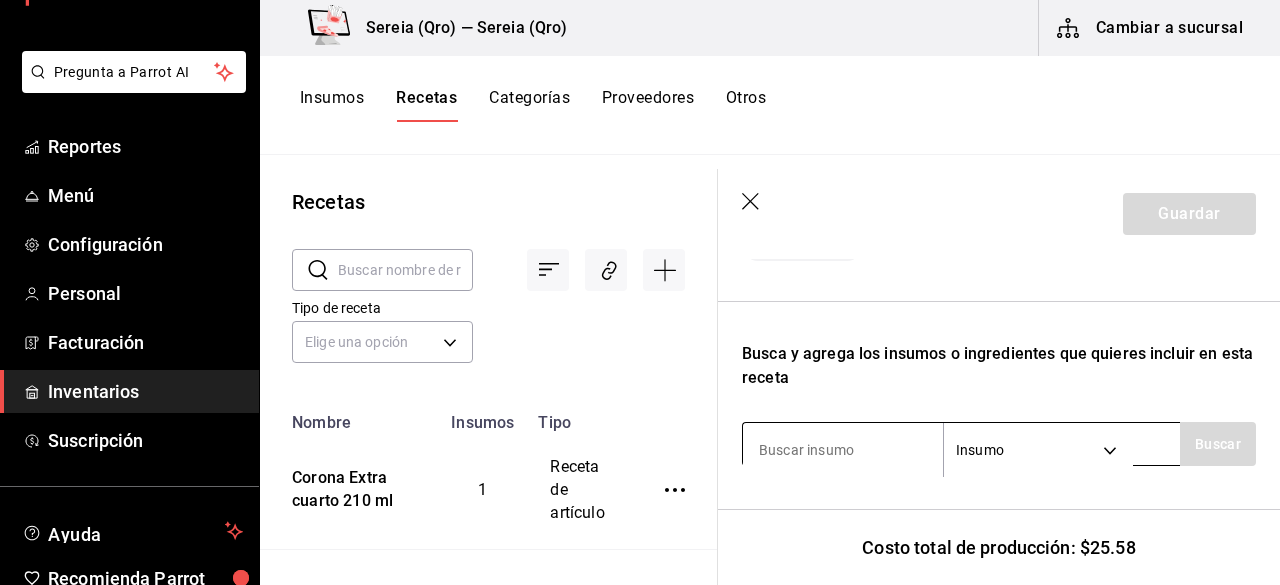 click at bounding box center (843, 450) 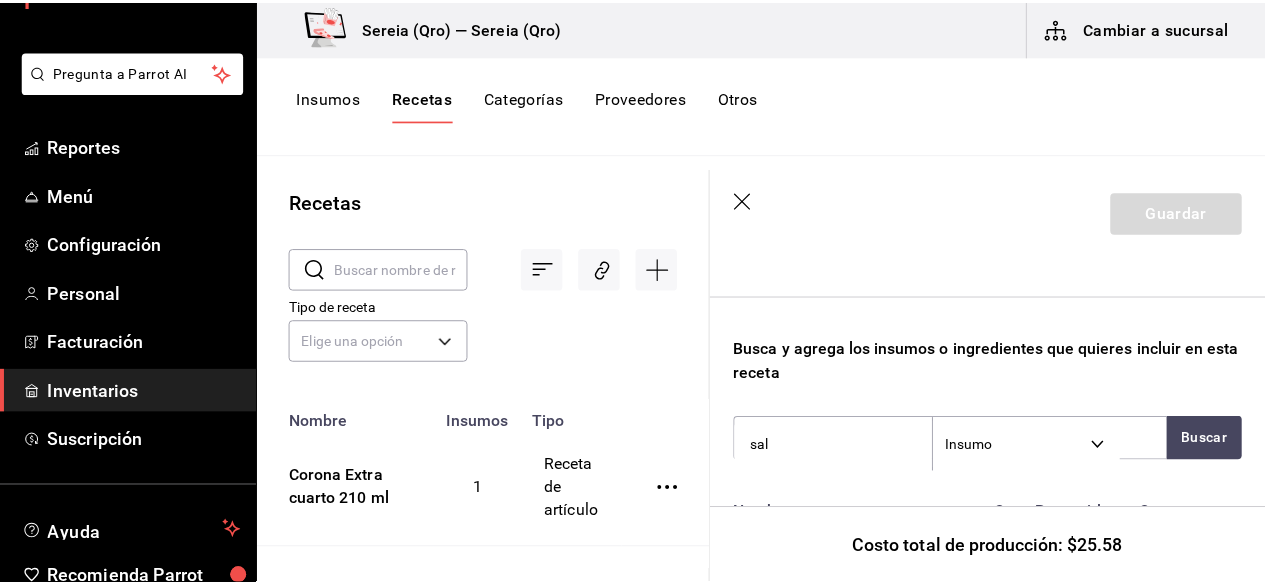 scroll, scrollTop: 544, scrollLeft: 0, axis: vertical 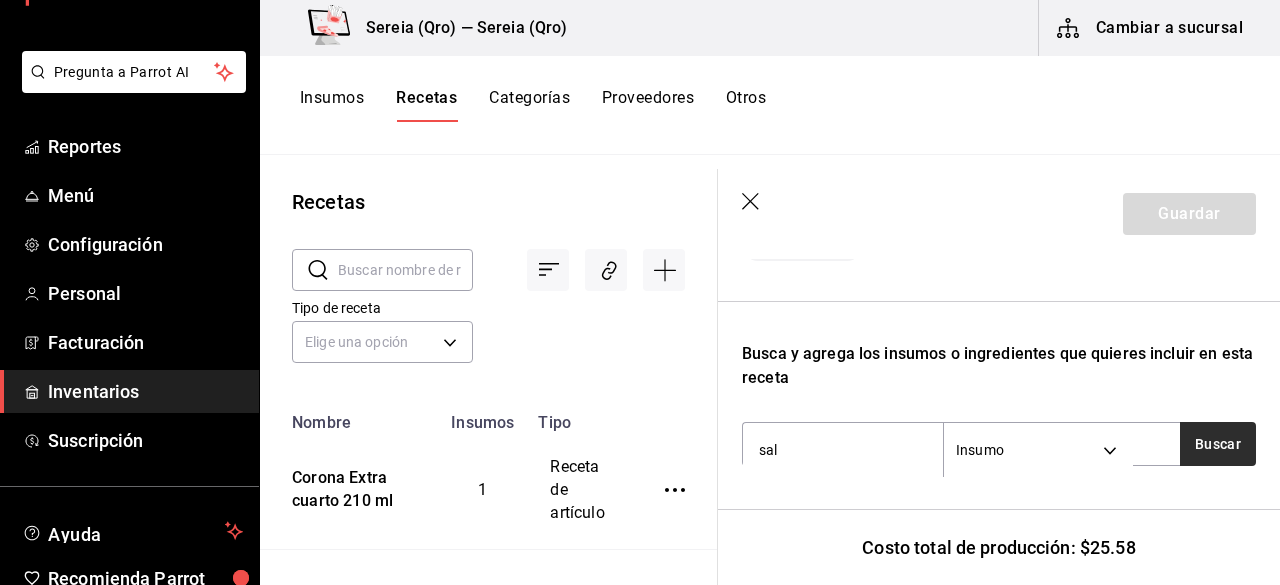 type on "sal" 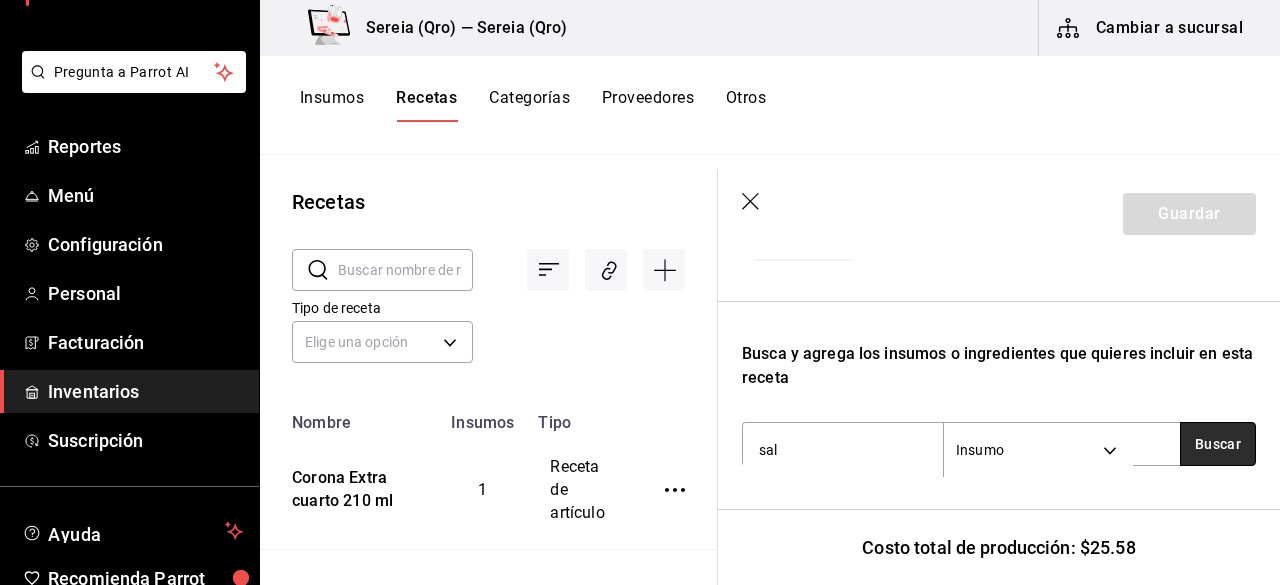 click on "Buscar" at bounding box center [1218, 444] 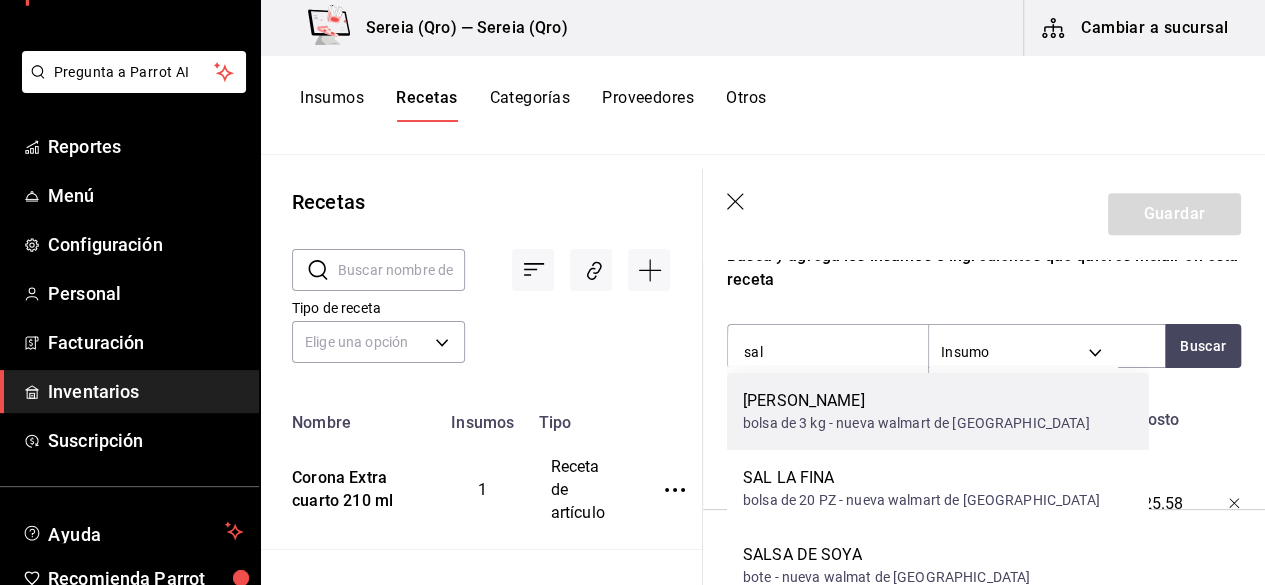 scroll, scrollTop: 644, scrollLeft: 0, axis: vertical 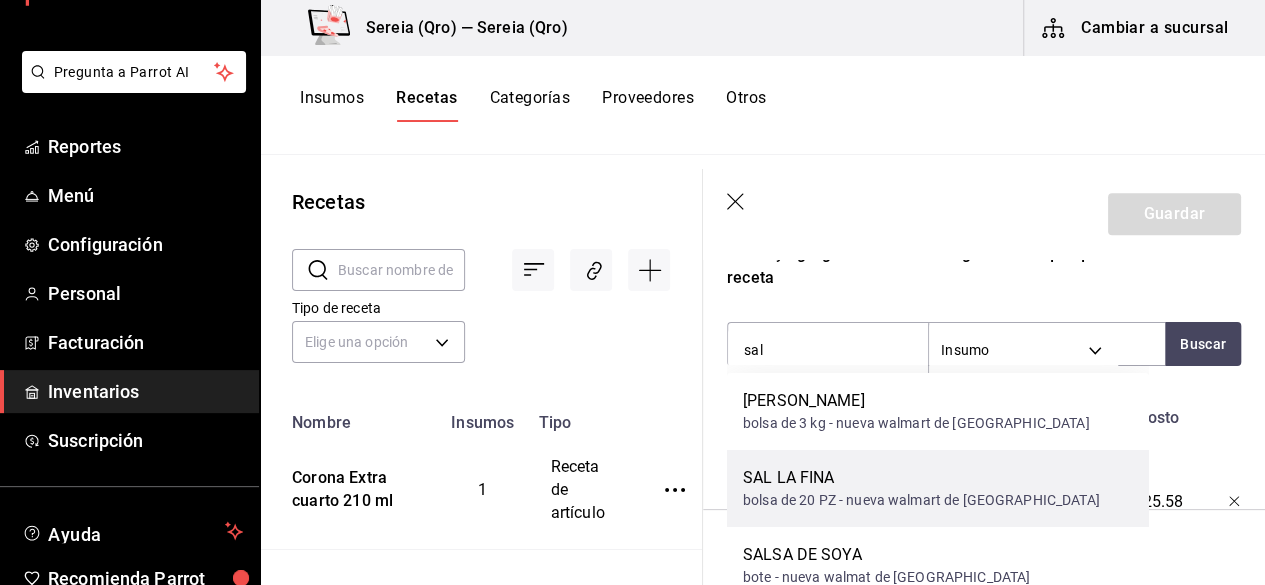 click on "SAL LA FINA" at bounding box center [921, 478] 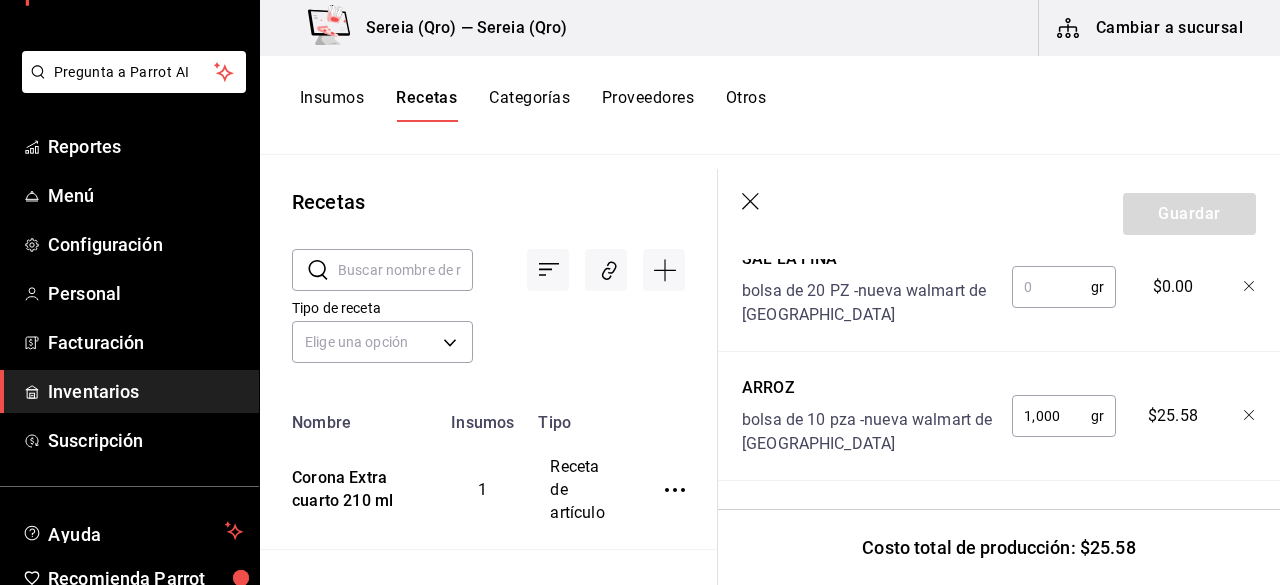 scroll, scrollTop: 774, scrollLeft: 0, axis: vertical 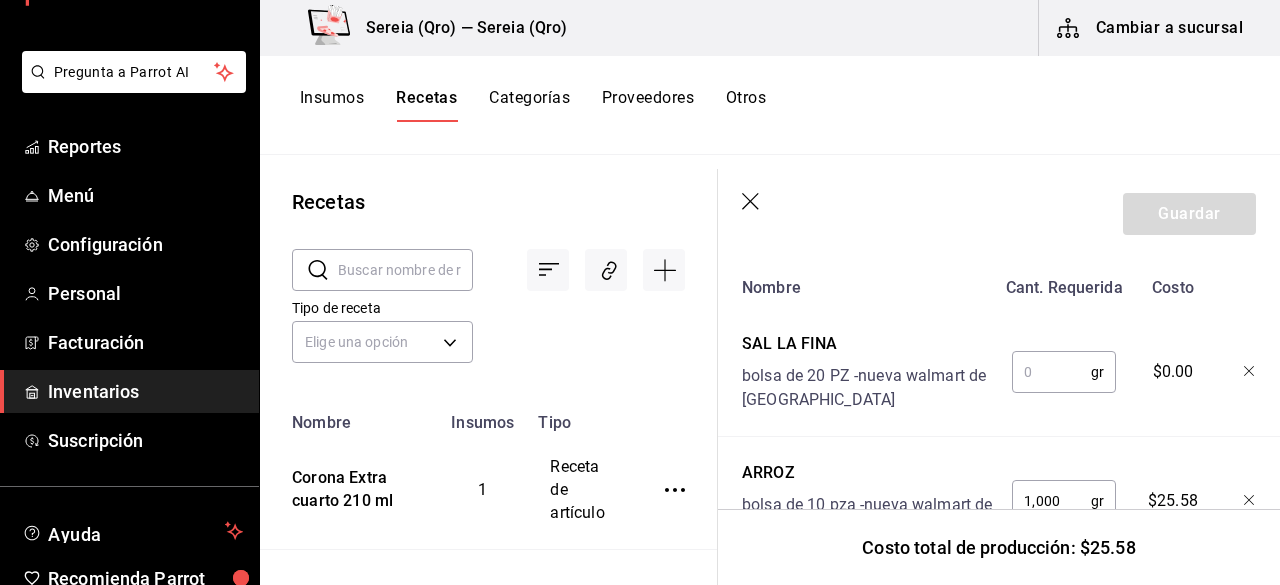 click at bounding box center [1051, 372] 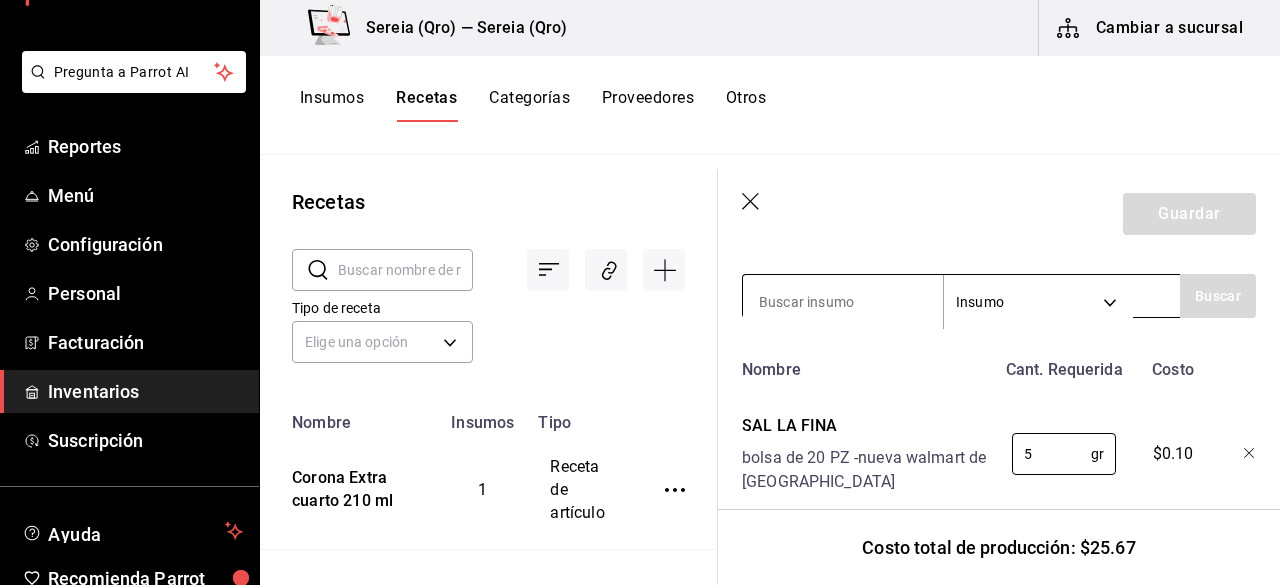 scroll, scrollTop: 674, scrollLeft: 0, axis: vertical 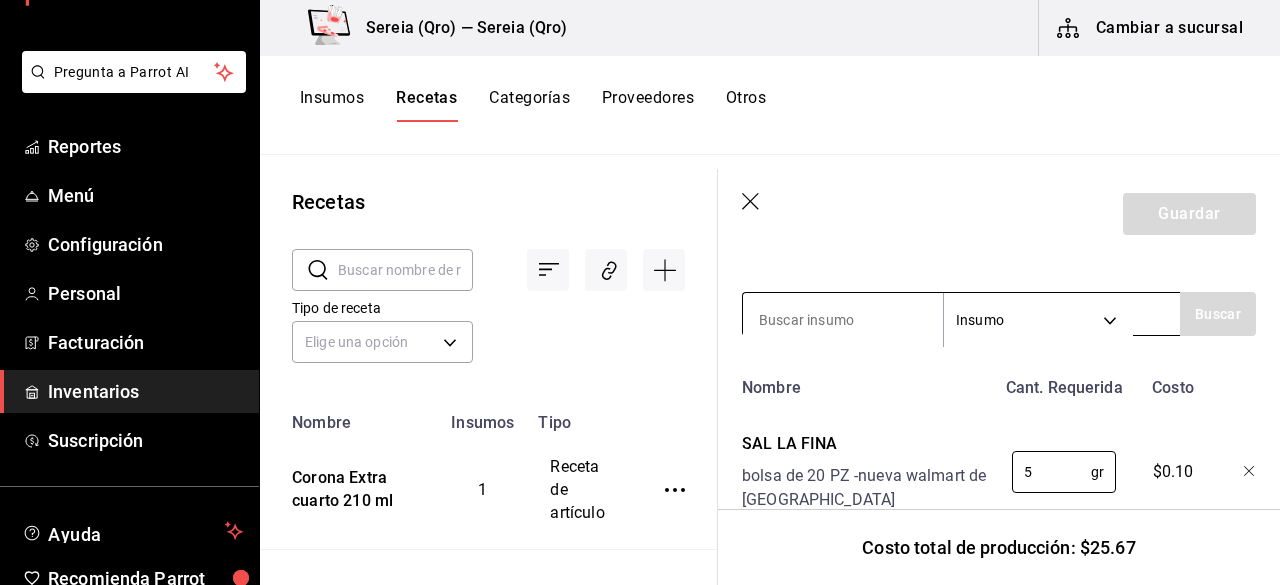 type on "5" 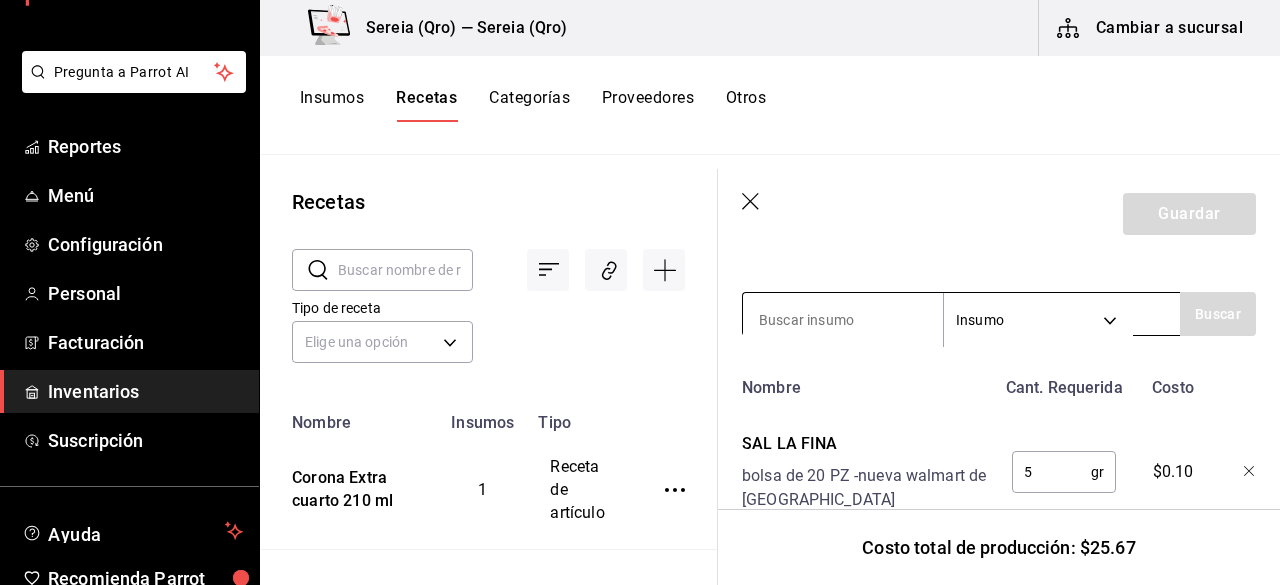 click at bounding box center [843, 320] 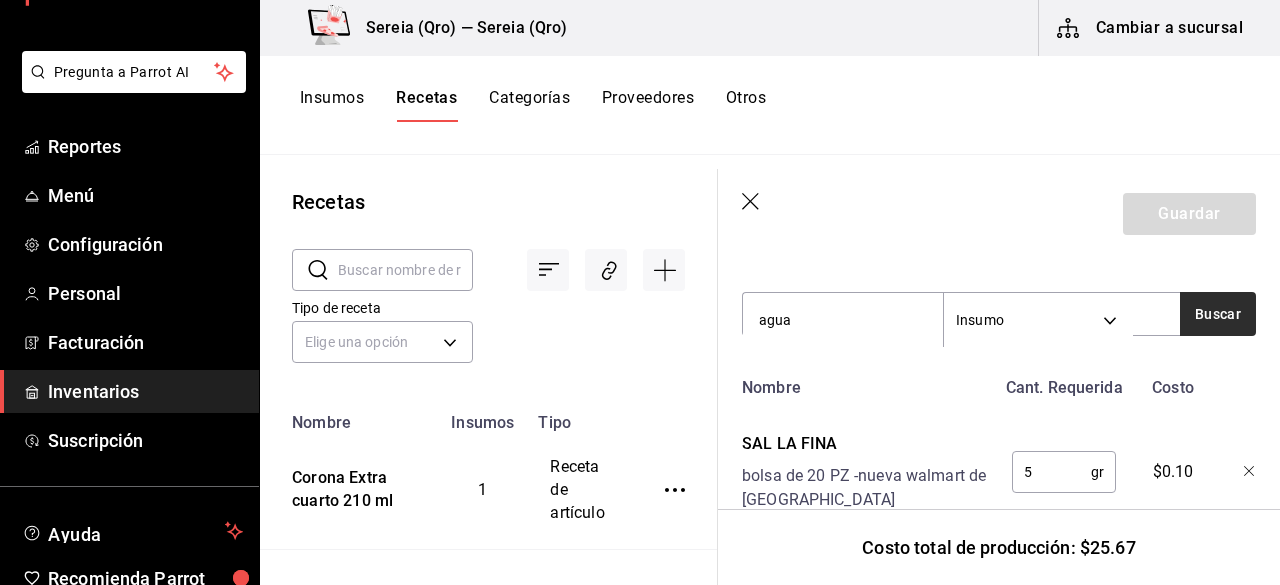 type on "agua" 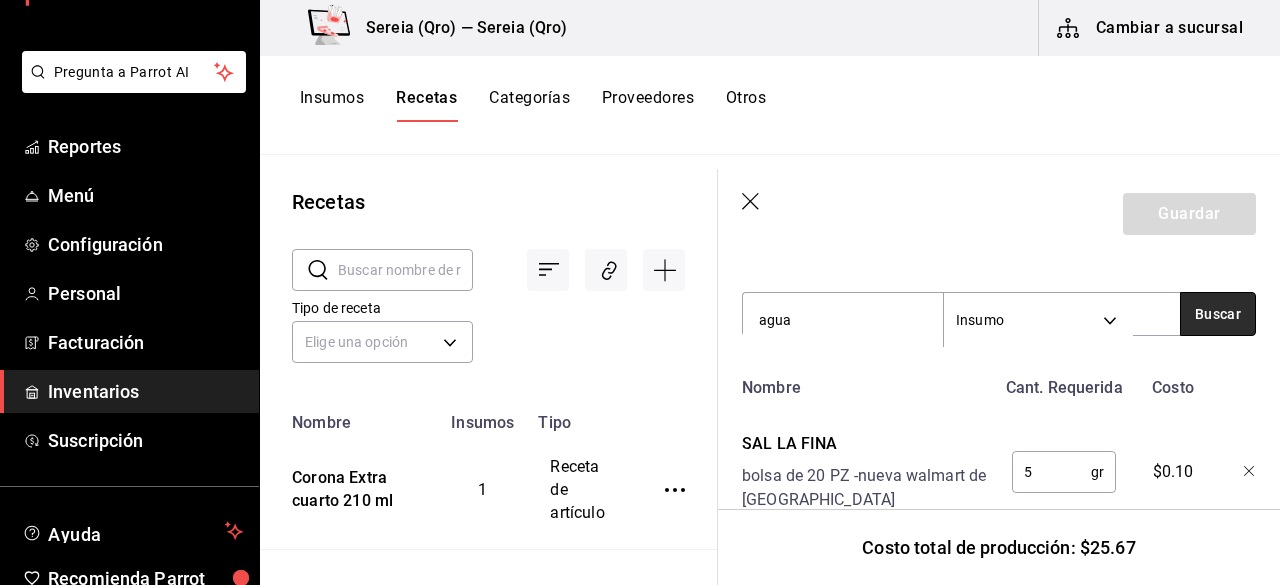 click on "Buscar" at bounding box center (1218, 314) 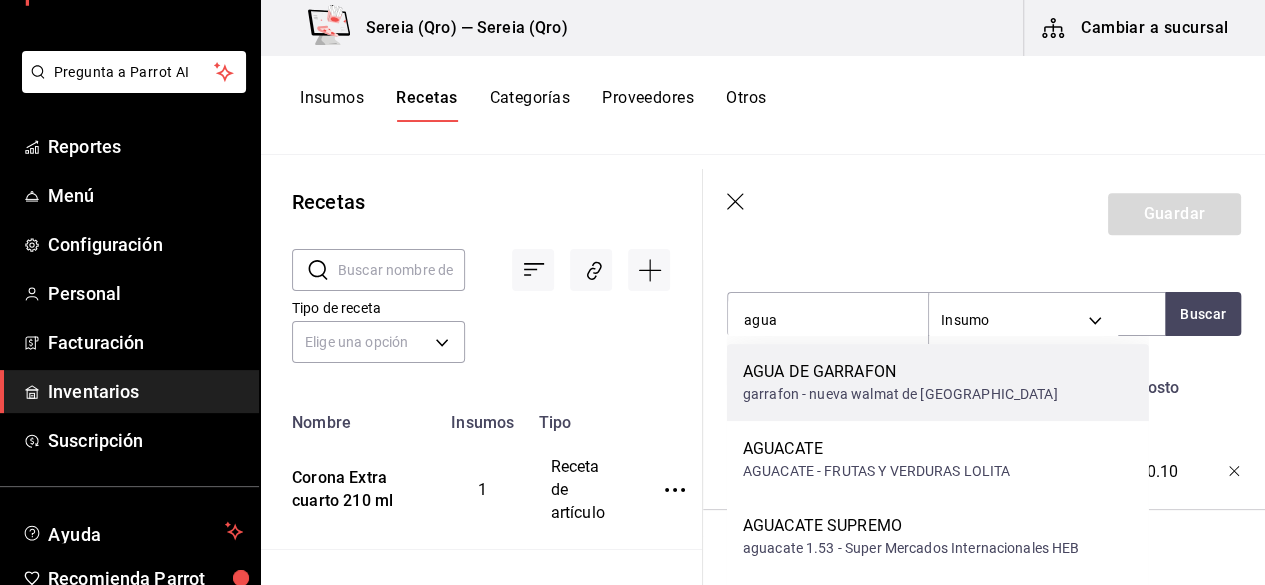 click on "AGUA DE GARRAFON" at bounding box center [900, 372] 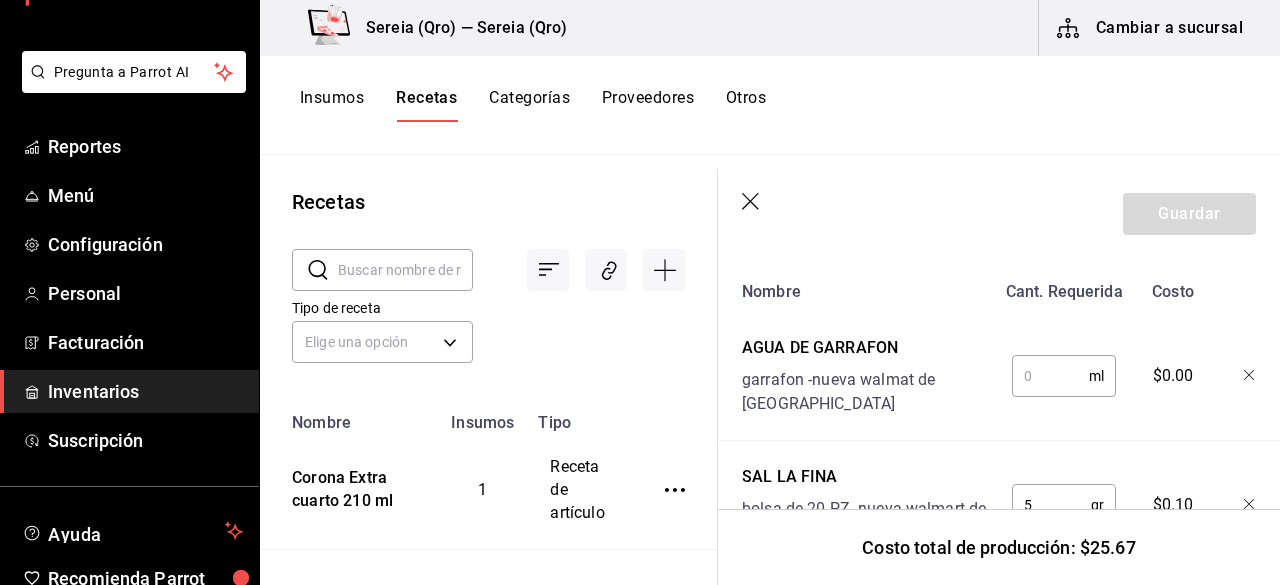 scroll, scrollTop: 774, scrollLeft: 0, axis: vertical 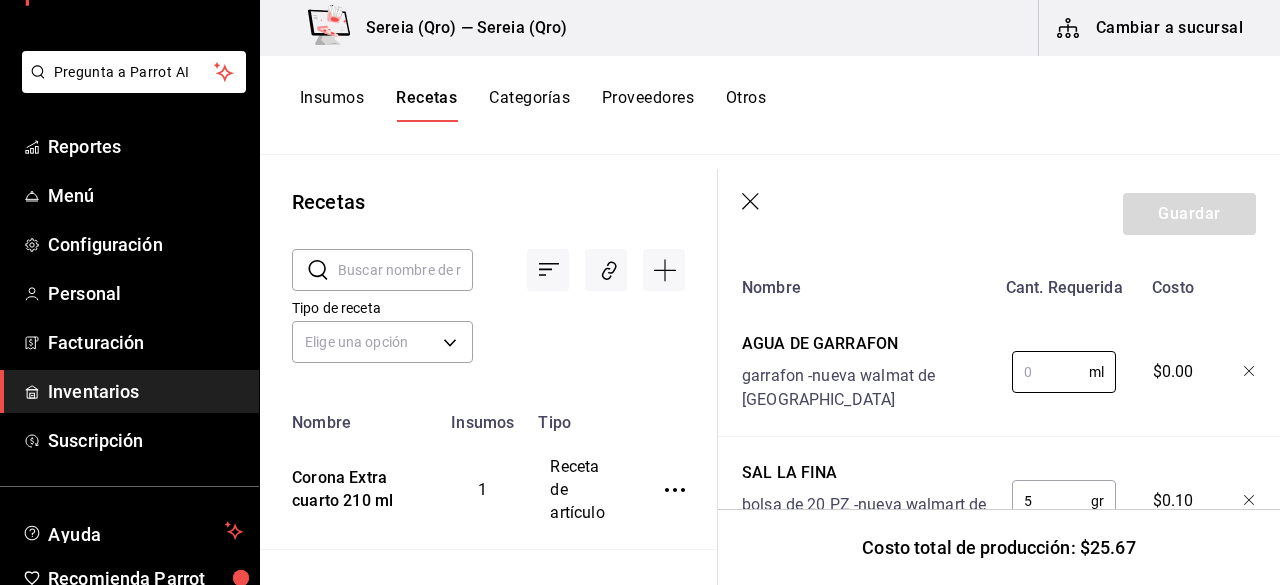drag, startPoint x: 1058, startPoint y: 371, endPoint x: 995, endPoint y: 372, distance: 63.007935 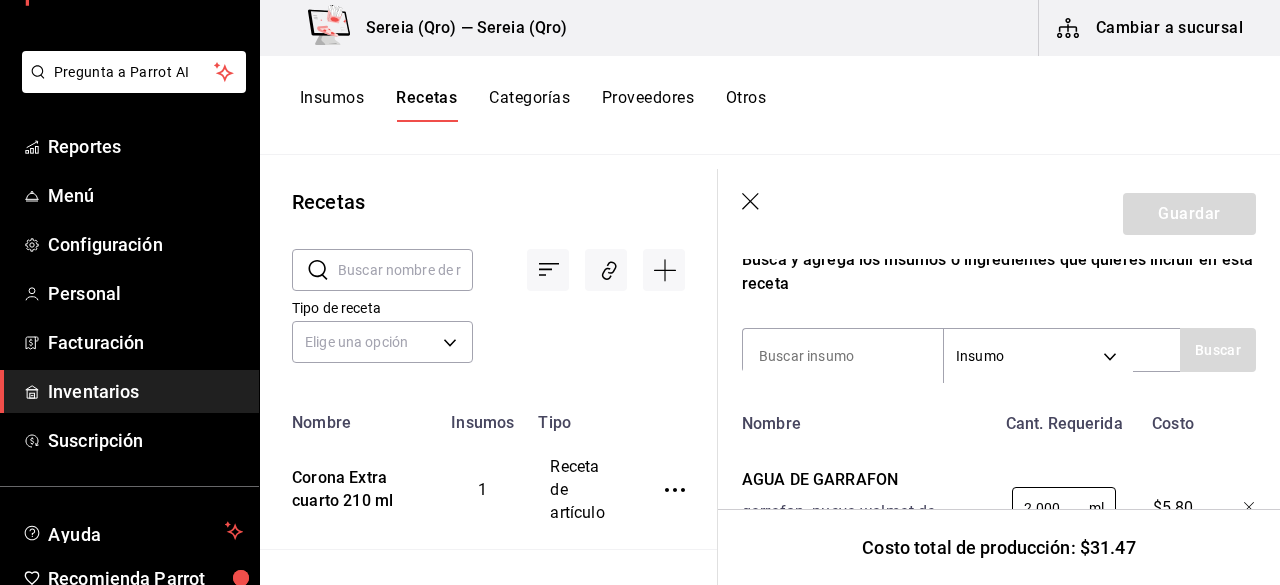 scroll, scrollTop: 574, scrollLeft: 0, axis: vertical 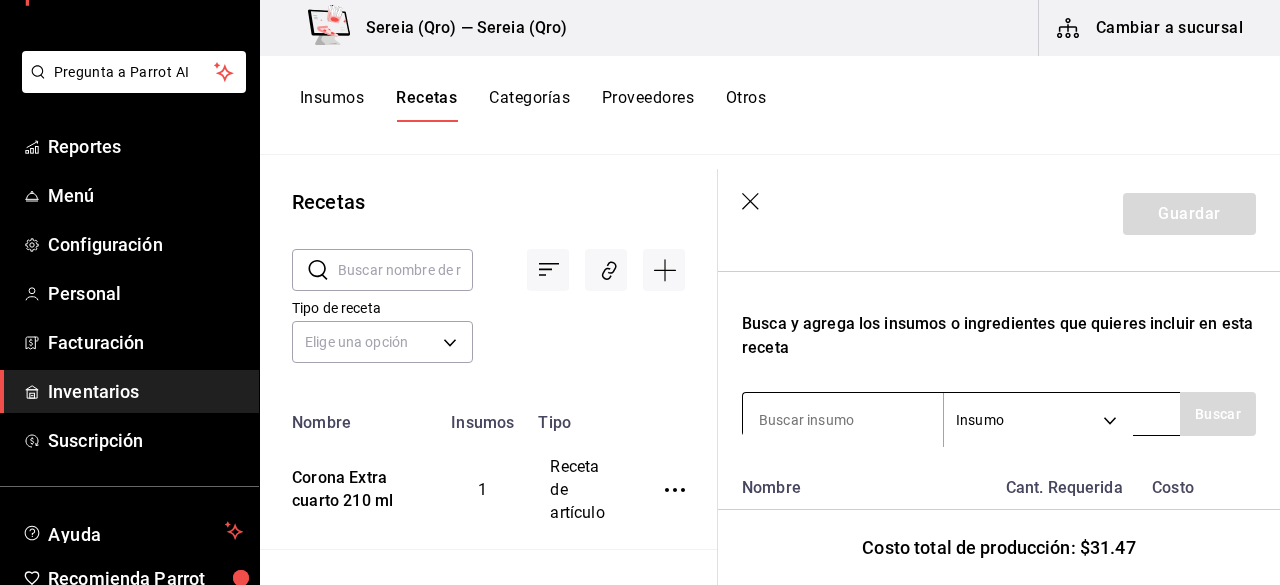 type on "2,000" 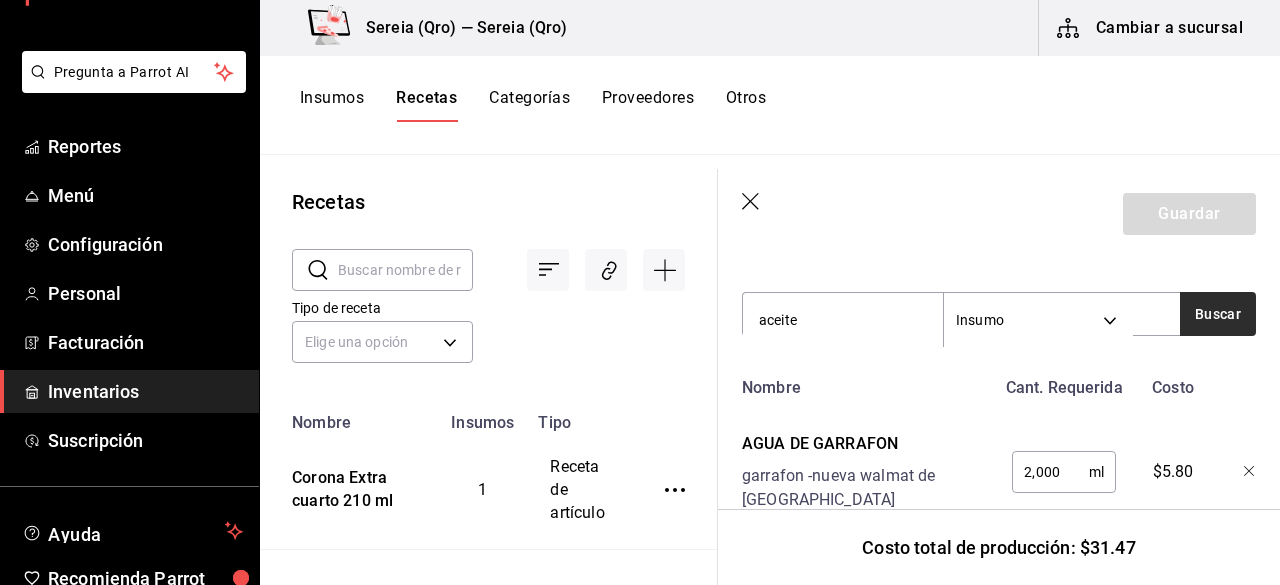 type on "aceite" 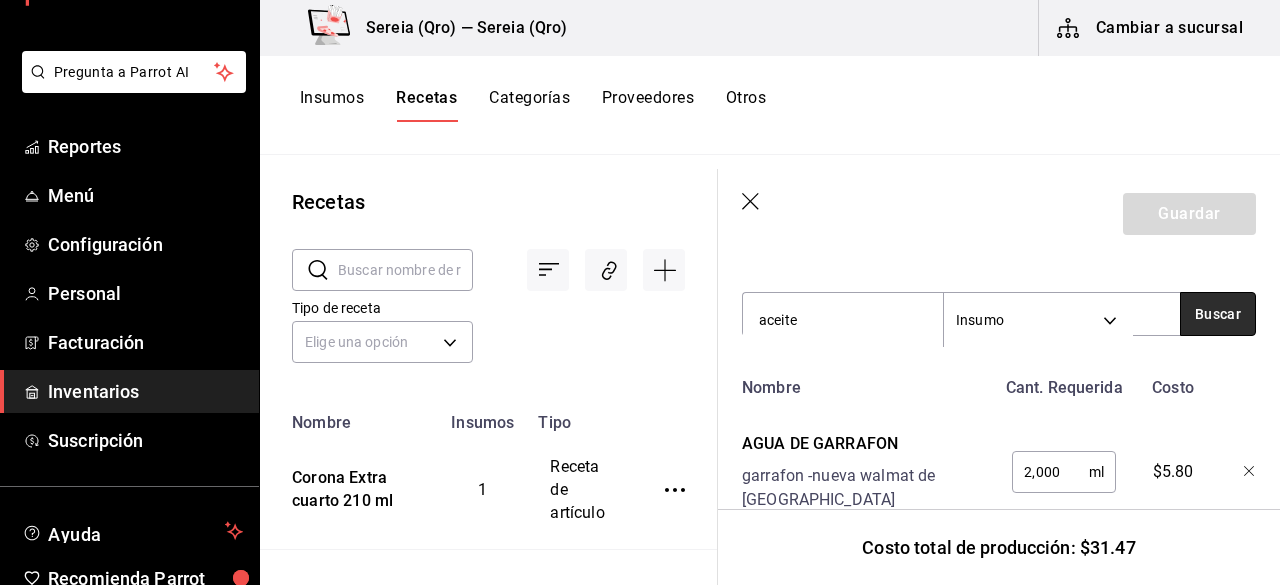 click on "Buscar" at bounding box center [1218, 314] 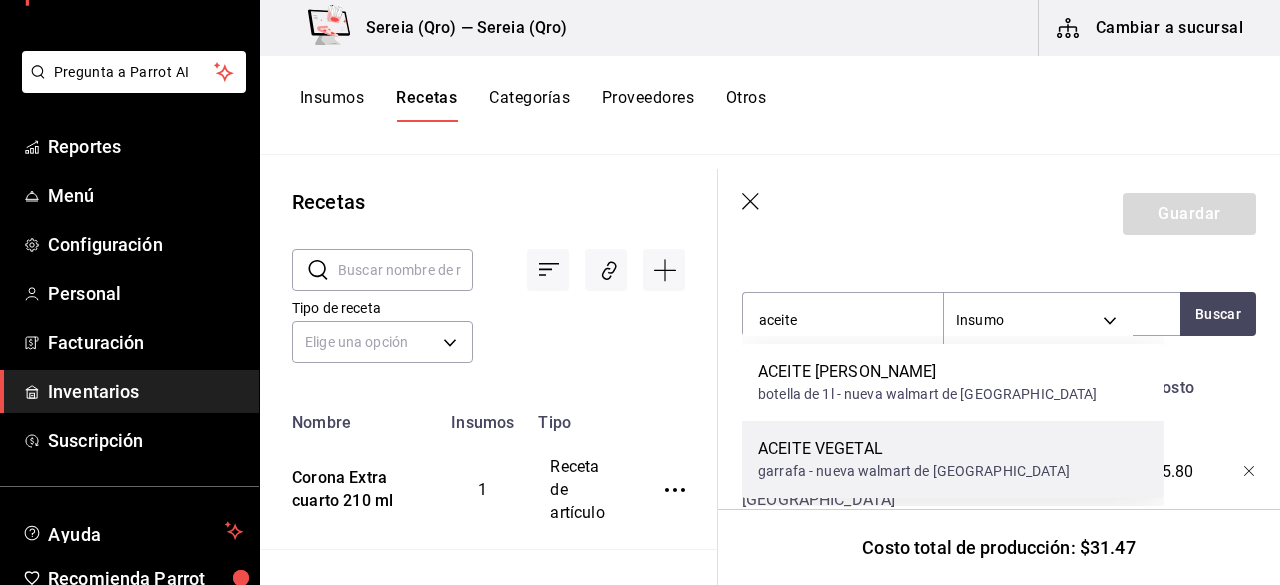 click on "ACEITE VEGETAL" at bounding box center (914, 449) 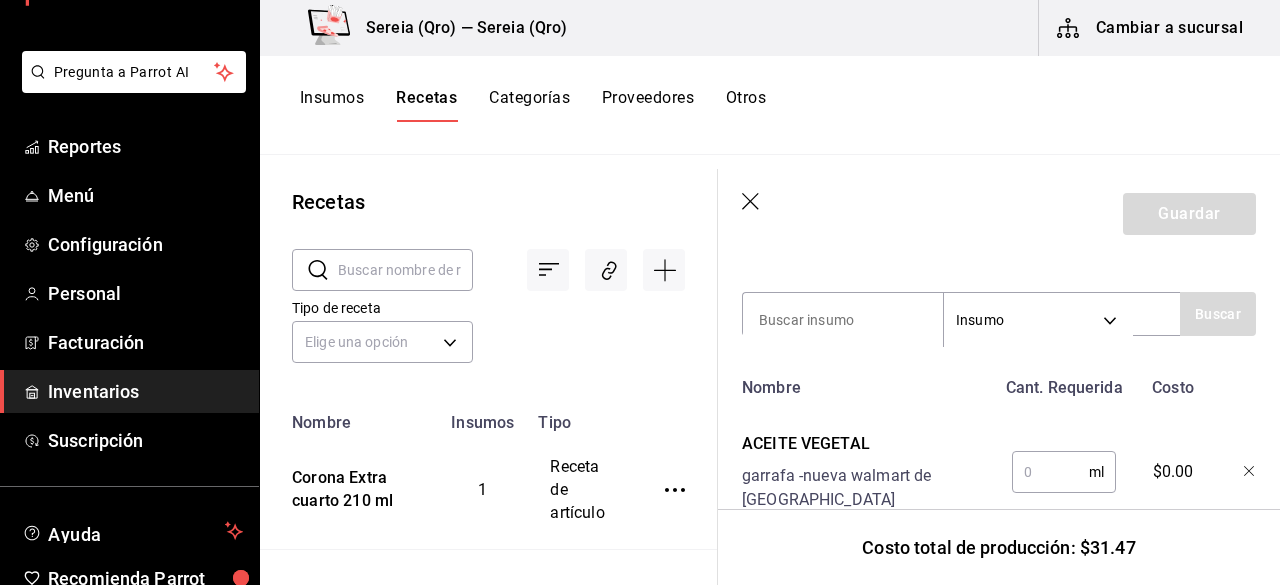 scroll, scrollTop: 774, scrollLeft: 0, axis: vertical 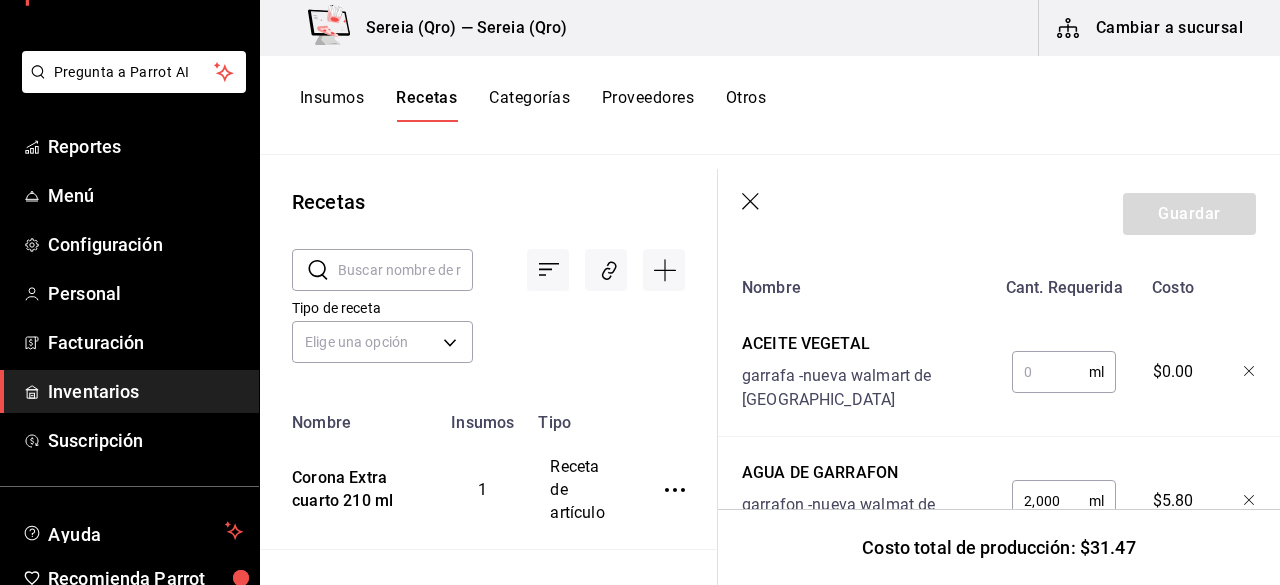 click at bounding box center (1050, 372) 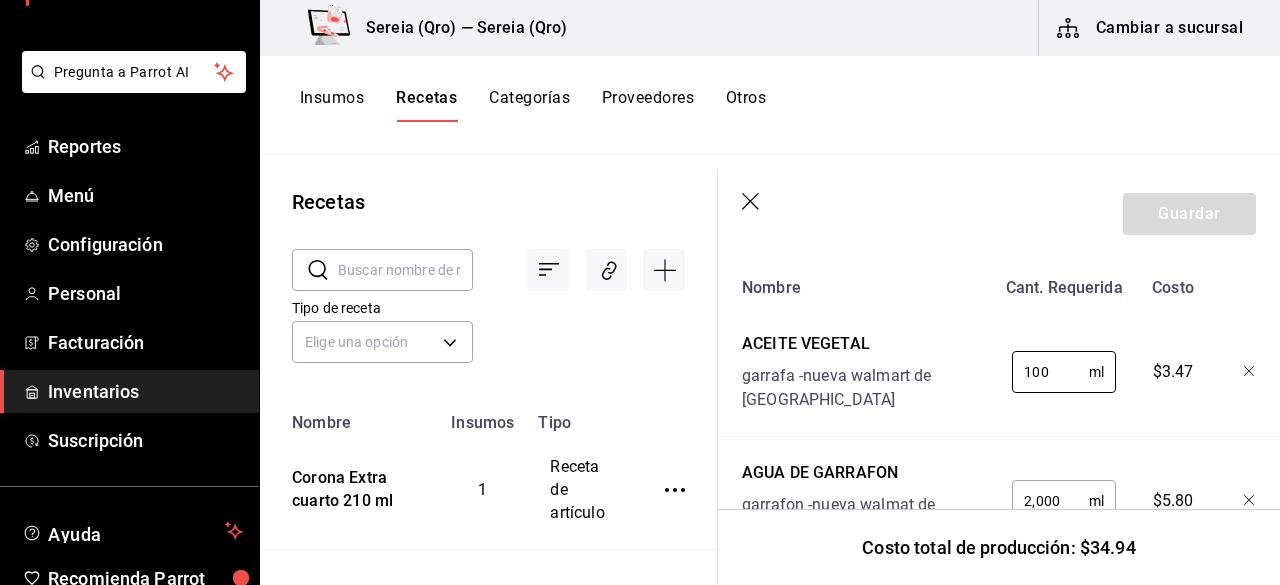 type on "100" 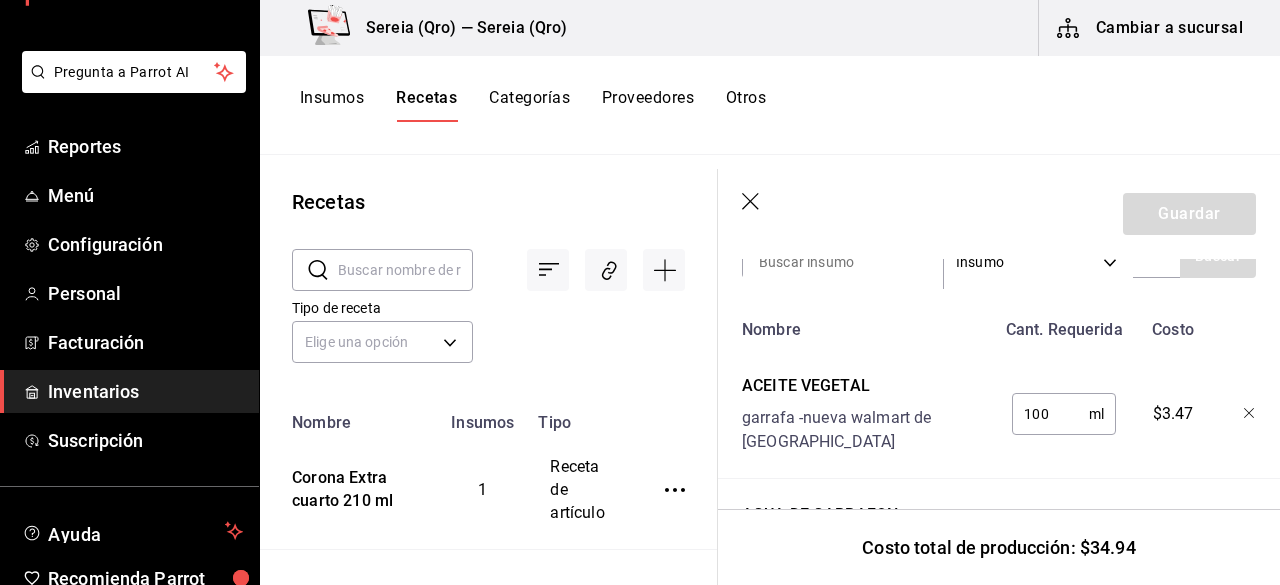 scroll, scrollTop: 1132, scrollLeft: 0, axis: vertical 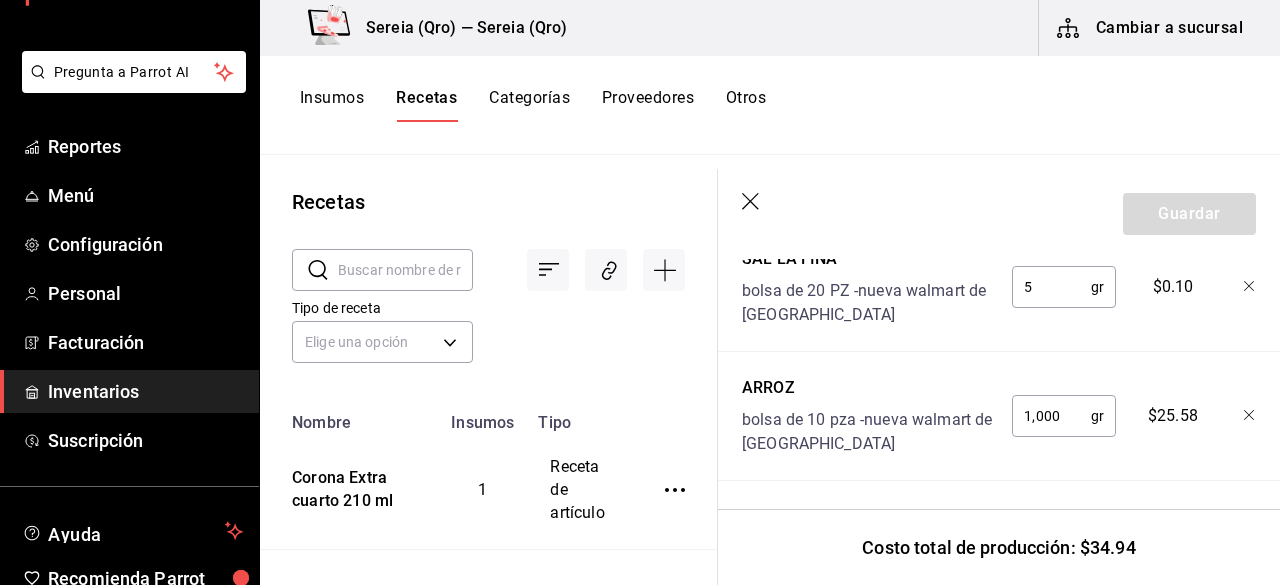click on "Nombre Cant. Requerida Costo ACEITE VEGETAL garrafa -  nueva walmart de mexico 100 ml ​ $3.47 AGUA DE GARRAFON garrafon -  nueva walmat de mexico 2,000 ml ​ $5.80 SAL LA FINA bolsa de 20 PZ -  nueva walmart de mexico 5 gr ​ $0.10 ARROZ bolsa de 10 pza -  nueva walmart de mexico 1,000 gr ​ $25.58" at bounding box center (999, 203) 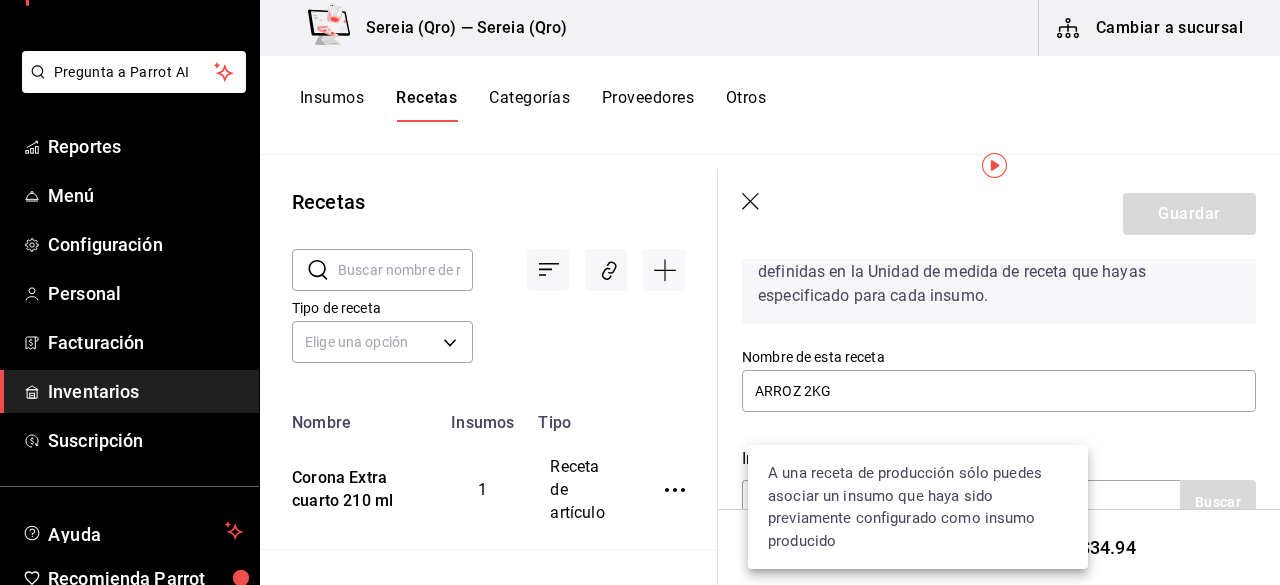scroll, scrollTop: 132, scrollLeft: 0, axis: vertical 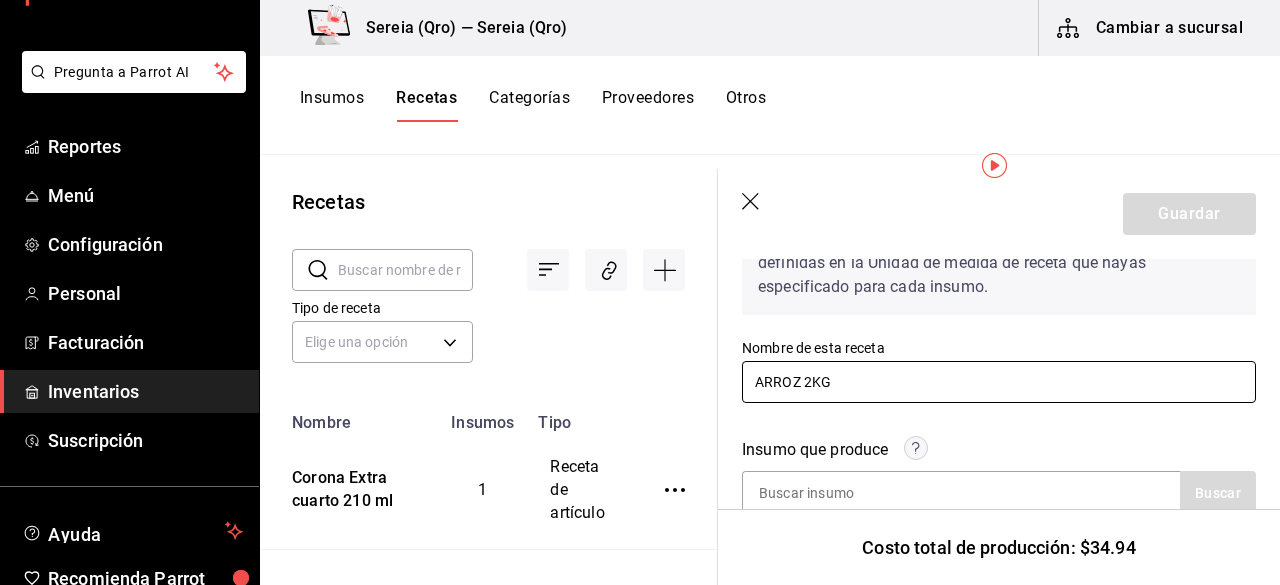 click on "ARROZ 2KG" at bounding box center (999, 382) 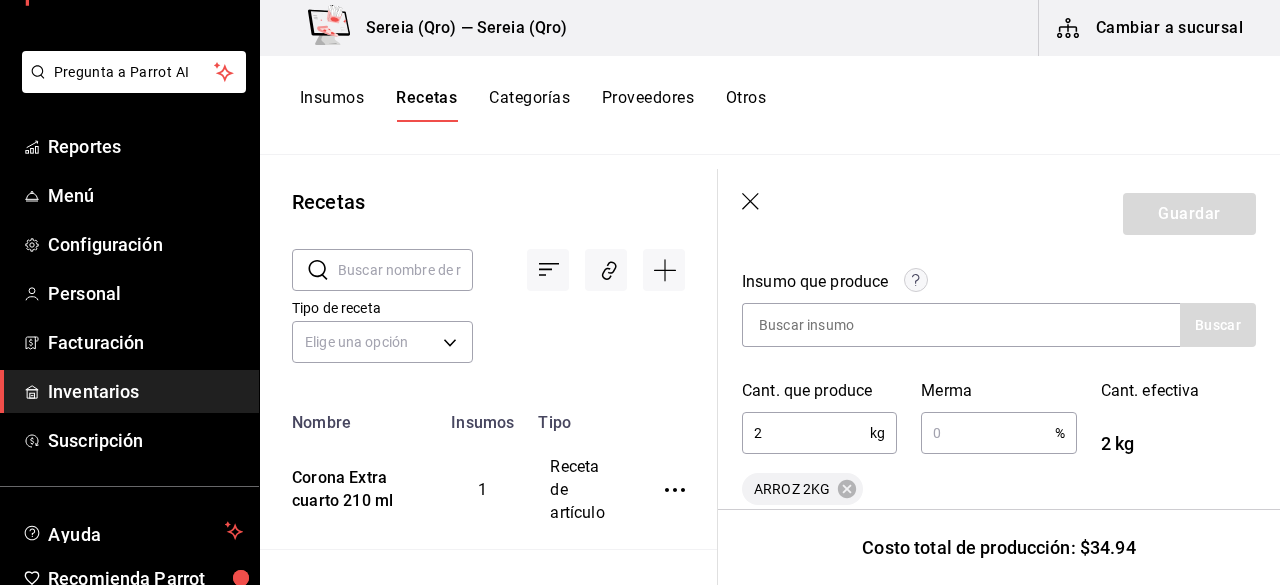 scroll, scrollTop: 100, scrollLeft: 0, axis: vertical 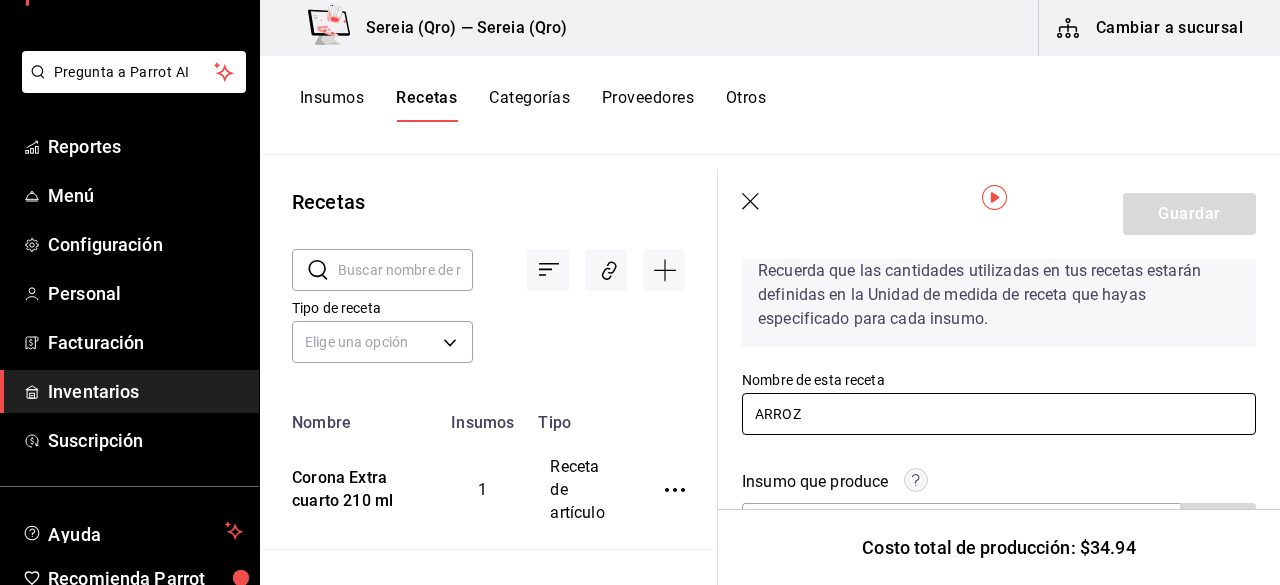type on "ARROZ 2KG" 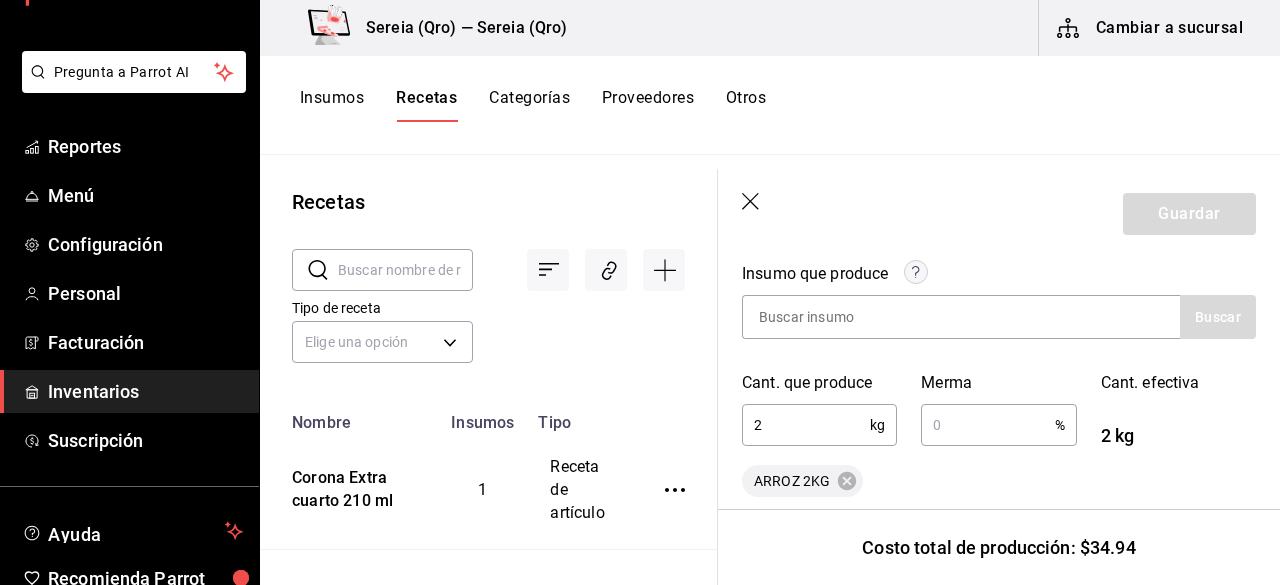 scroll, scrollTop: 300, scrollLeft: 0, axis: vertical 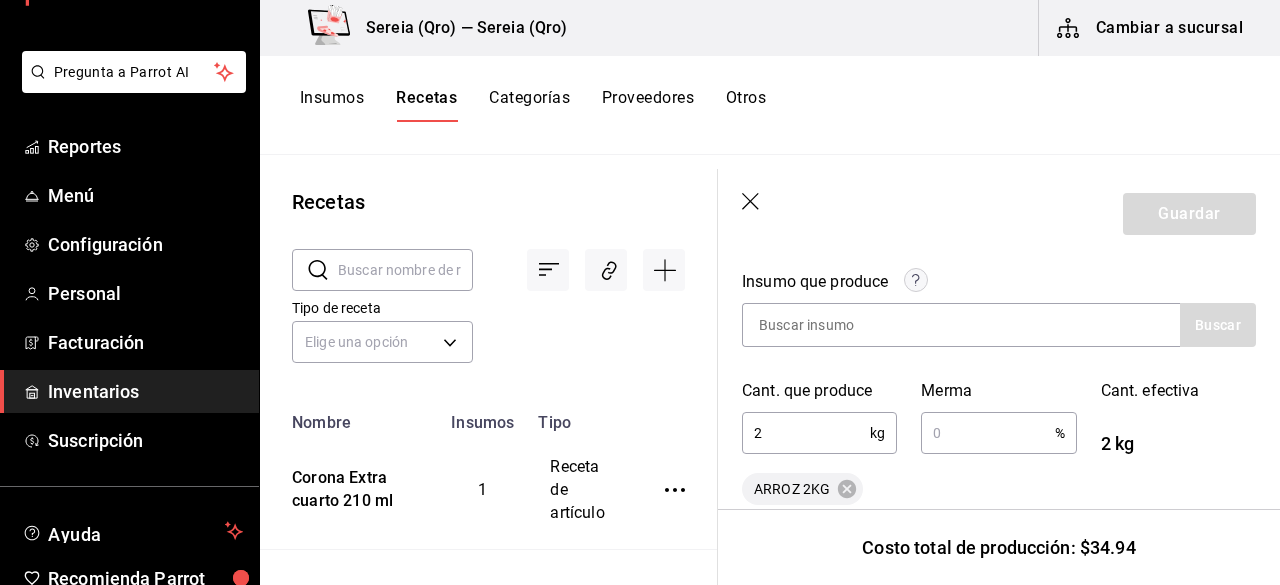 click at bounding box center [987, 433] 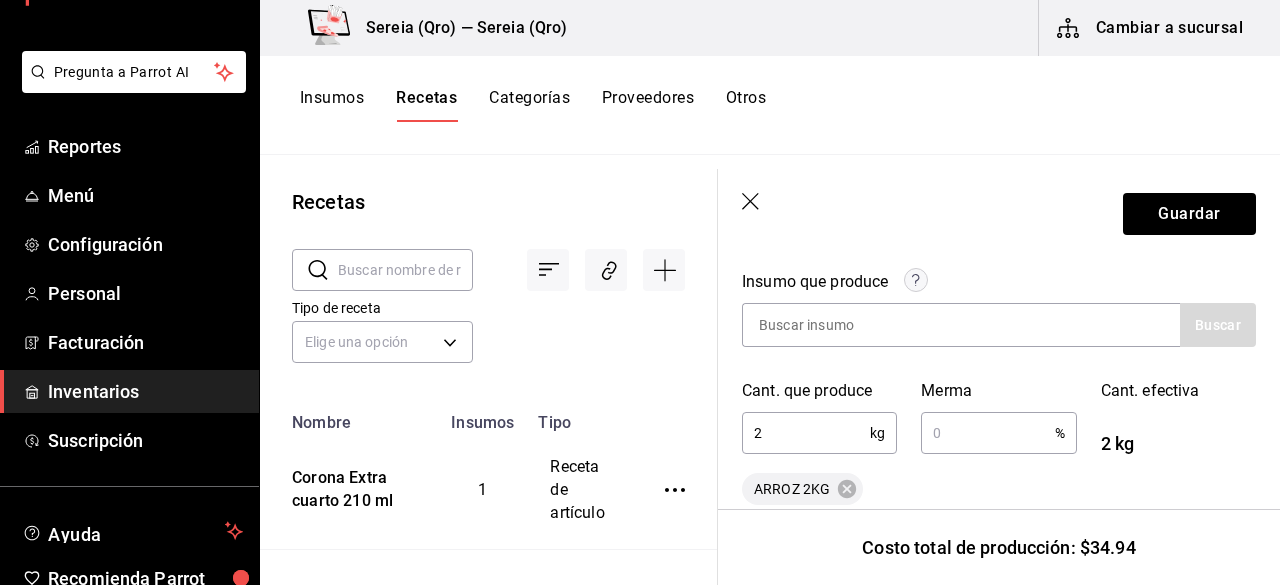 click at bounding box center [987, 433] 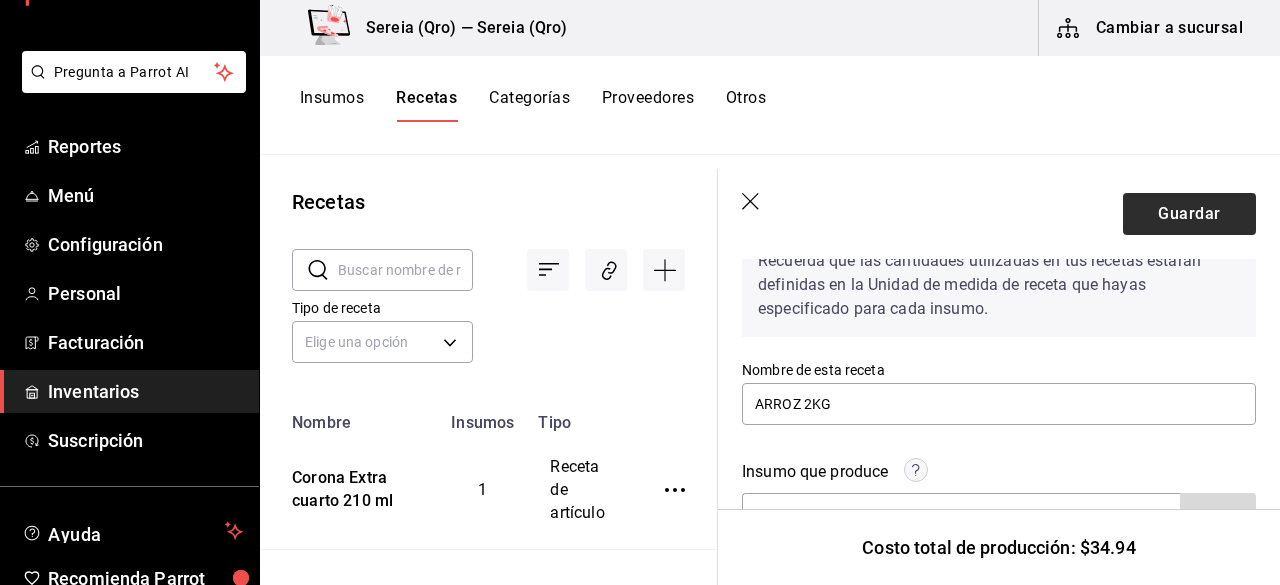 scroll, scrollTop: 100, scrollLeft: 0, axis: vertical 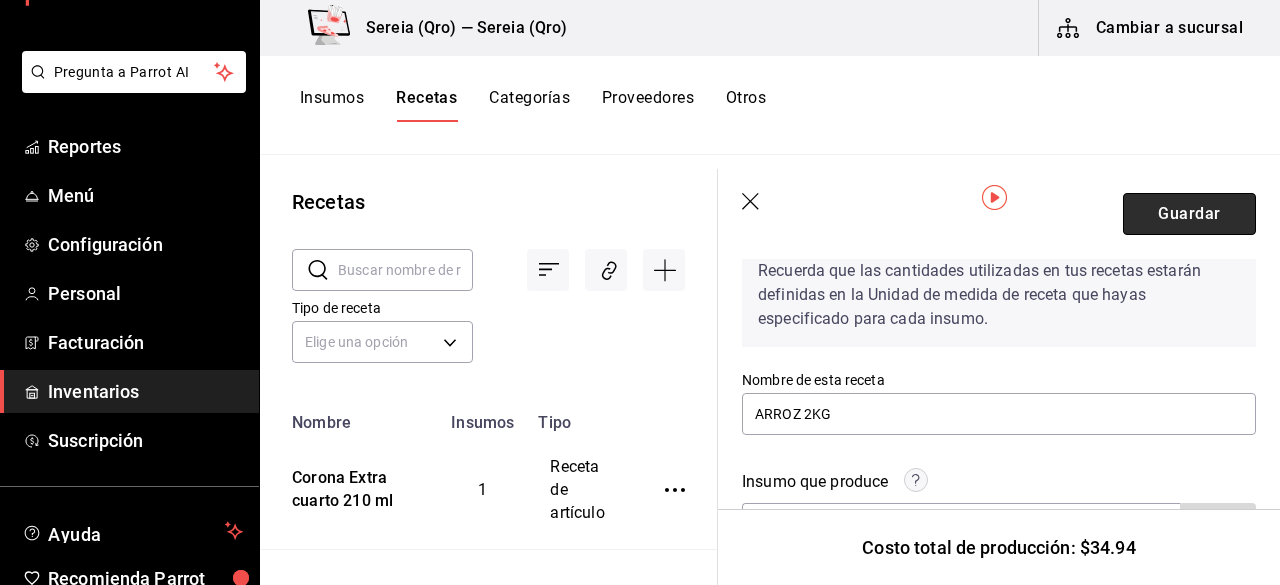 click on "Guardar" at bounding box center [1189, 214] 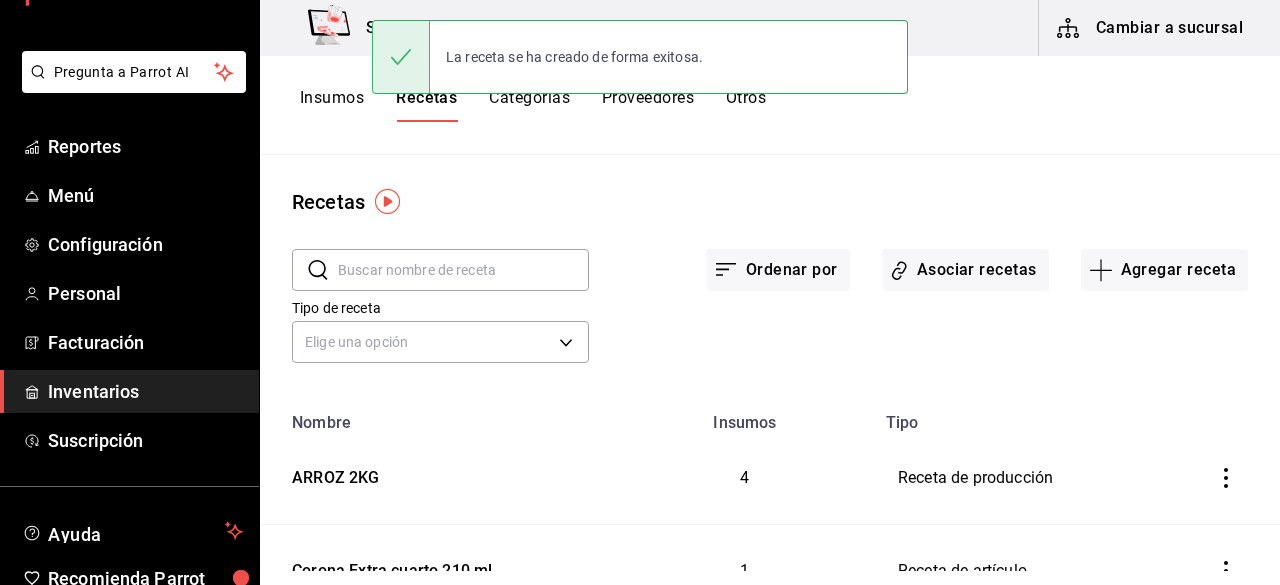 scroll, scrollTop: 0, scrollLeft: 0, axis: both 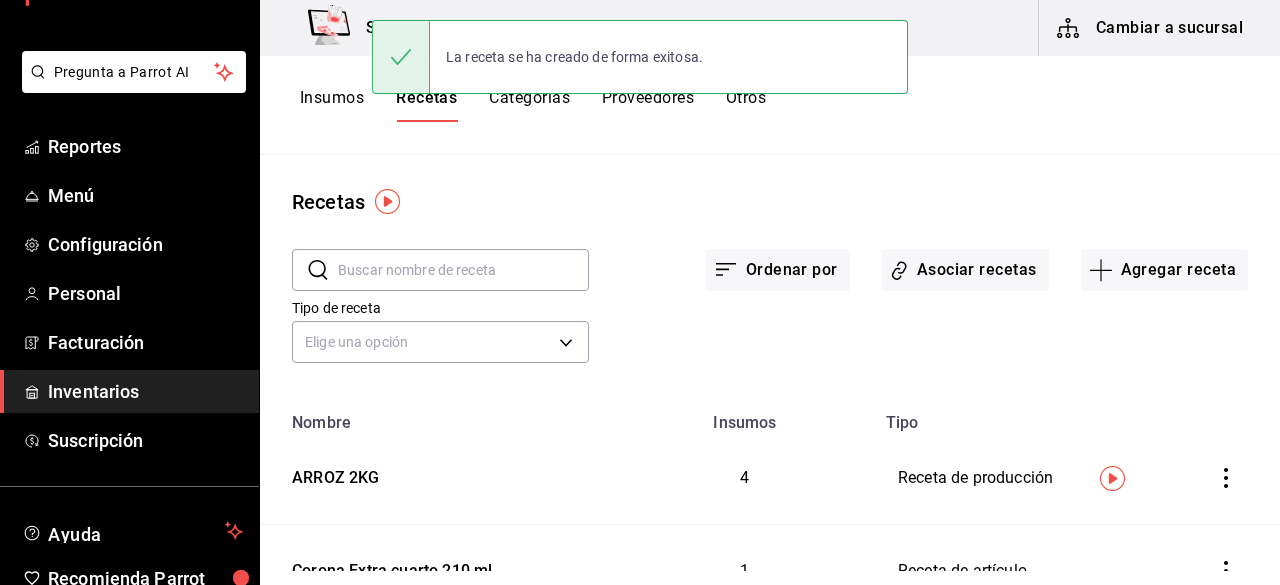click on "Insumos" at bounding box center (332, 105) 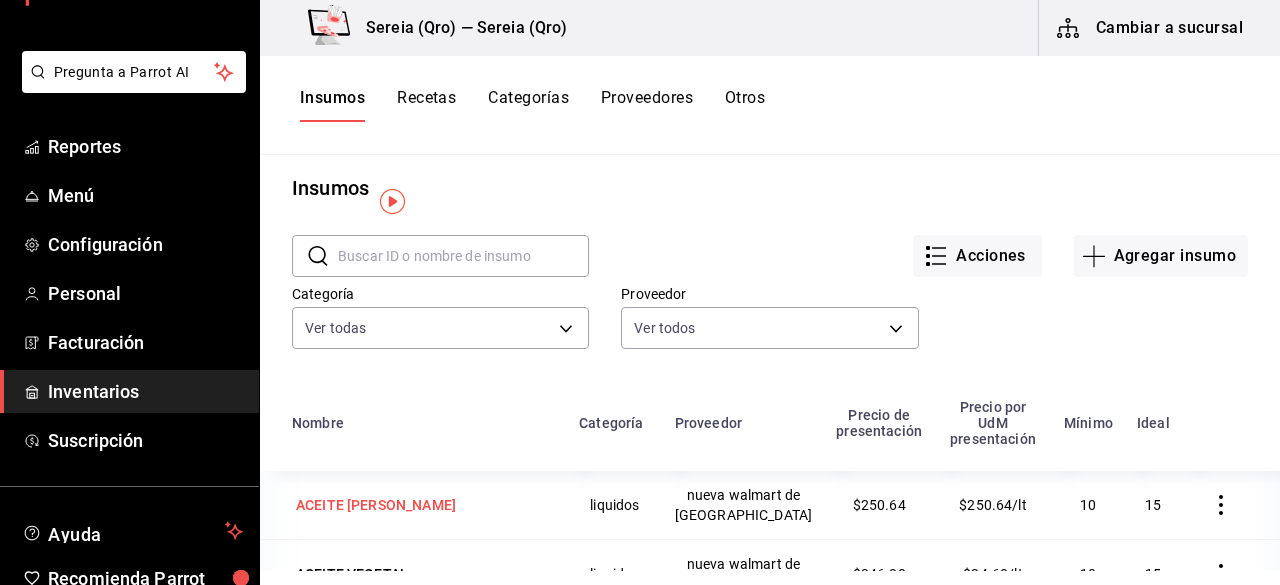 scroll, scrollTop: 0, scrollLeft: 0, axis: both 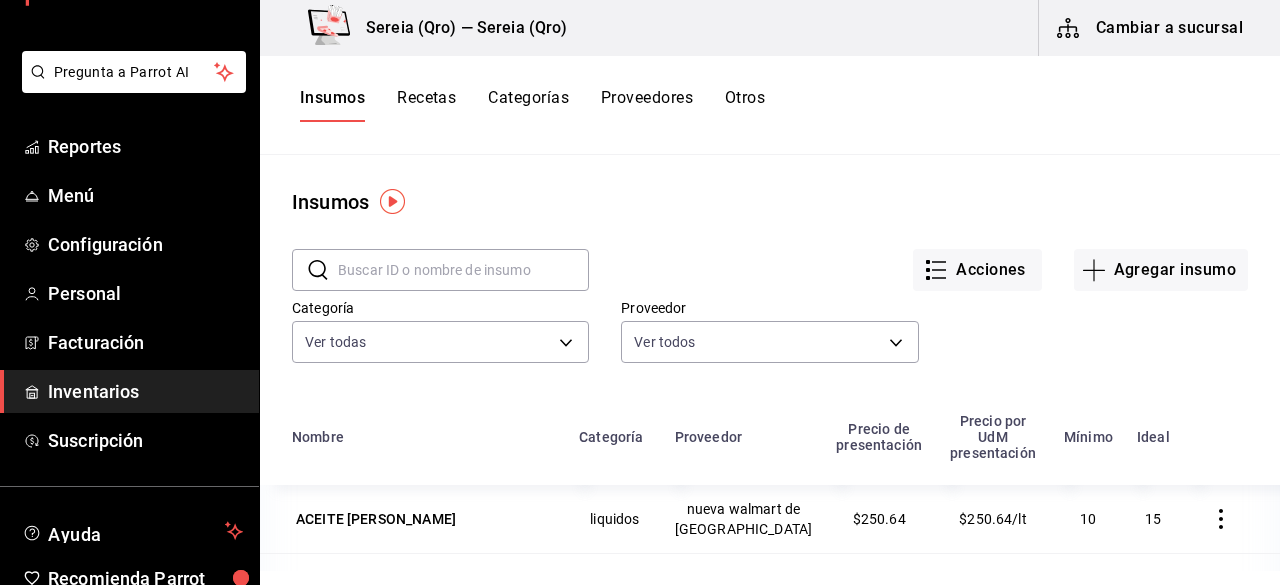 click at bounding box center [463, 270] 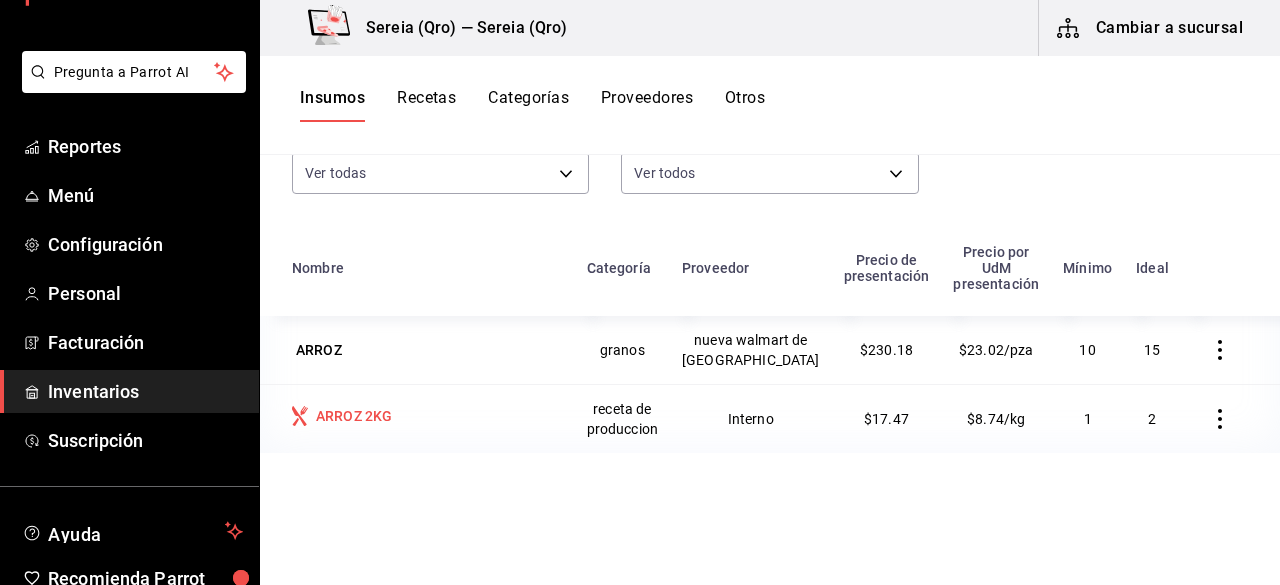 scroll, scrollTop: 246, scrollLeft: 0, axis: vertical 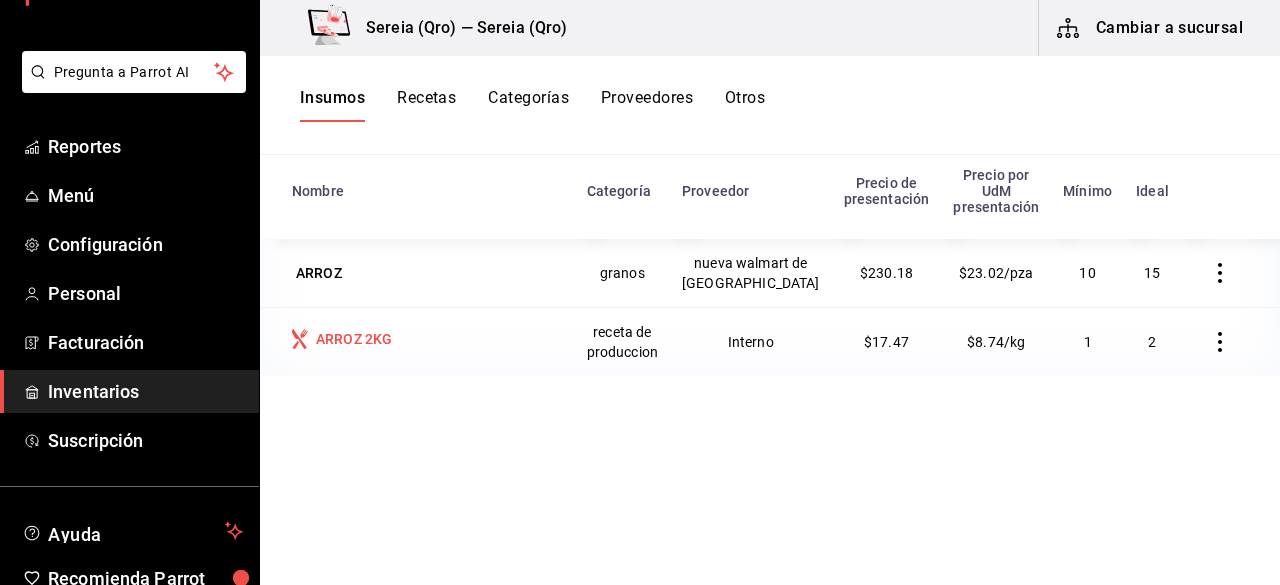 type on "arroz" 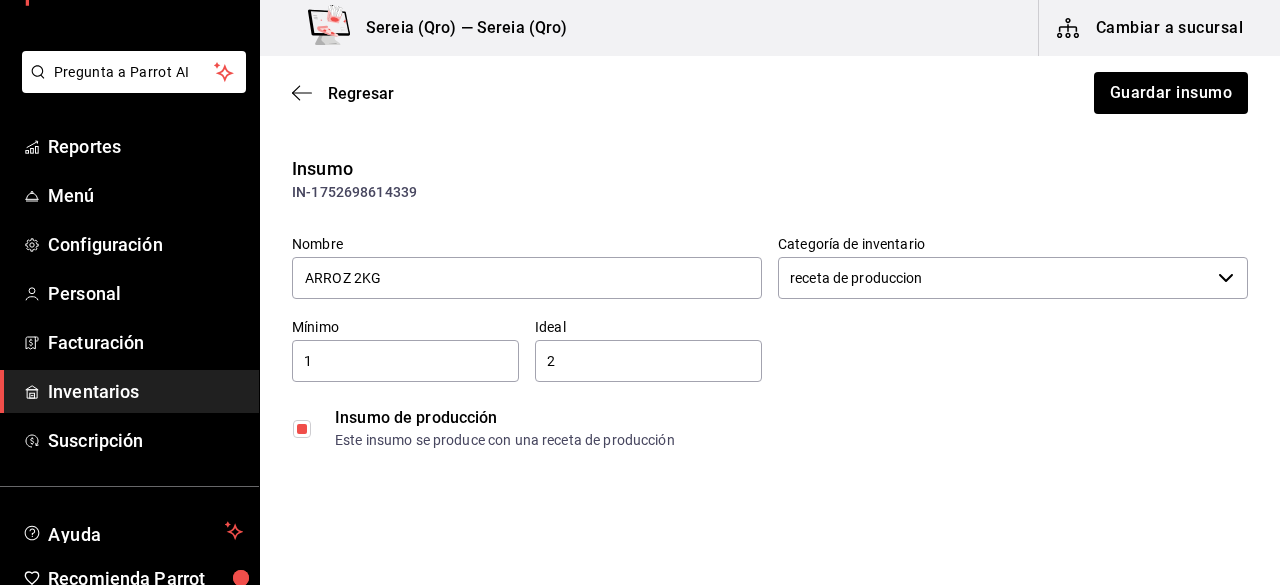 scroll, scrollTop: 0, scrollLeft: 0, axis: both 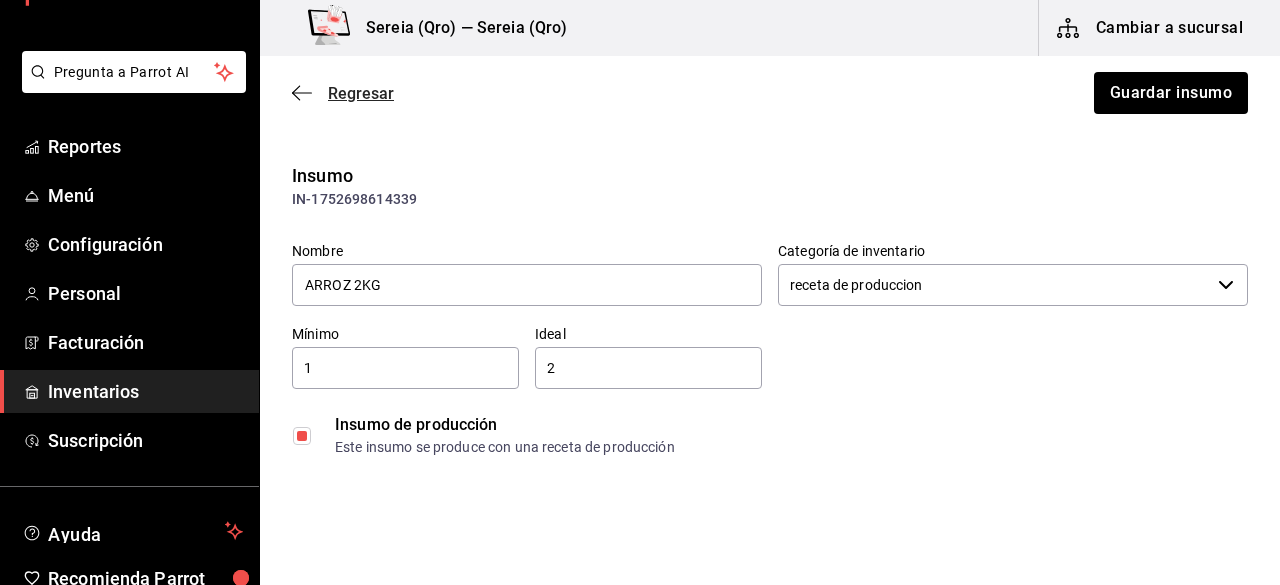 click on "Regresar" at bounding box center (343, 93) 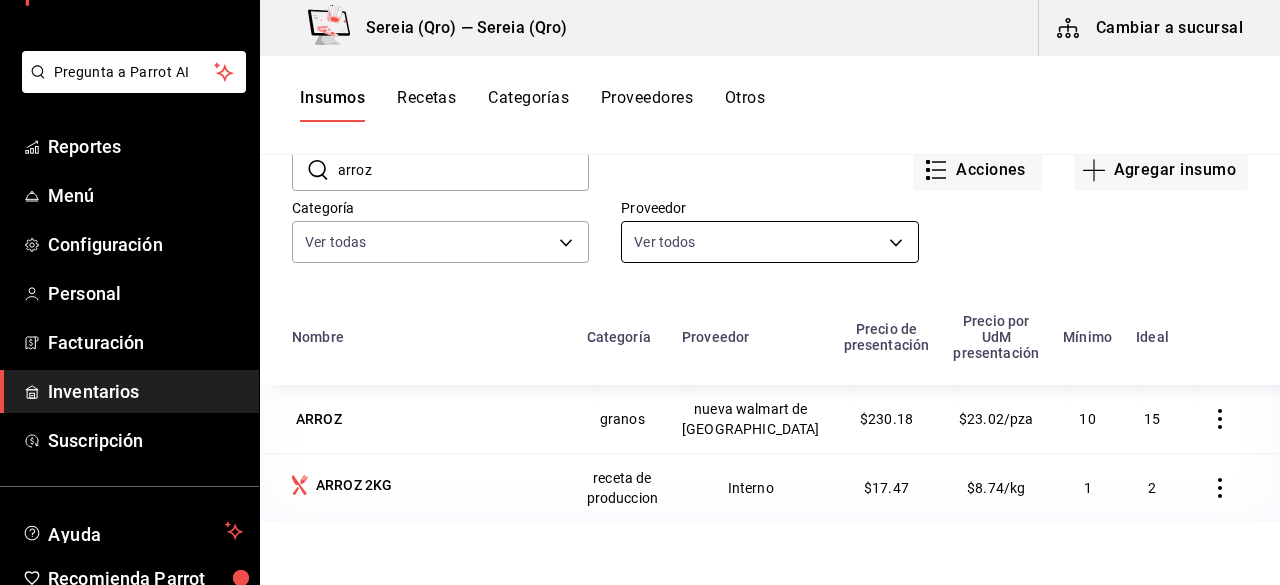 scroll, scrollTop: 200, scrollLeft: 0, axis: vertical 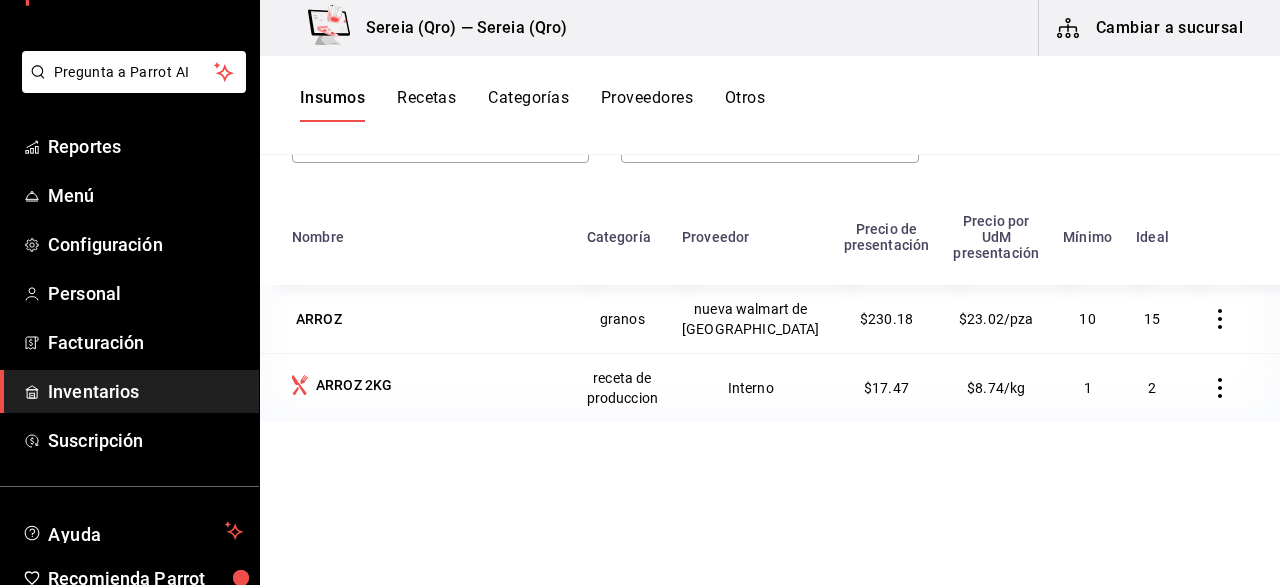 click 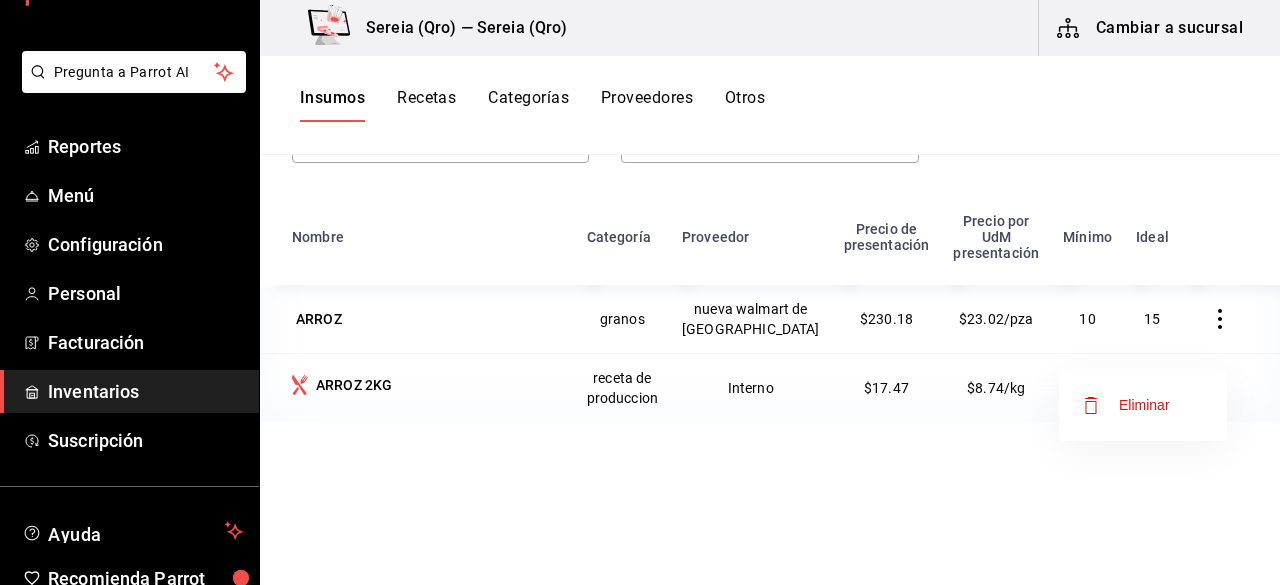 click at bounding box center (640, 292) 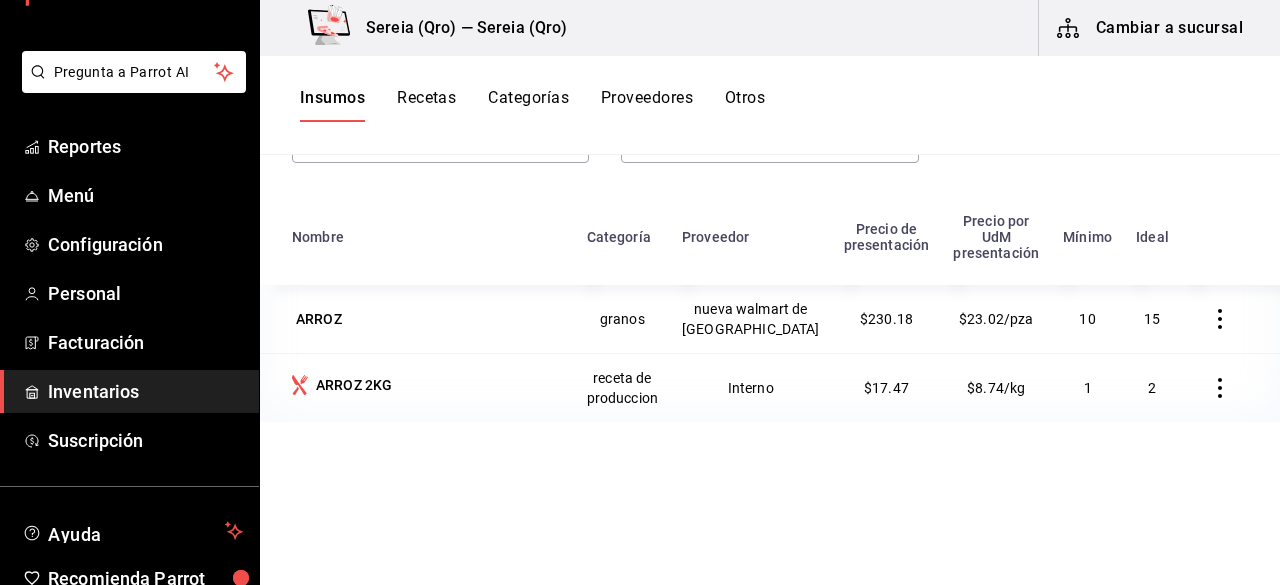 click on "$17.47" at bounding box center (886, 388) 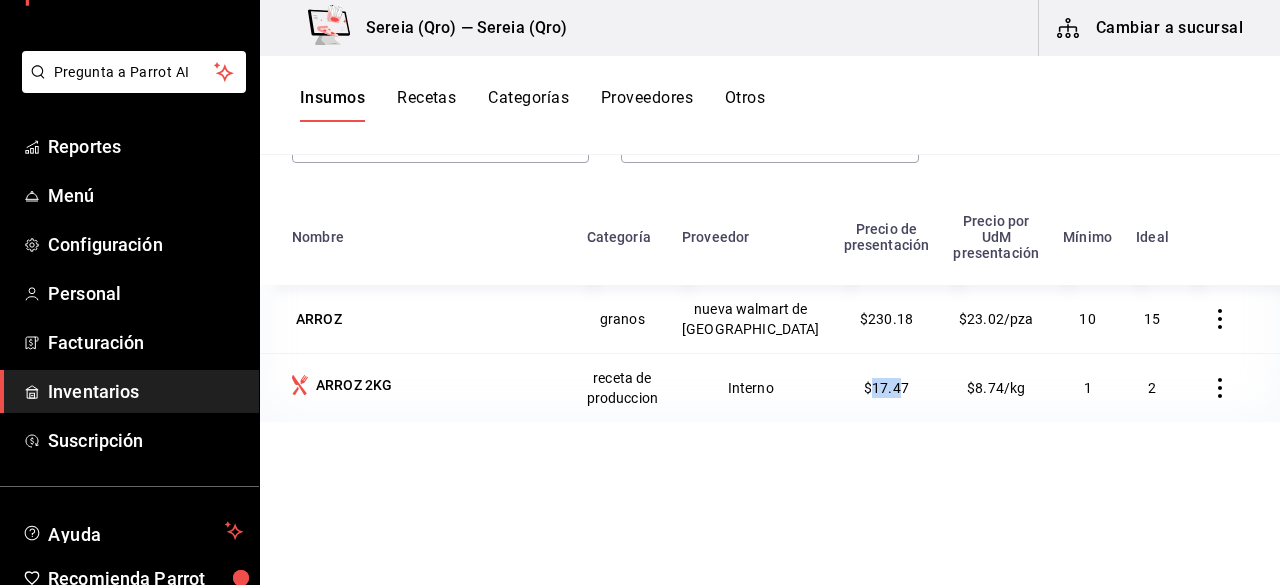 drag, startPoint x: 845, startPoint y: 403, endPoint x: 869, endPoint y: 403, distance: 24 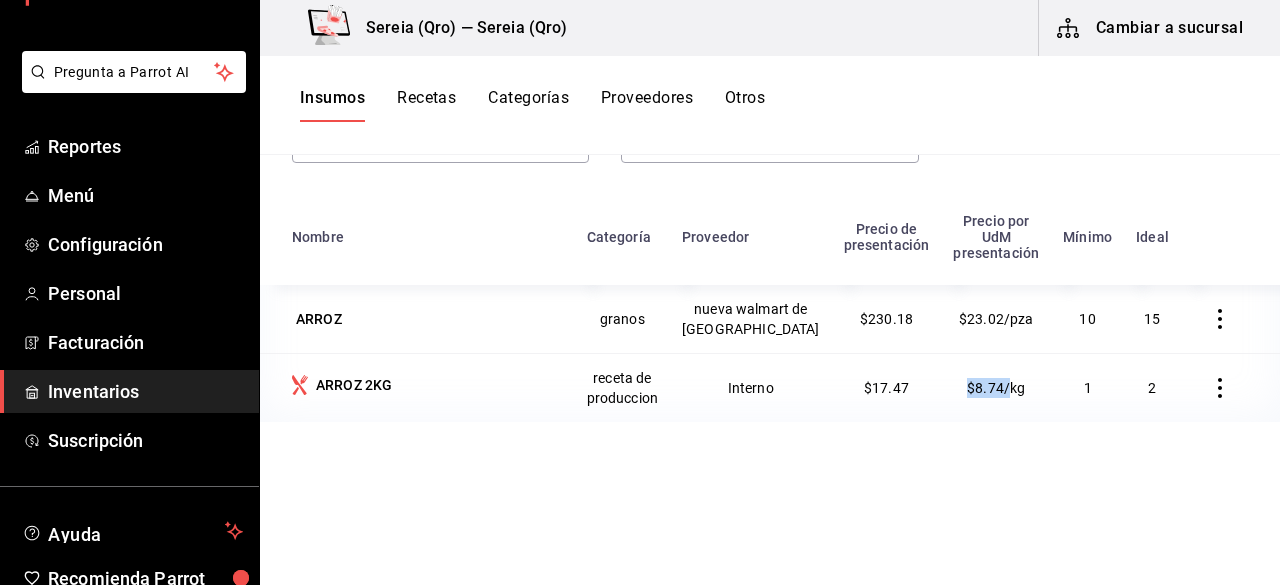 drag, startPoint x: 950, startPoint y: 405, endPoint x: 989, endPoint y: 405, distance: 39 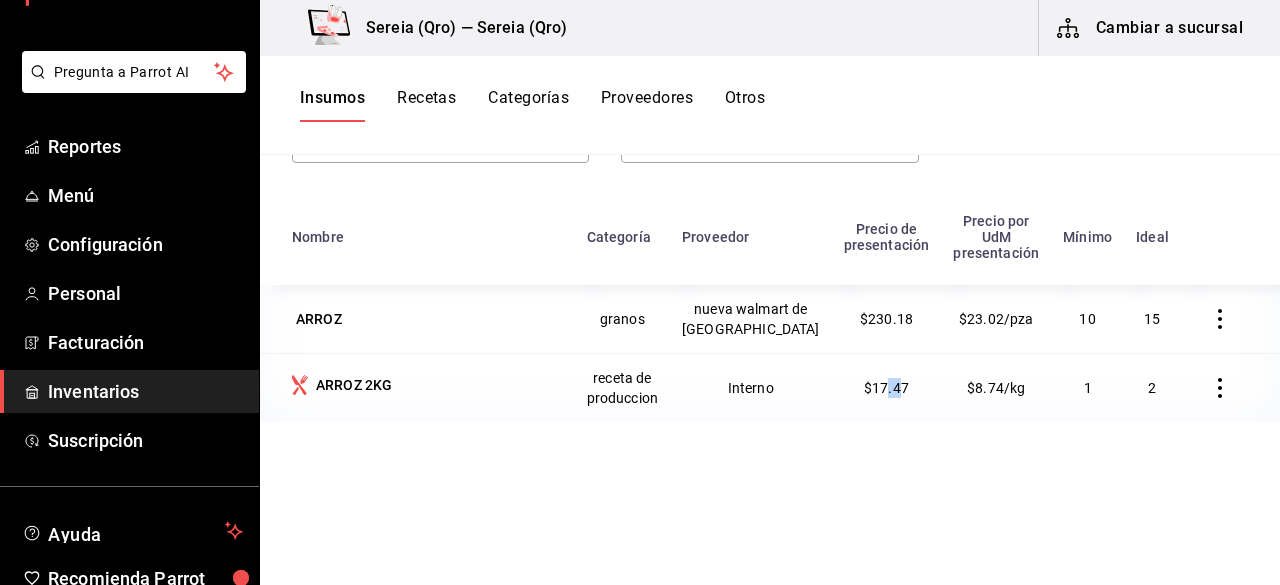 drag, startPoint x: 856, startPoint y: 415, endPoint x: 870, endPoint y: 414, distance: 14.035668 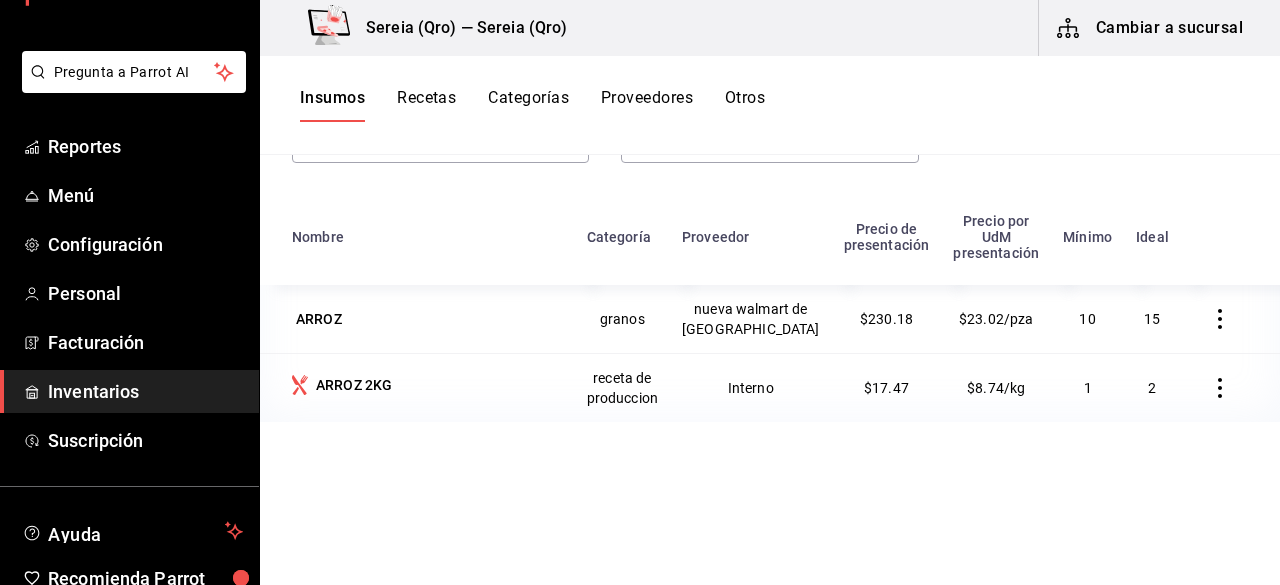 click on "$17.47" at bounding box center [887, 387] 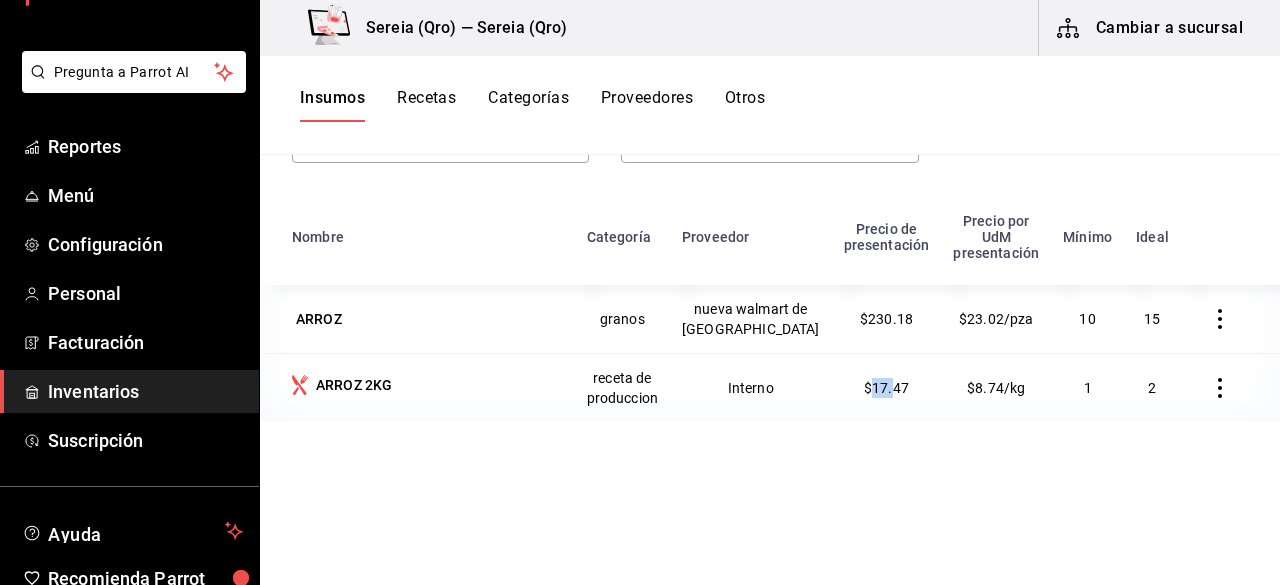 drag, startPoint x: 839, startPoint y: 406, endPoint x: 863, endPoint y: 406, distance: 24 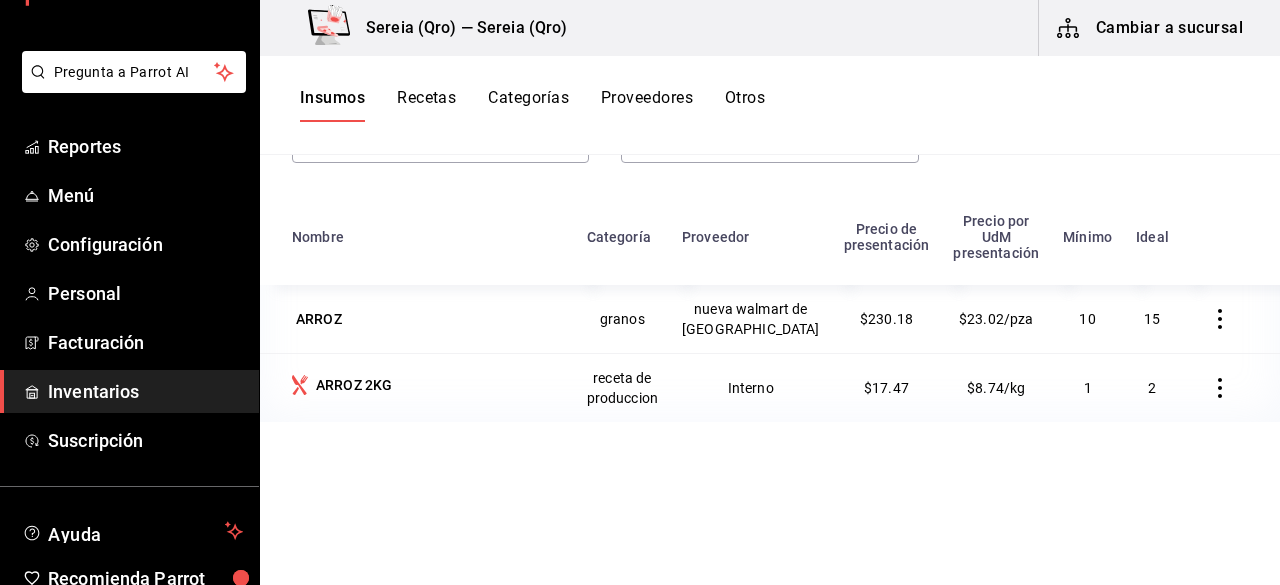 click on "Nombre Categoría Proveedor Precio de presentación Precio por UdM presentación Mínimo Ideal ARROZ granos nueva walmart de mexico $230.18 $23.02/pza 10 15   ARROZ 2KG receta de produccion Interno $17.47 $8.74/kg 1 2" at bounding box center [770, 408] 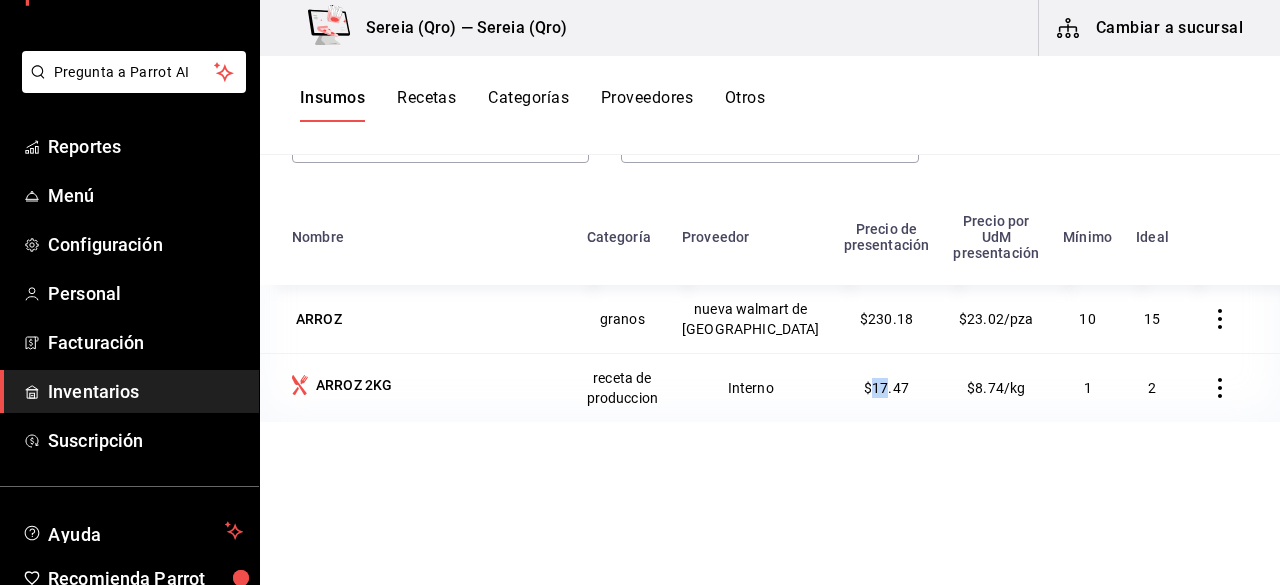 drag, startPoint x: 845, startPoint y: 403, endPoint x: 856, endPoint y: 414, distance: 15.556349 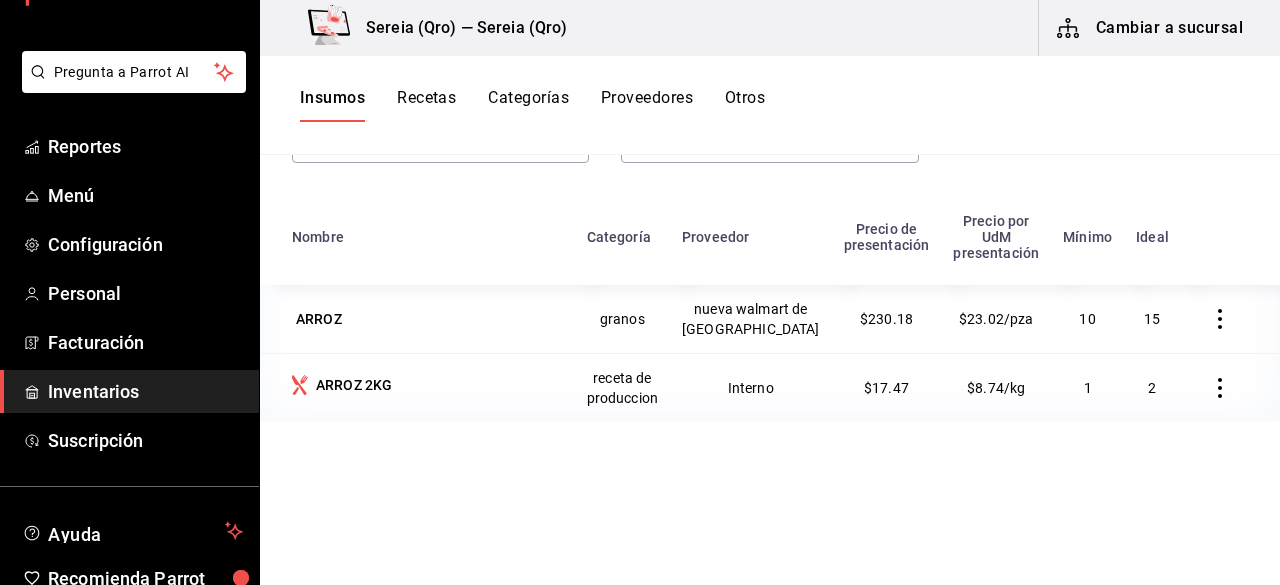 drag, startPoint x: 865, startPoint y: 416, endPoint x: 852, endPoint y: 431, distance: 19.849434 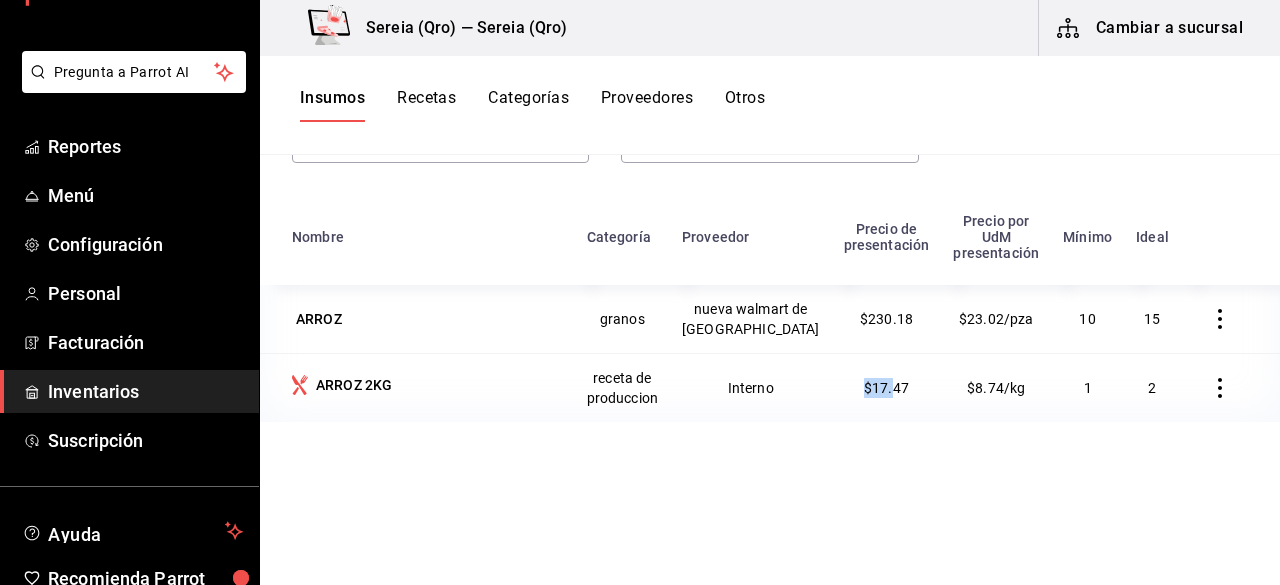 drag, startPoint x: 833, startPoint y: 406, endPoint x: 860, endPoint y: 409, distance: 27.166155 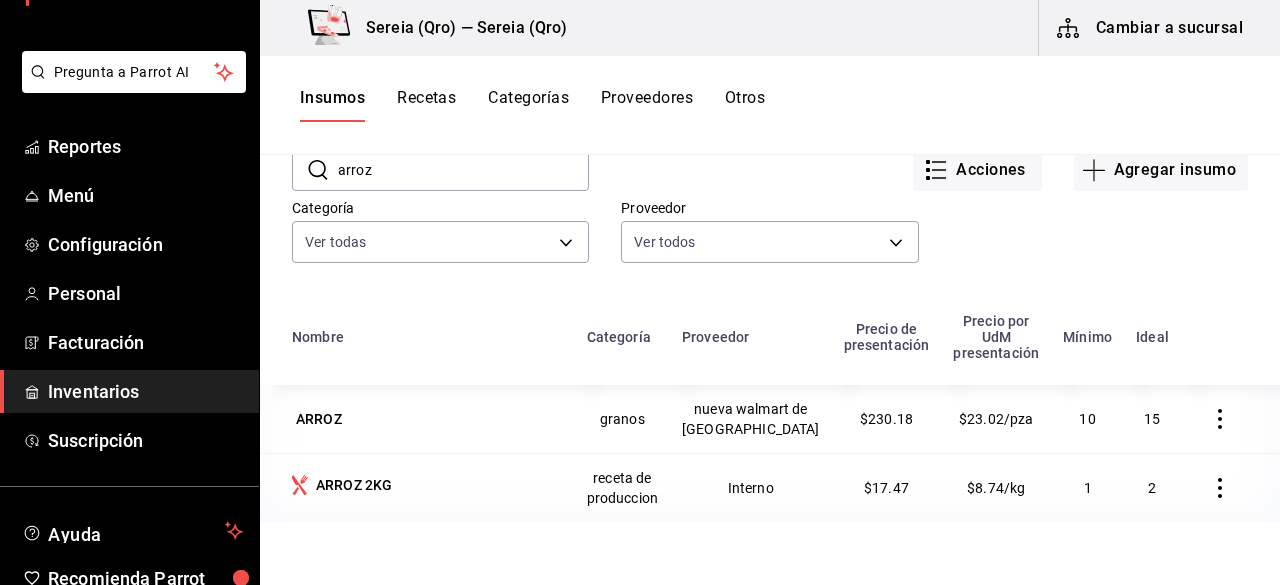 scroll, scrollTop: 200, scrollLeft: 0, axis: vertical 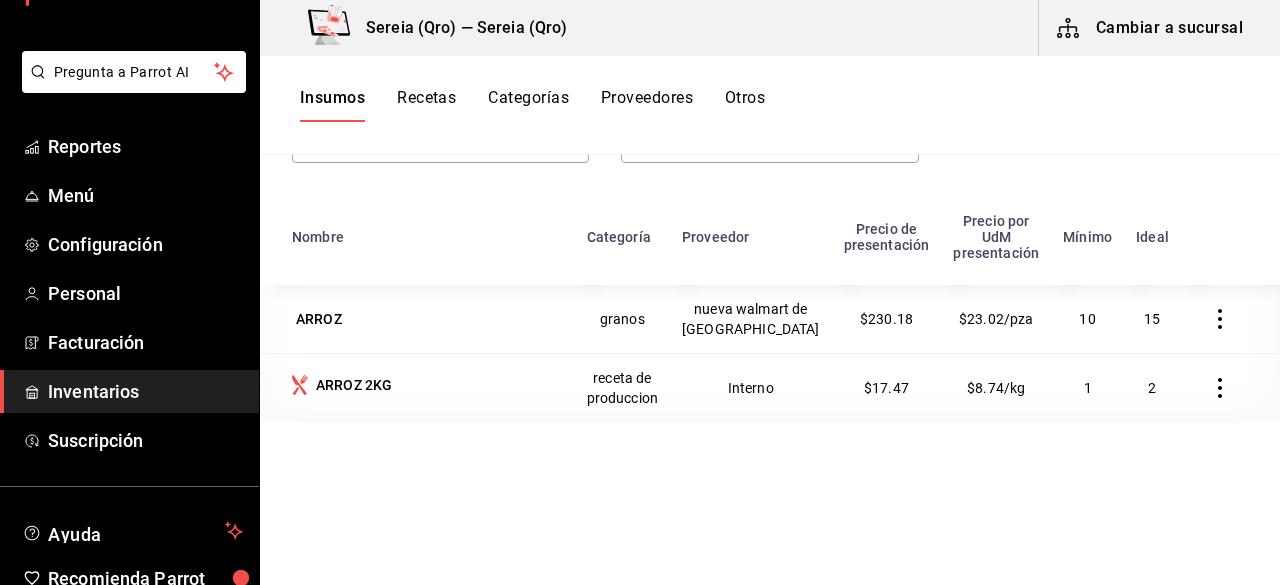 click on "$17.47" at bounding box center [887, 387] 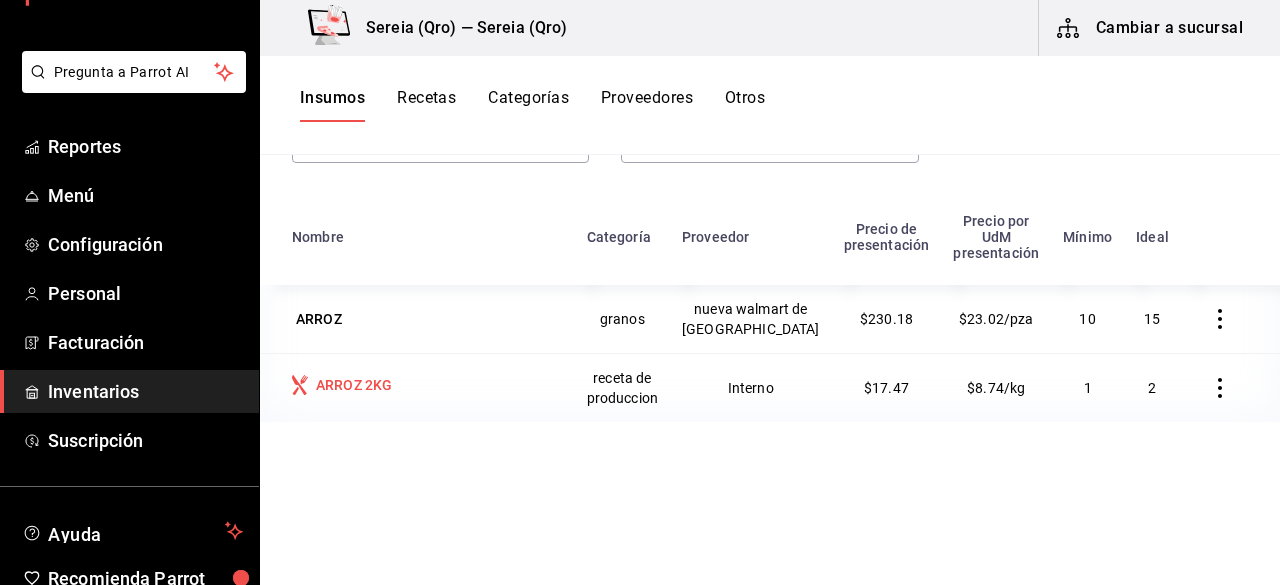 click on "ARROZ 2KG" at bounding box center [354, 385] 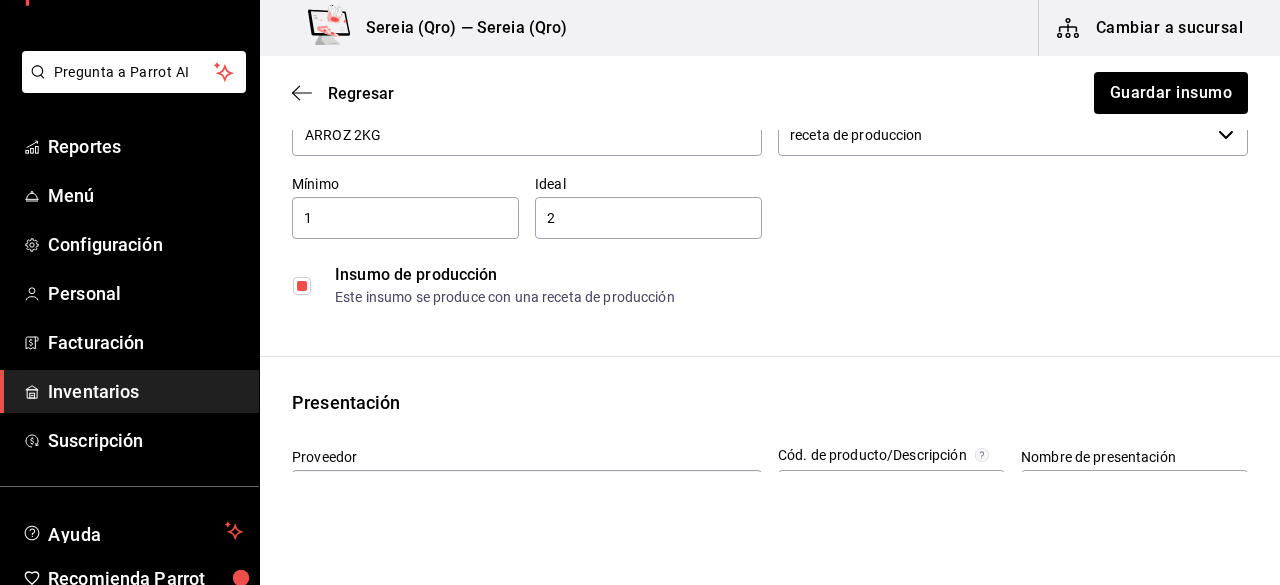 scroll, scrollTop: 400, scrollLeft: 0, axis: vertical 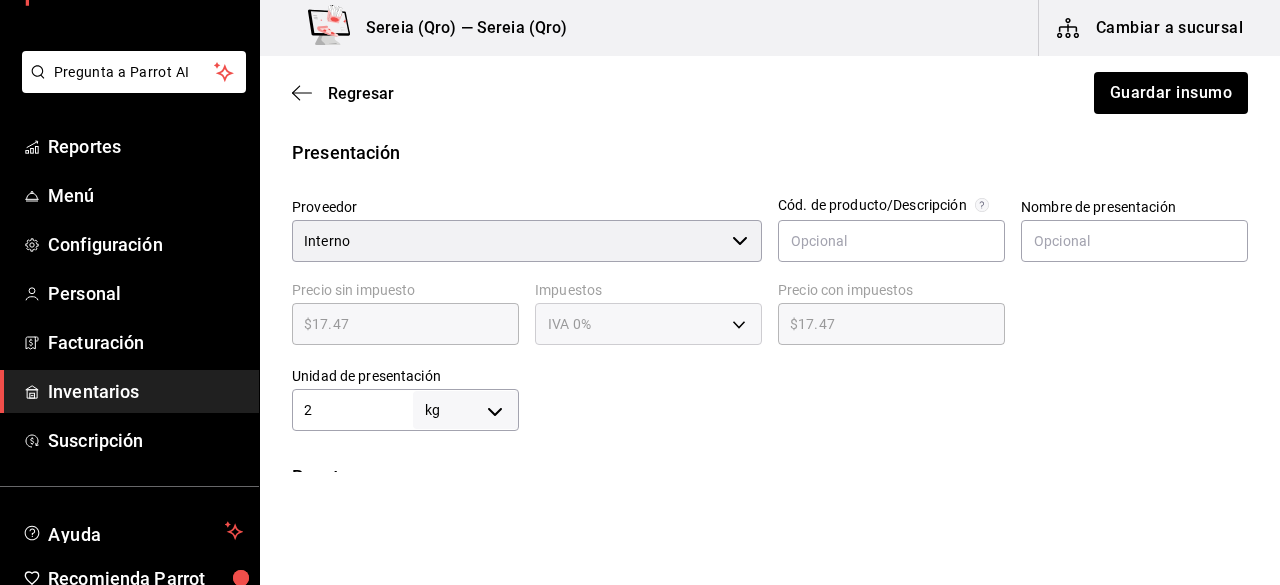 click on "2" at bounding box center [352, 410] 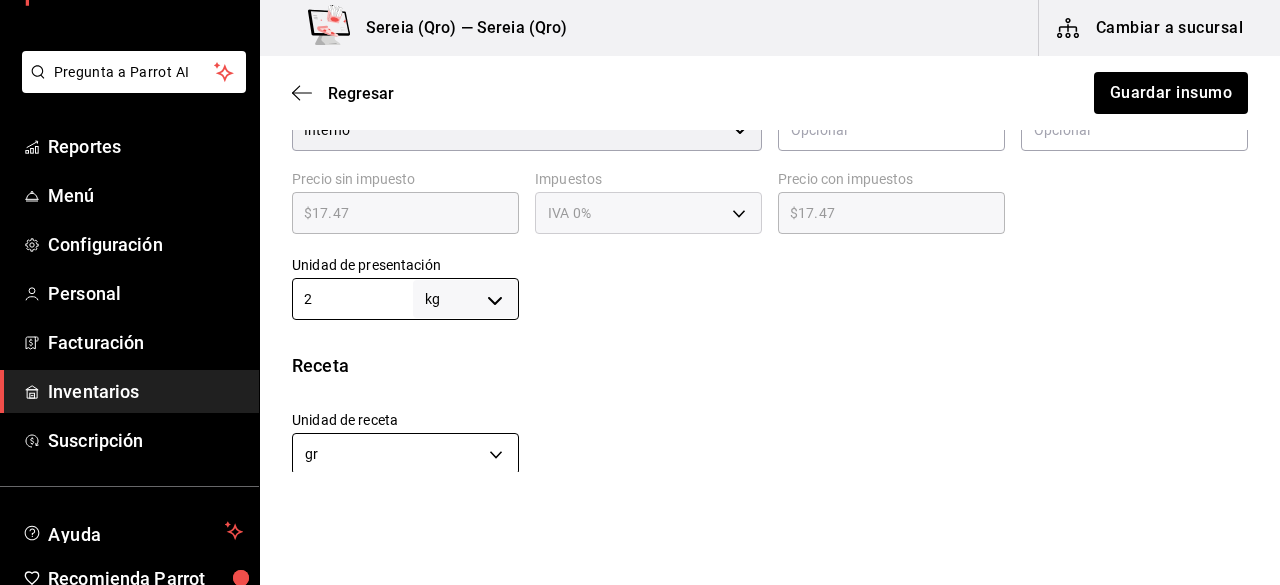 scroll, scrollTop: 500, scrollLeft: 0, axis: vertical 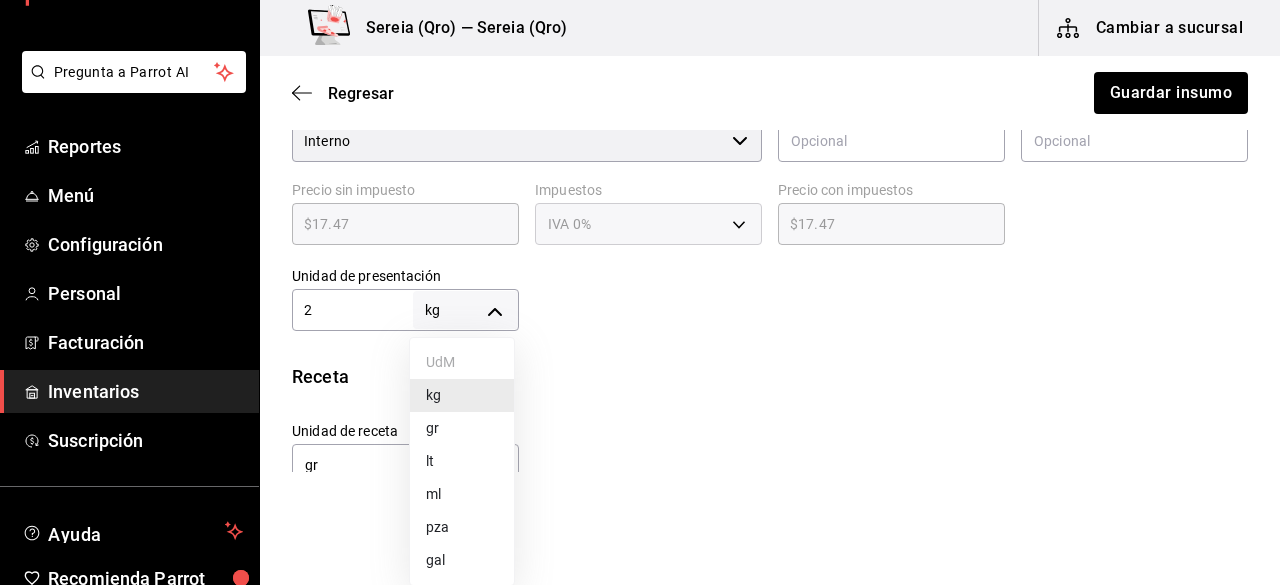 click on "Pregunta a Parrot AI Reportes   Menú   Configuración   Personal   Facturación   Inventarios   Suscripción   Ayuda Recomienda Parrot   [PERSON_NAME] nueva función   Sereia (Qro) — Sereia (Qro) Cambiar a sucursal Regresar Guardar insumo Insumo IN-1752698614339 Nombre ARROZ 2KG Categoría de inventario receta de produccion ​ Mínimo 1 ​ Ideal 2 ​ Insumo de producción Este insumo se produce con una receta de producción Presentación Proveedor Interno ​ Cód. de producto/Descripción Nombre de presentación Precio sin impuesto $17.47 ​ Impuestos IVA 0% IVA_0 Precio con impuestos $17.47 ​ Unidad de presentación 2 kg KILOGRAM ​ Receta Unidad de receta gr GRAM Factor de conversión 2,000 ​ 1 kg de Presentación = 1,000 gr receta Ver ayuda de conversiones Unidades de conteo kg Presentaciones (2 kg) ; GANA 1 MES GRATIS EN TU SUSCRIPCIÓN AQUÍ Pregunta a Parrot AI Reportes   Menú   Configuración   Personal   Facturación   Inventarios   Suscripción   Ayuda Recomienda Parrot" at bounding box center [640, 236] 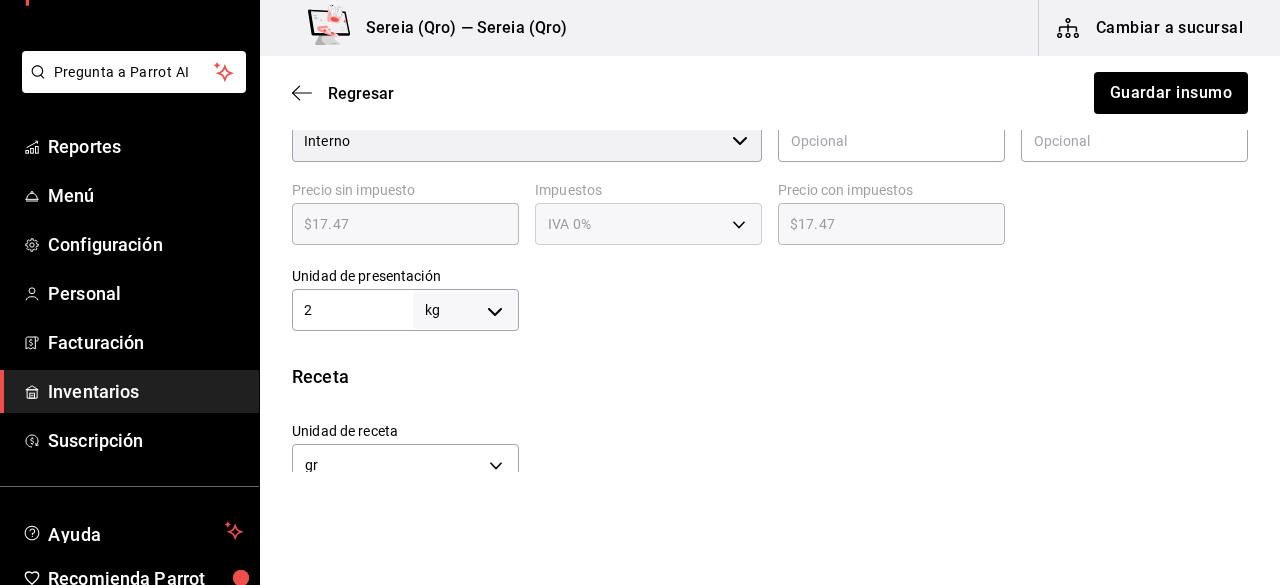 click on "Receta Unidad de receta gr GRAM Factor de conversión 2,000 ​ 1 kg de Presentación = 1,000 gr receta Ver ayuda de conversiones" at bounding box center [770, 467] 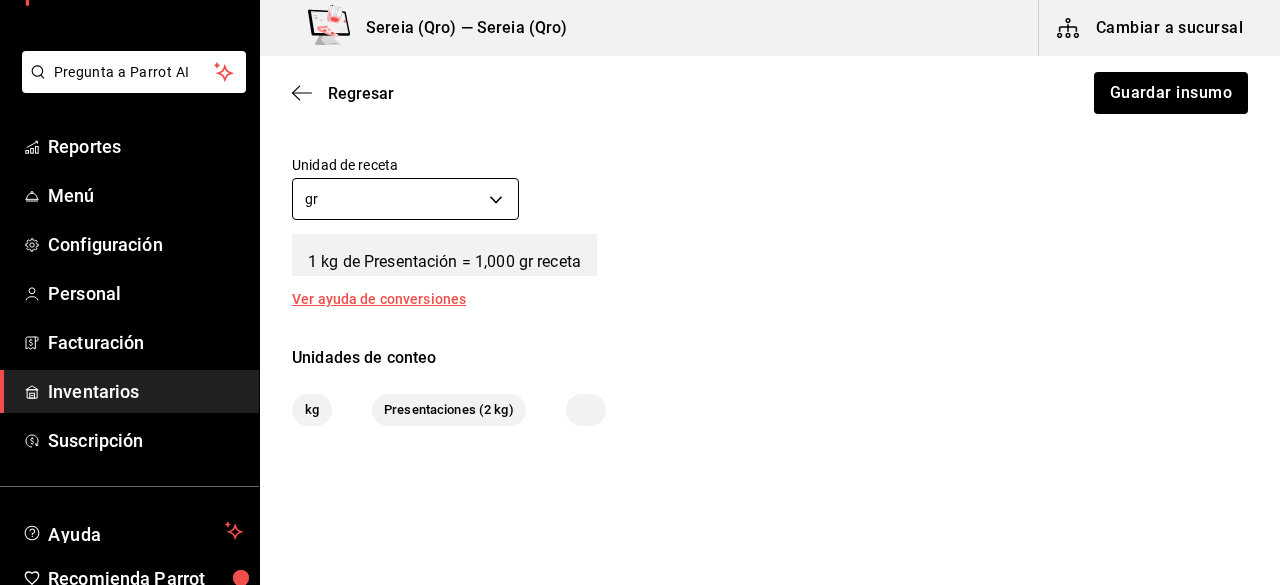 scroll, scrollTop: 736, scrollLeft: 0, axis: vertical 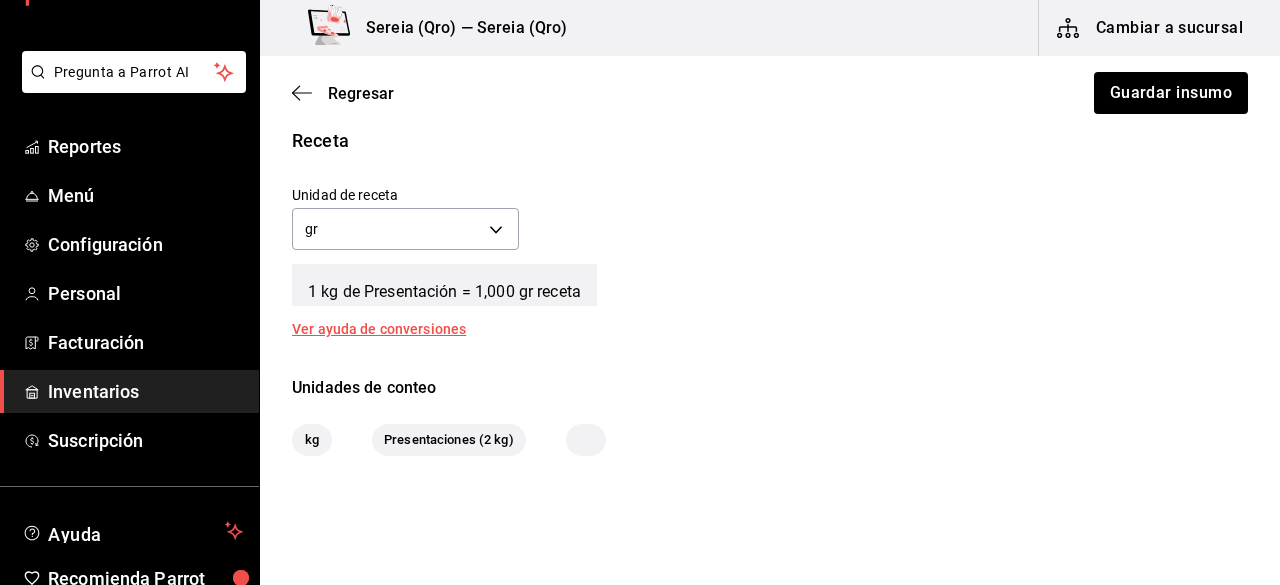 drag, startPoint x: 316, startPoint y: 278, endPoint x: 344, endPoint y: 287, distance: 29.410883 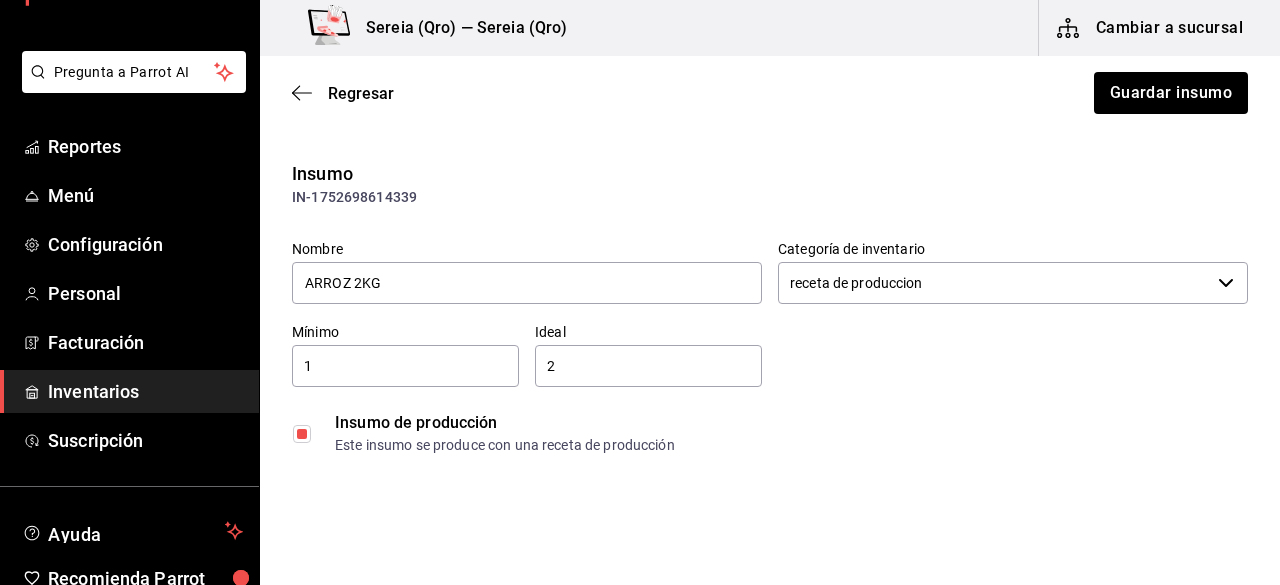 scroll, scrollTop: 0, scrollLeft: 0, axis: both 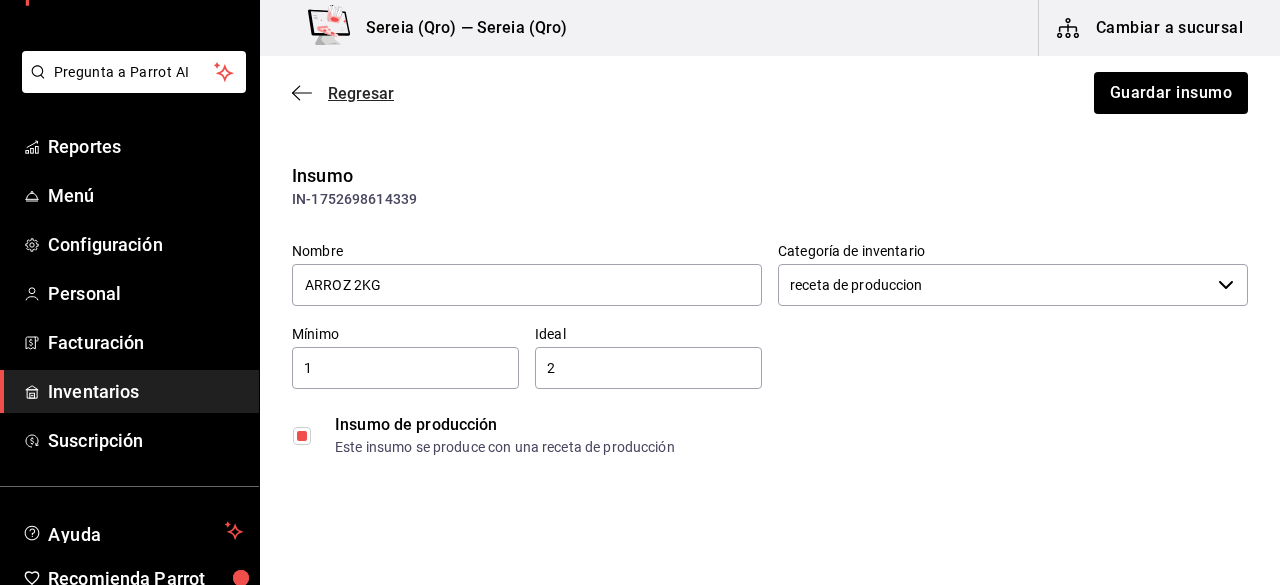 click 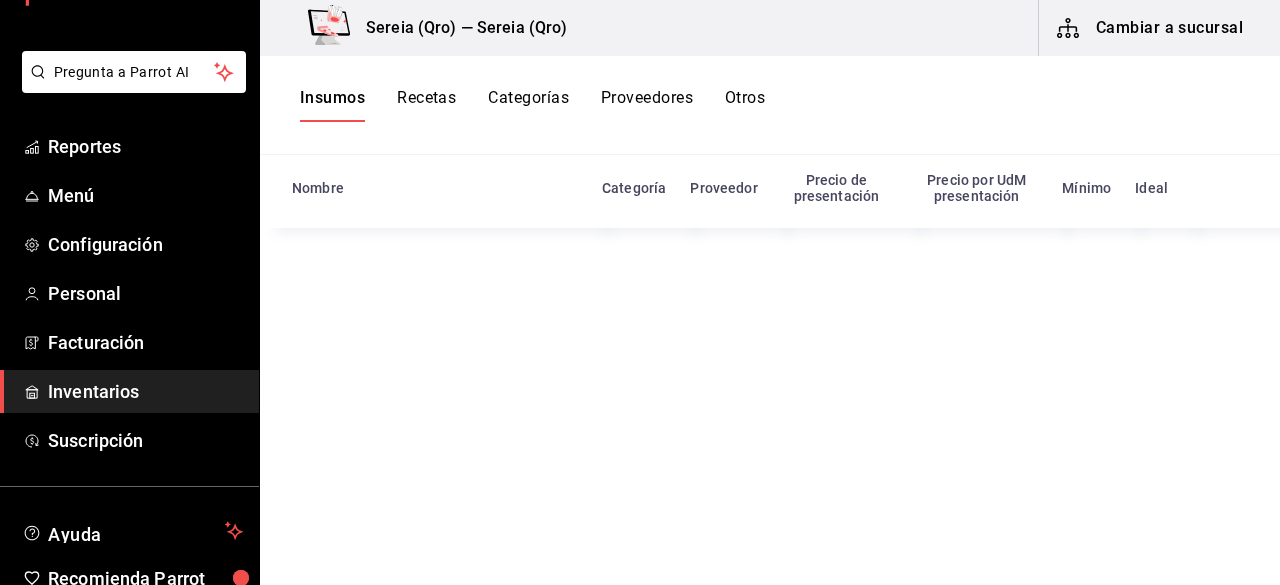 scroll, scrollTop: 246, scrollLeft: 0, axis: vertical 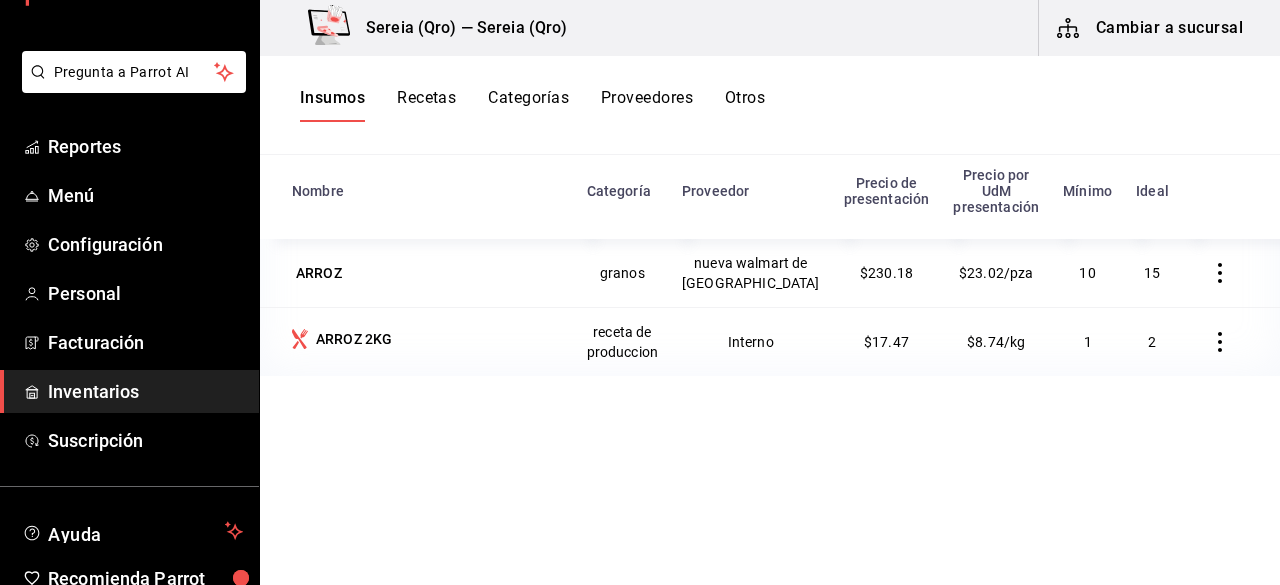 click 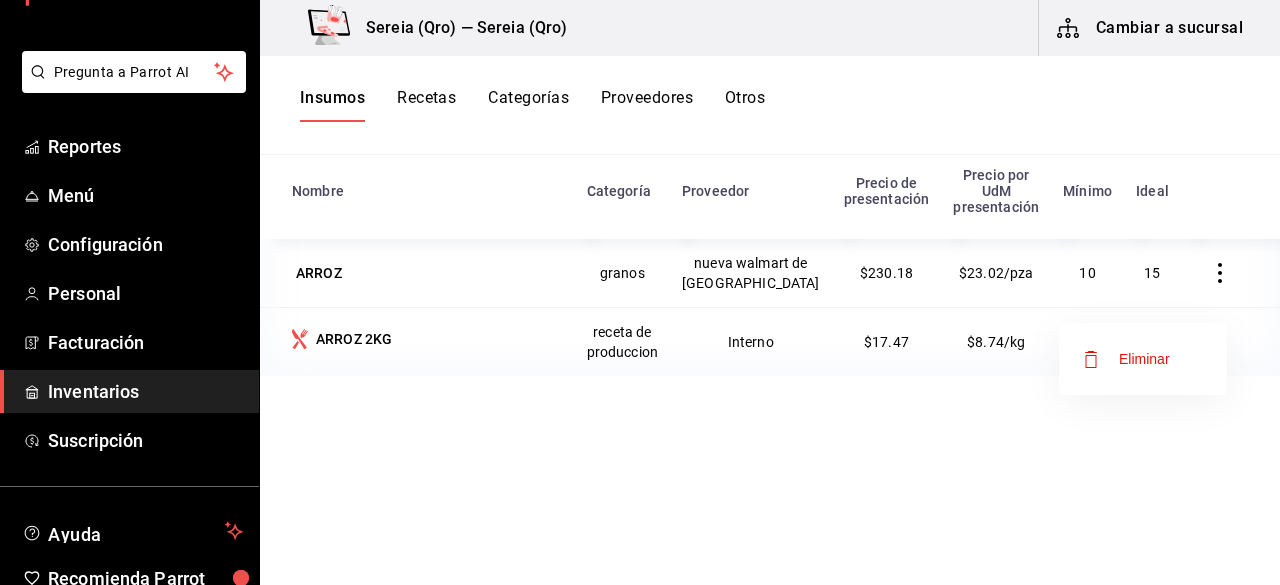 click at bounding box center [640, 292] 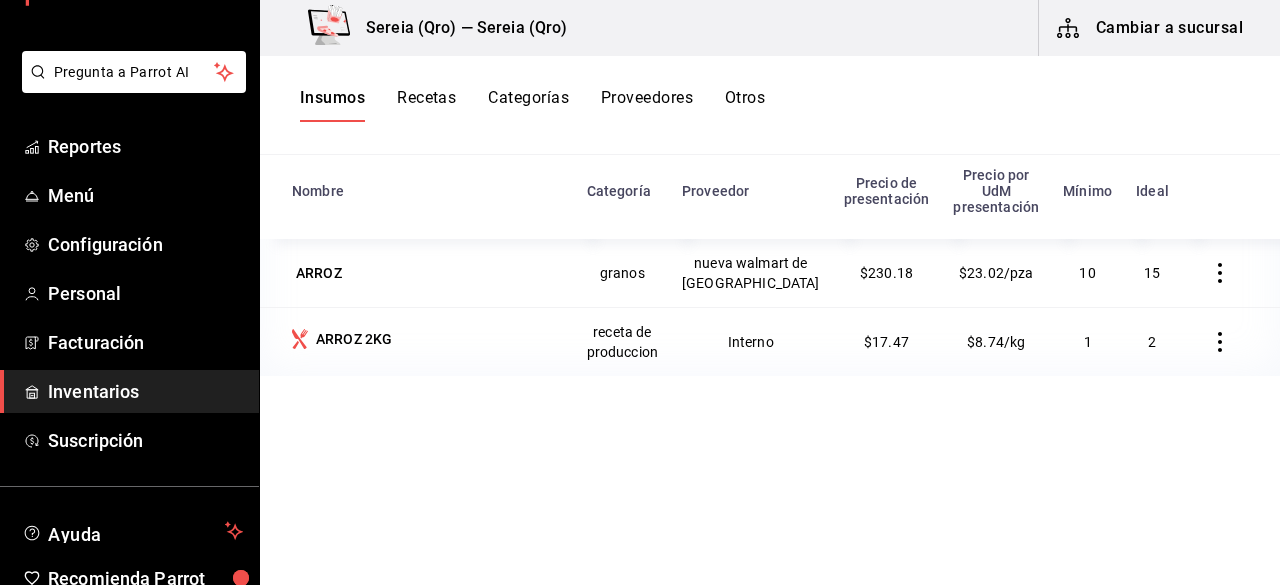 click on "$17.47" at bounding box center (886, 342) 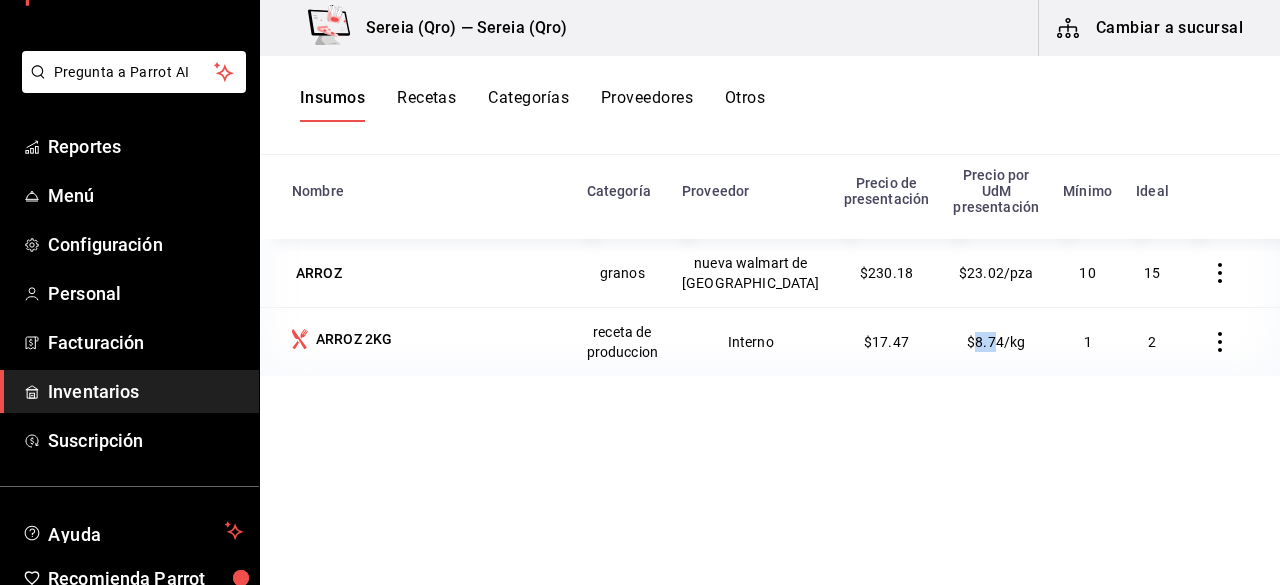 drag, startPoint x: 956, startPoint y: 357, endPoint x: 978, endPoint y: 357, distance: 22 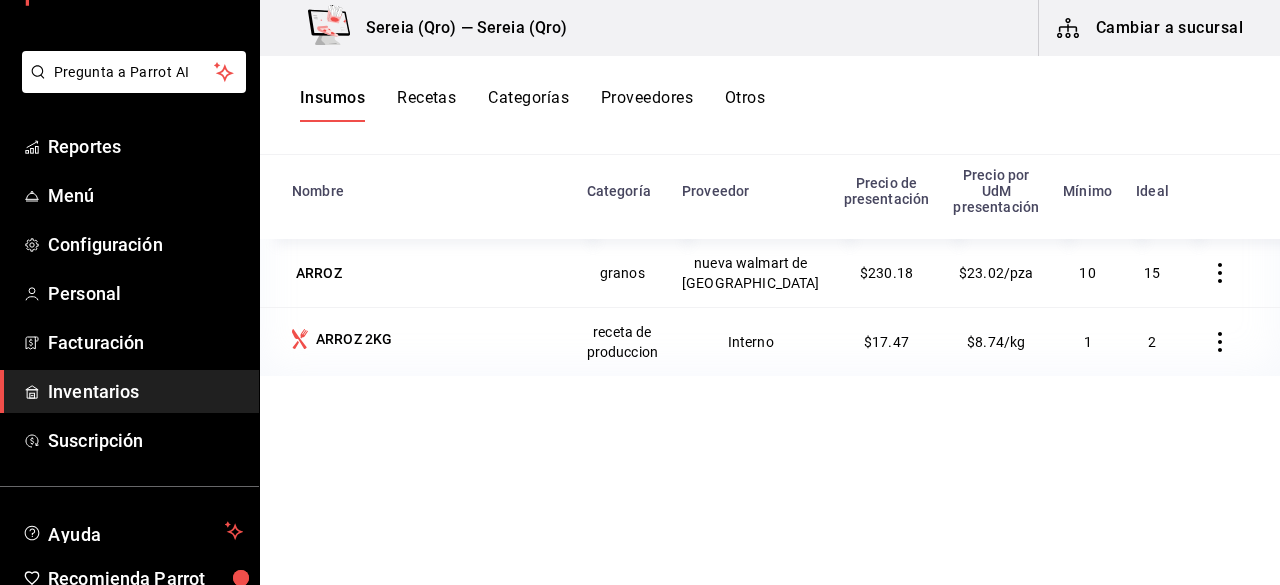 drag, startPoint x: 986, startPoint y: 363, endPoint x: 1010, endPoint y: 399, distance: 43.266617 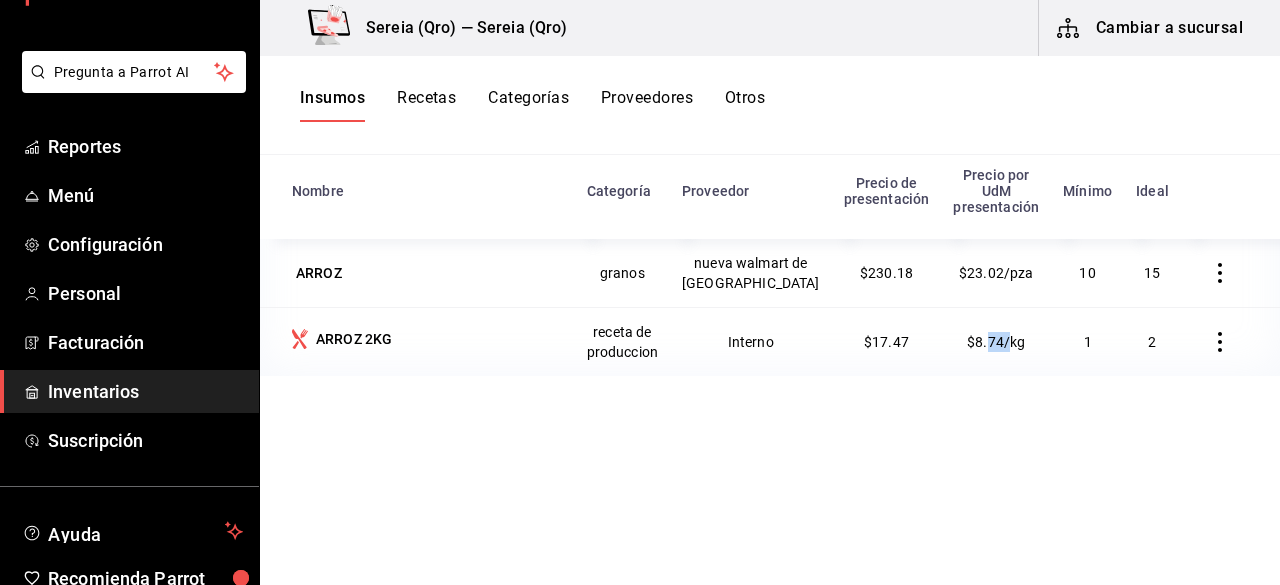 drag, startPoint x: 968, startPoint y: 357, endPoint x: 1004, endPoint y: 367, distance: 37.363083 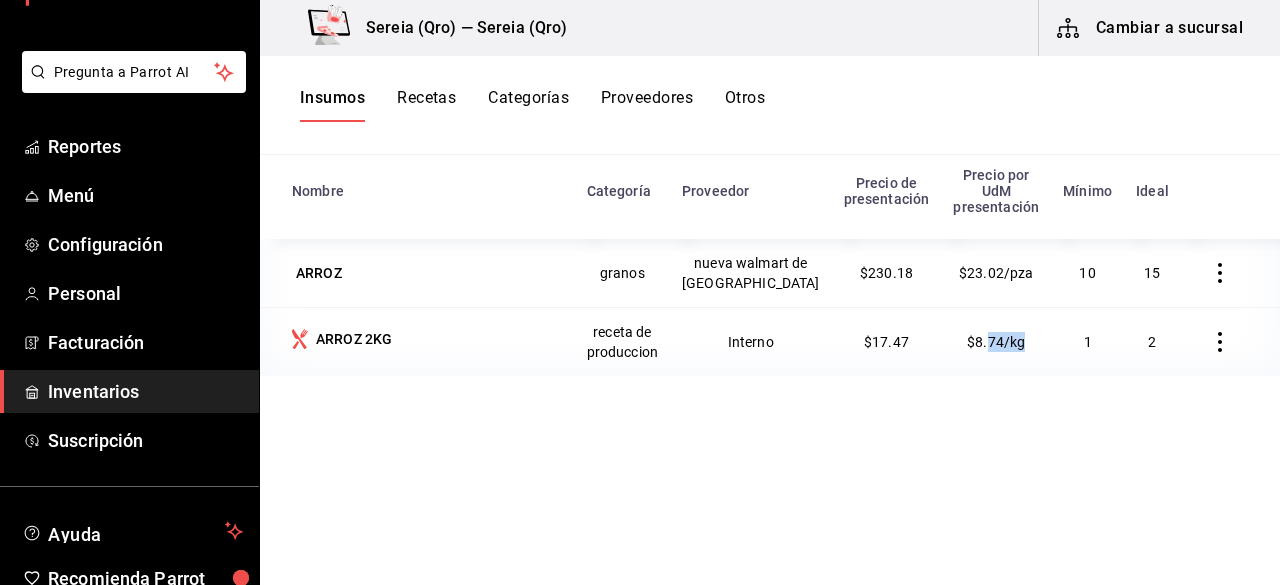 click on "$8.74/kg" at bounding box center (996, 341) 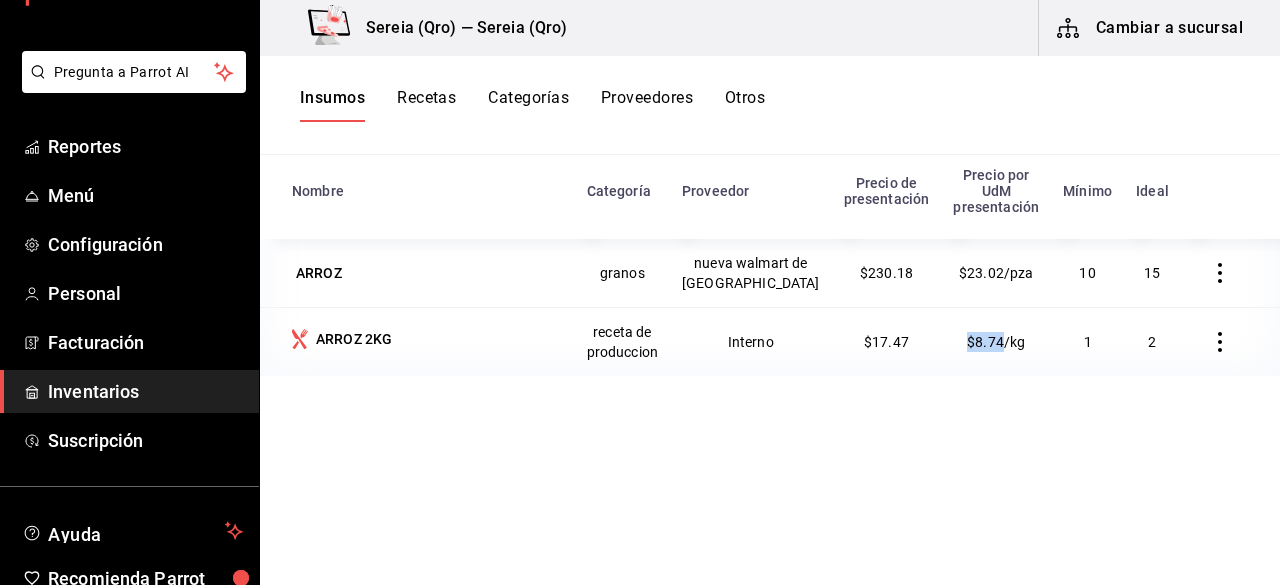 drag, startPoint x: 937, startPoint y: 335, endPoint x: 981, endPoint y: 344, distance: 44.911022 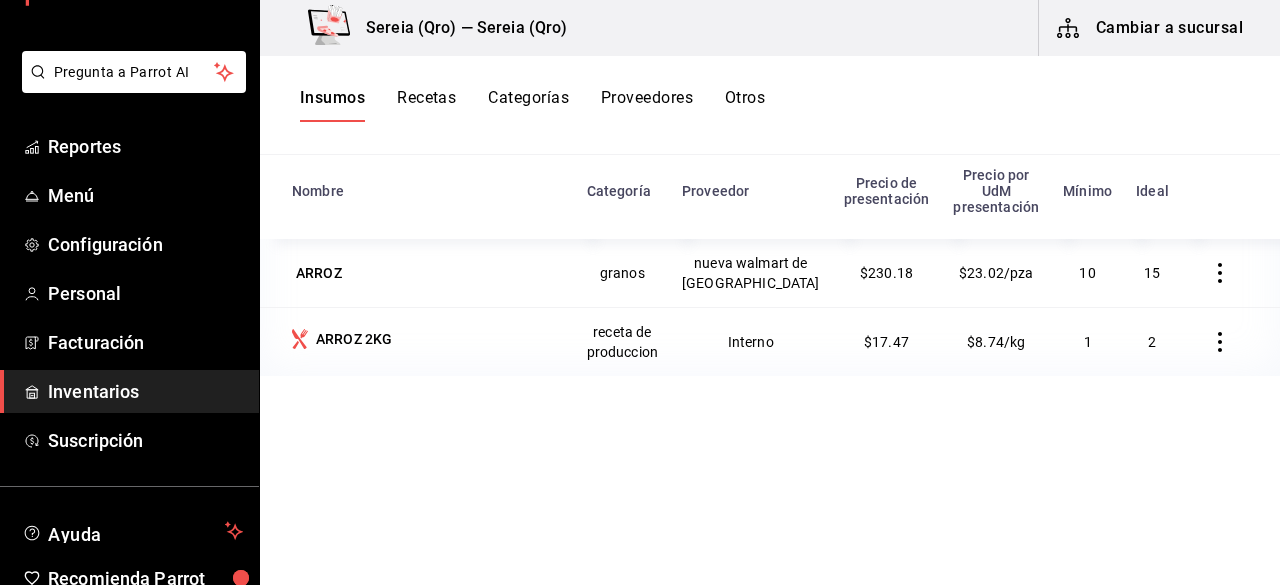 click on "Nombre Categoría Proveedor Precio de presentación Precio por UdM presentación Mínimo Ideal ARROZ granos nueva walmart de mexico $230.18 $23.02/pza 10 15   ARROZ 2KG receta de produccion Interno $17.47 $8.74/kg 1 2" at bounding box center (770, 362) 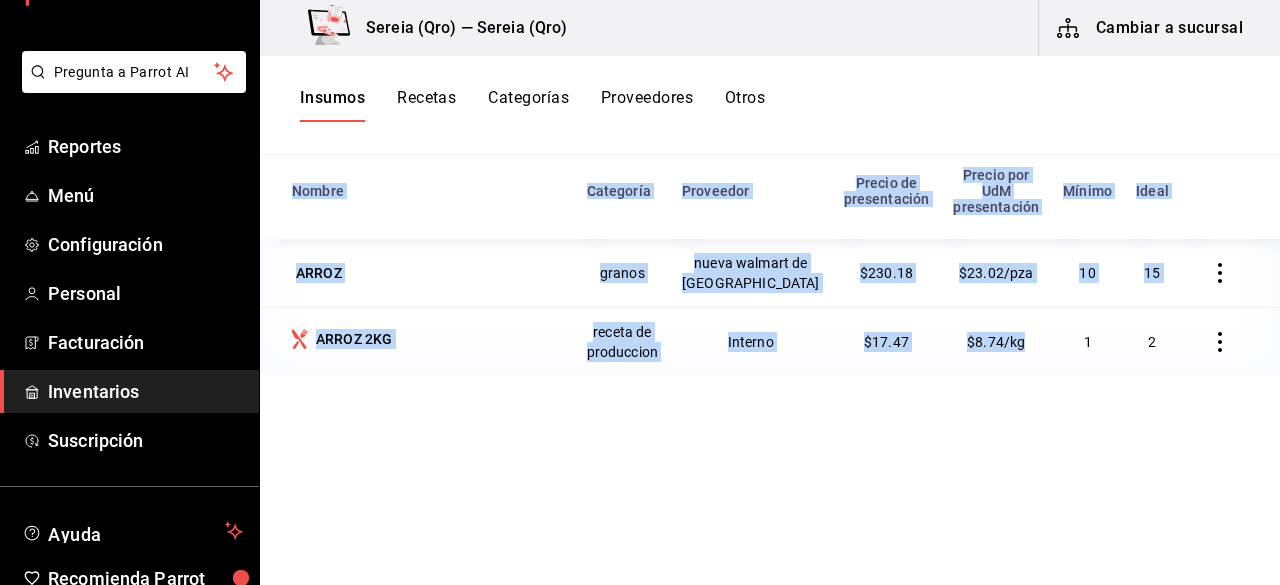 click on "$8.74/kg" at bounding box center [996, 341] 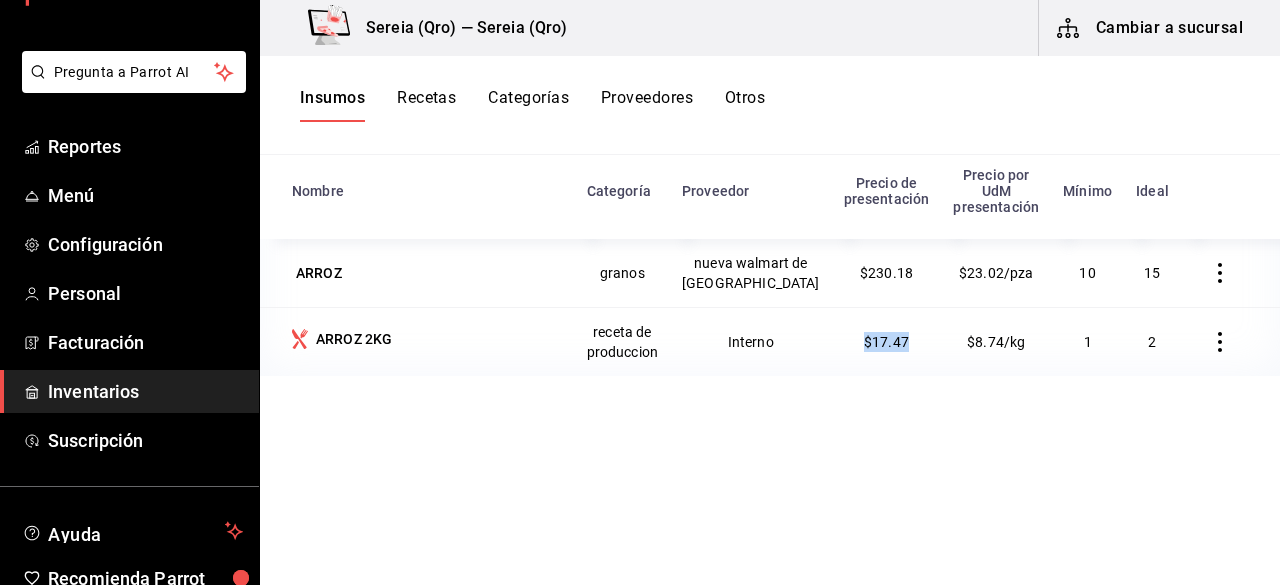 drag, startPoint x: 835, startPoint y: 348, endPoint x: 879, endPoint y: 364, distance: 46.818798 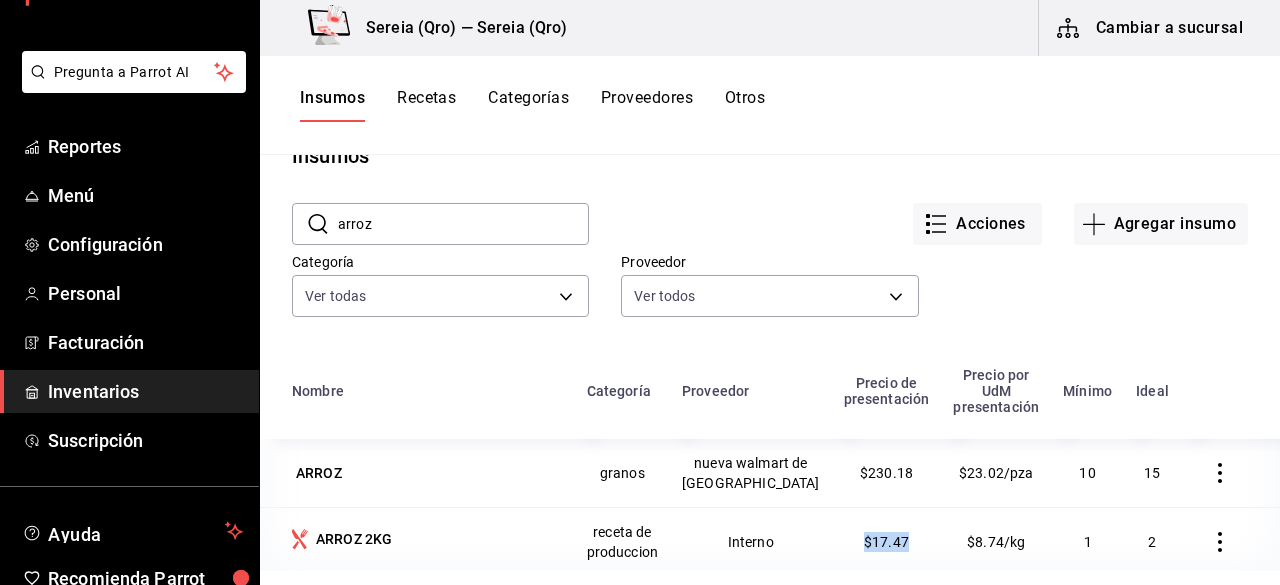 scroll, scrollTop: 146, scrollLeft: 0, axis: vertical 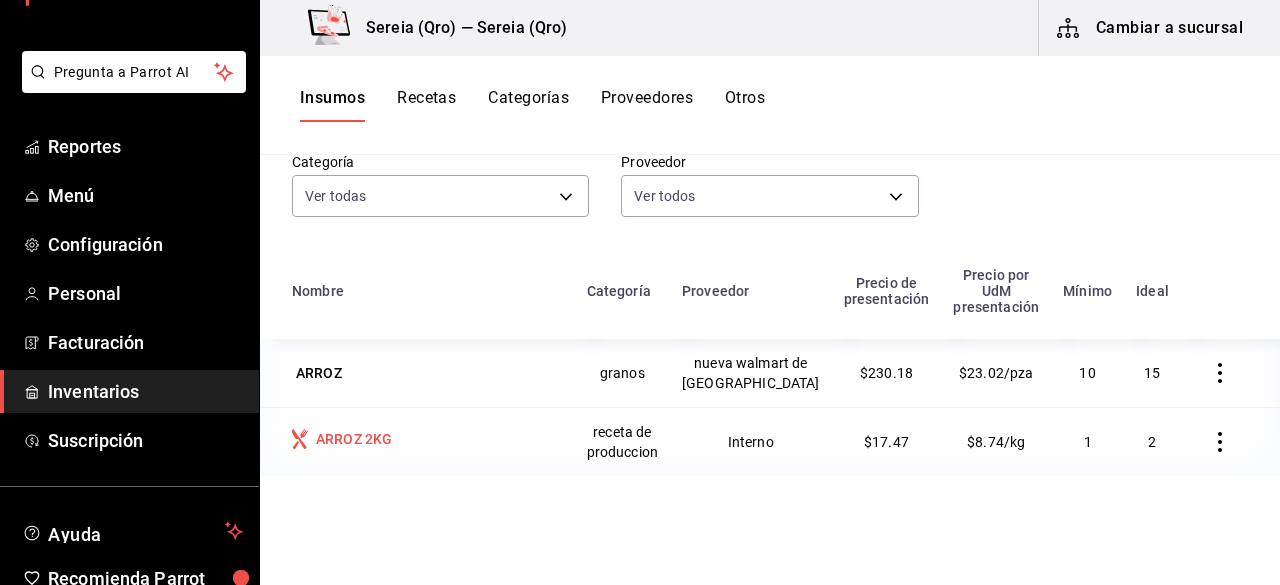 click on "ARROZ 2KG" at bounding box center (354, 439) 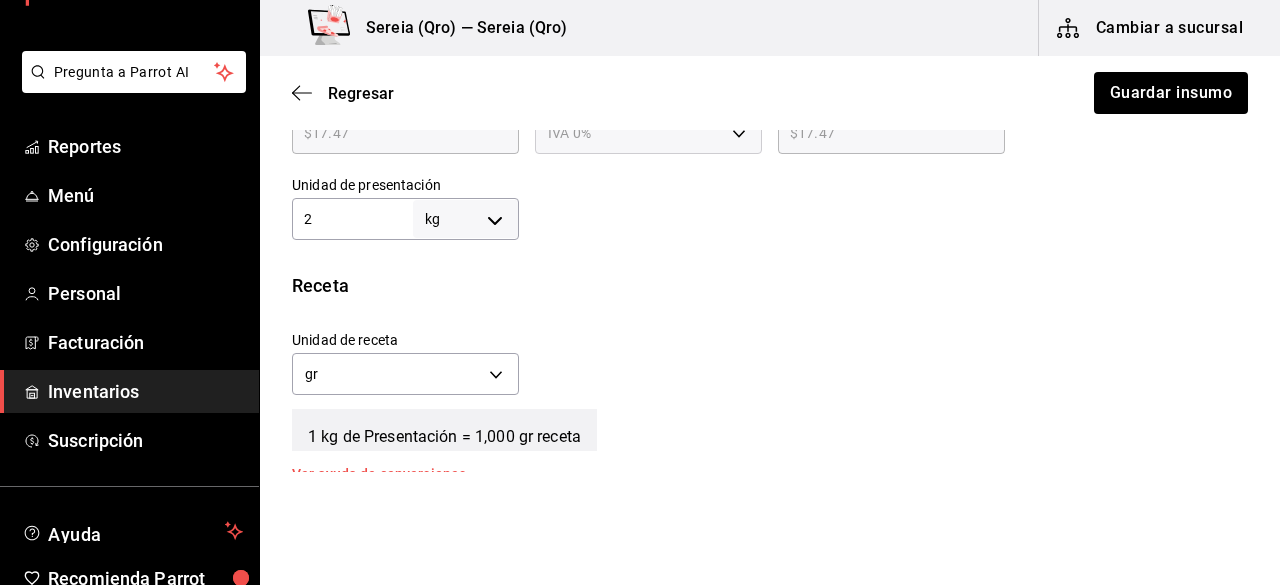 scroll, scrollTop: 600, scrollLeft: 0, axis: vertical 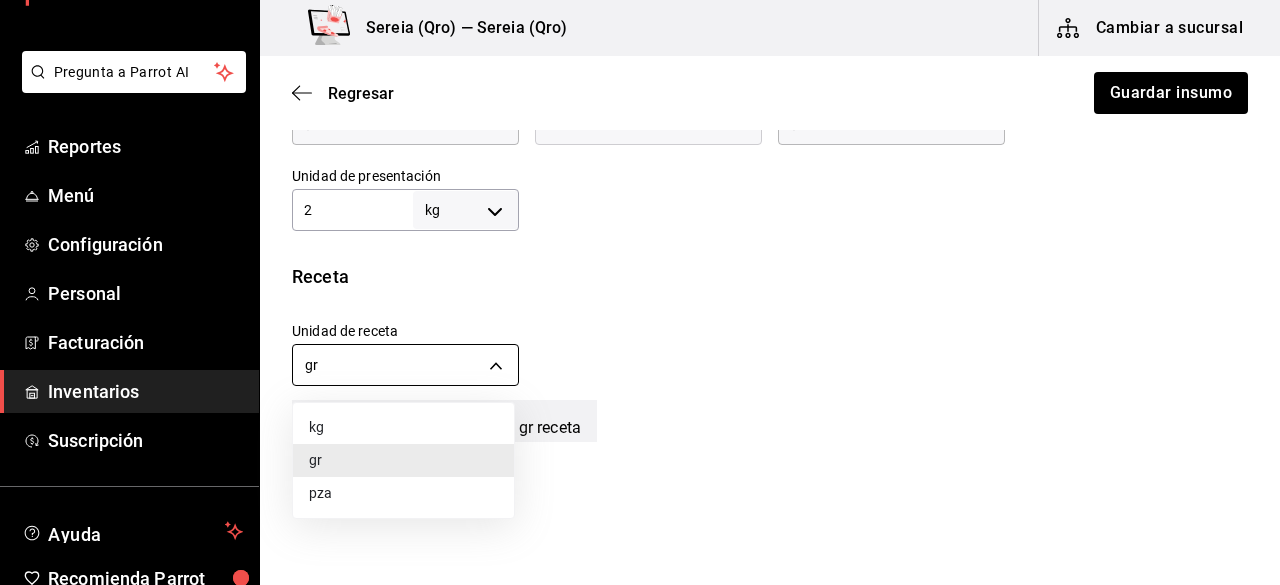 click on "Pregunta a Parrot AI Reportes   Menú   Configuración   Personal   Facturación   Inventarios   Suscripción   Ayuda Recomienda Parrot   [PERSON_NAME] nueva función   Sereia (Qro) — Sereia (Qro) Cambiar a sucursal Regresar Guardar insumo Insumo IN-1752698614339 Nombre ARROZ 2KG Categoría de inventario receta de produccion ​ Mínimo 1 ​ Ideal 2 ​ Insumo de producción Este insumo se produce con una receta de producción Presentación Proveedor Interno ​ Cód. de producto/Descripción Nombre de presentación Precio sin impuesto $17.47 ​ Impuestos IVA 0% IVA_0 Precio con impuestos $17.47 ​ Unidad de presentación 2 kg KILOGRAM ​ Receta Unidad de receta gr GRAM Factor de conversión 2,000 ​ 1 kg de Presentación = 1,000 gr receta Ver ayuda de conversiones Unidades de conteo kg Presentaciones (2 kg) ; GANA 1 MES GRATIS EN TU SUSCRIPCIÓN AQUÍ Pregunta a Parrot AI Reportes   Menú   Configuración   Personal   Facturación   Inventarios   Suscripción   Ayuda Recomienda Parrot" at bounding box center [640, 236] 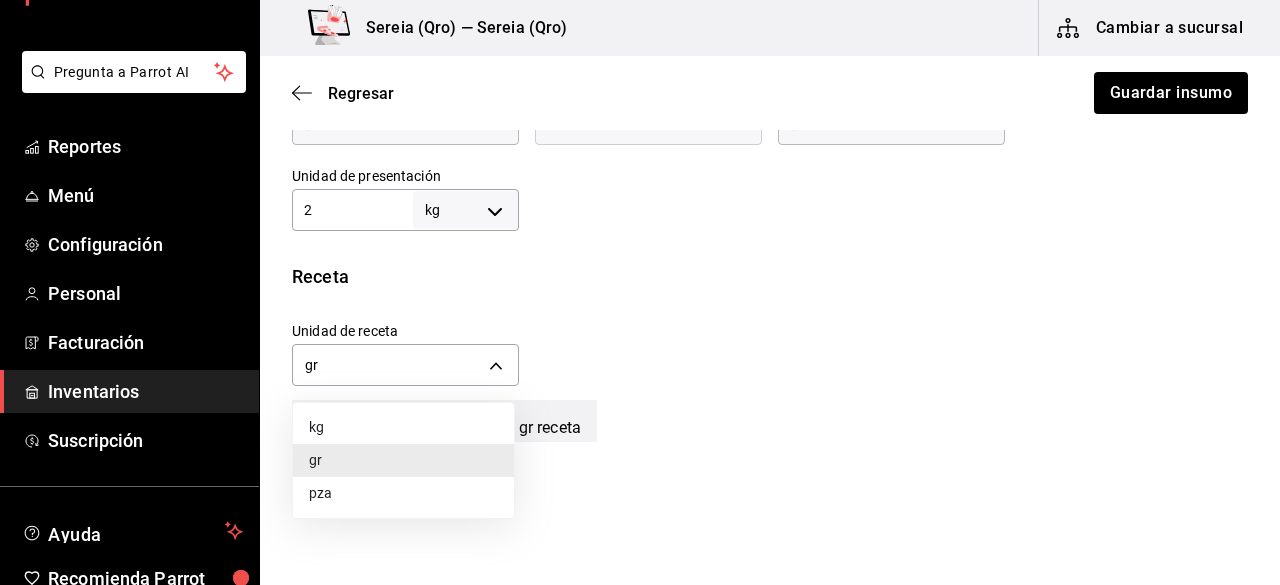 click at bounding box center [640, 292] 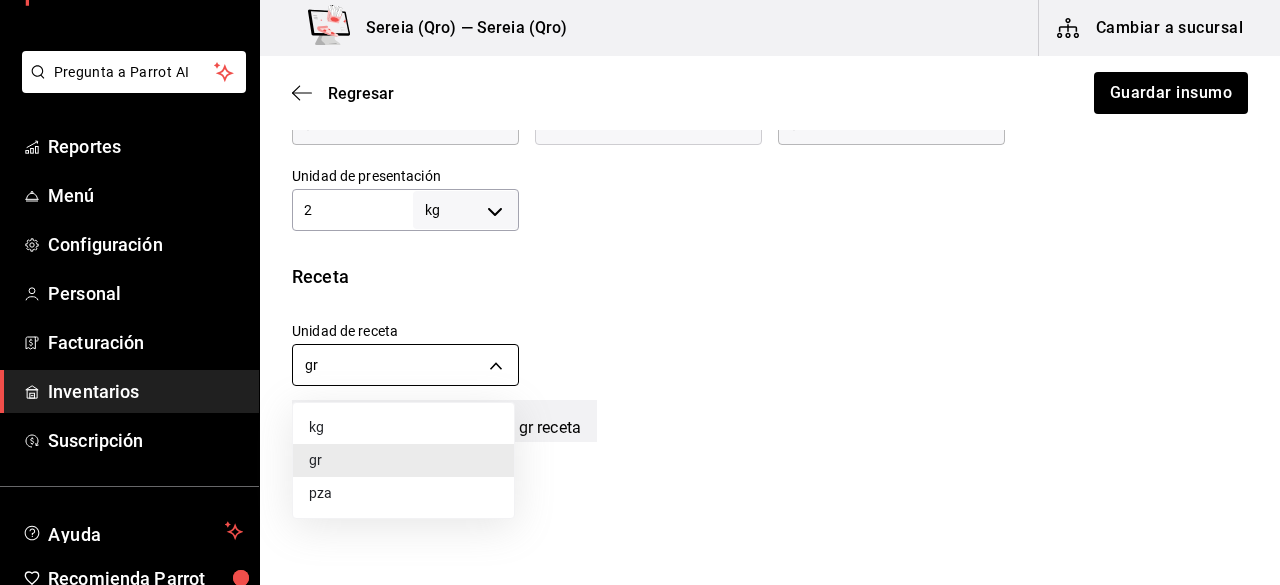 click on "Pregunta a Parrot AI Reportes   Menú   Configuración   Personal   Facturación   Inventarios   Suscripción   Ayuda Recomienda Parrot   [PERSON_NAME] nueva función   Sereia (Qro) — Sereia (Qro) Cambiar a sucursal Regresar Guardar insumo Insumo IN-1752698614339 Nombre ARROZ 2KG Categoría de inventario receta de produccion ​ Mínimo 1 ​ Ideal 2 ​ Insumo de producción Este insumo se produce con una receta de producción Presentación Proveedor Interno ​ Cód. de producto/Descripción Nombre de presentación Precio sin impuesto $17.47 ​ Impuestos IVA 0% IVA_0 Precio con impuestos $17.47 ​ Unidad de presentación 2 kg KILOGRAM ​ Receta Unidad de receta gr GRAM Factor de conversión 2,000 ​ 1 kg de Presentación = 1,000 gr receta Ver ayuda de conversiones Unidades de conteo kg Presentaciones (2 kg) ; GANA 1 MES GRATIS EN TU SUSCRIPCIÓN AQUÍ Pregunta a Parrot AI Reportes   Menú   Configuración   Personal   Facturación   Inventarios   Suscripción   Ayuda Recomienda Parrot" at bounding box center [640, 236] 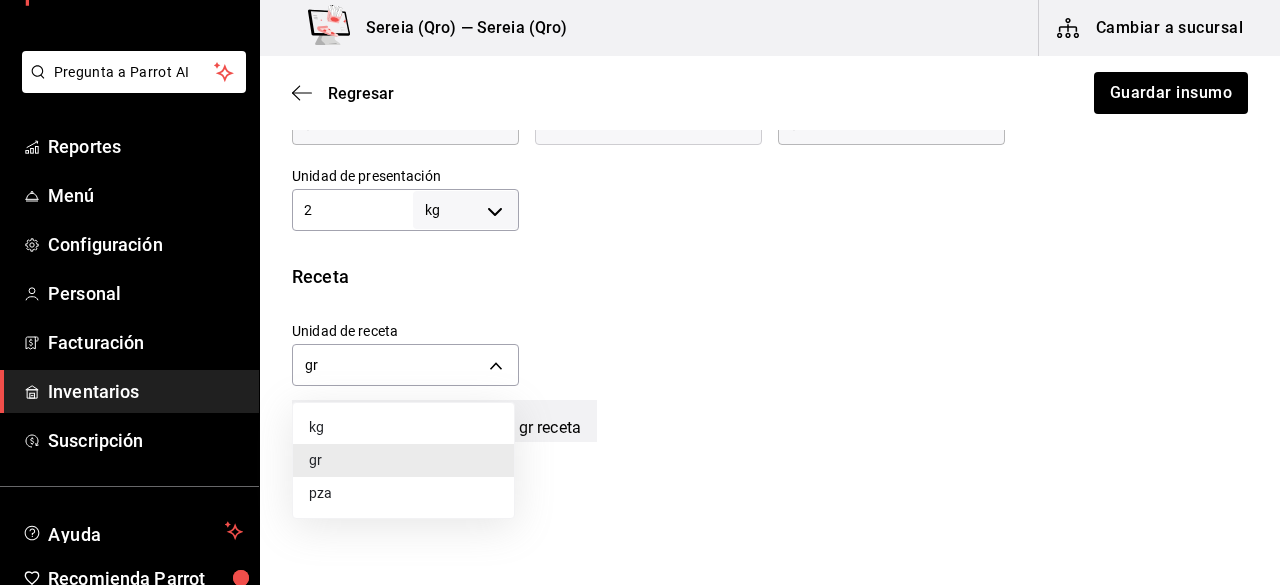 click at bounding box center [640, 292] 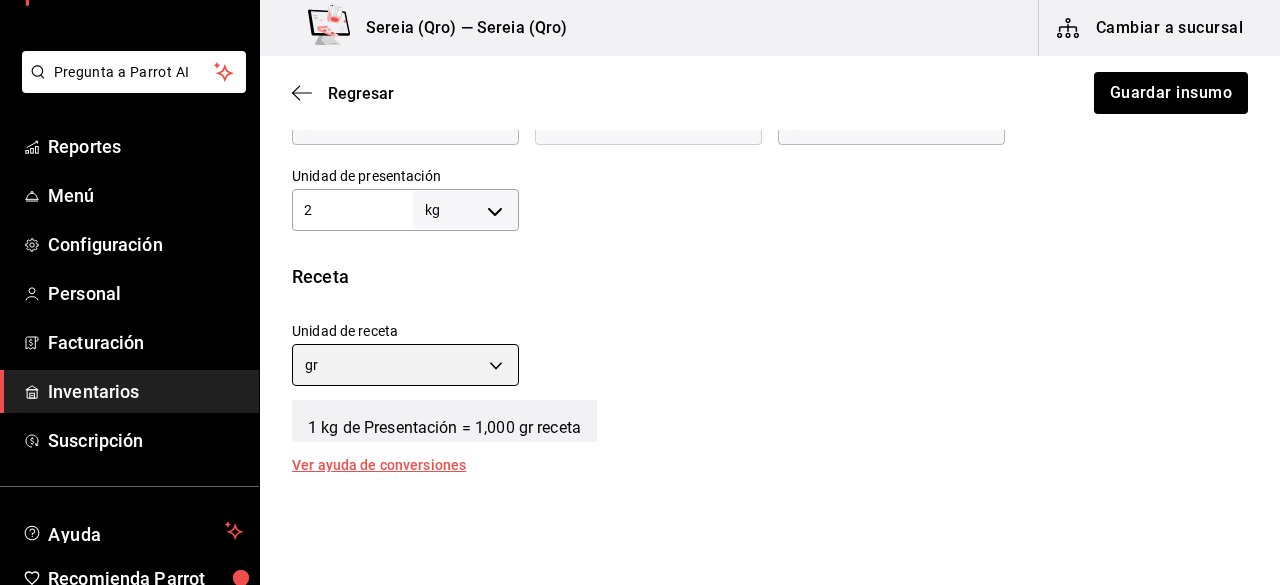 scroll, scrollTop: 400, scrollLeft: 0, axis: vertical 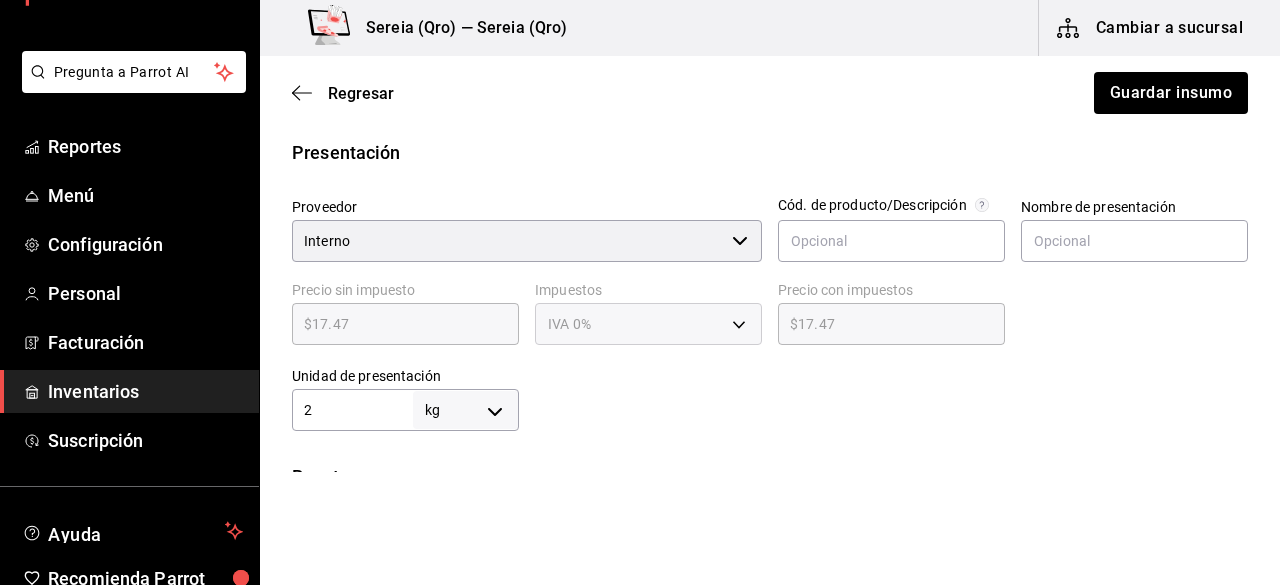 click on "2" at bounding box center (352, 410) 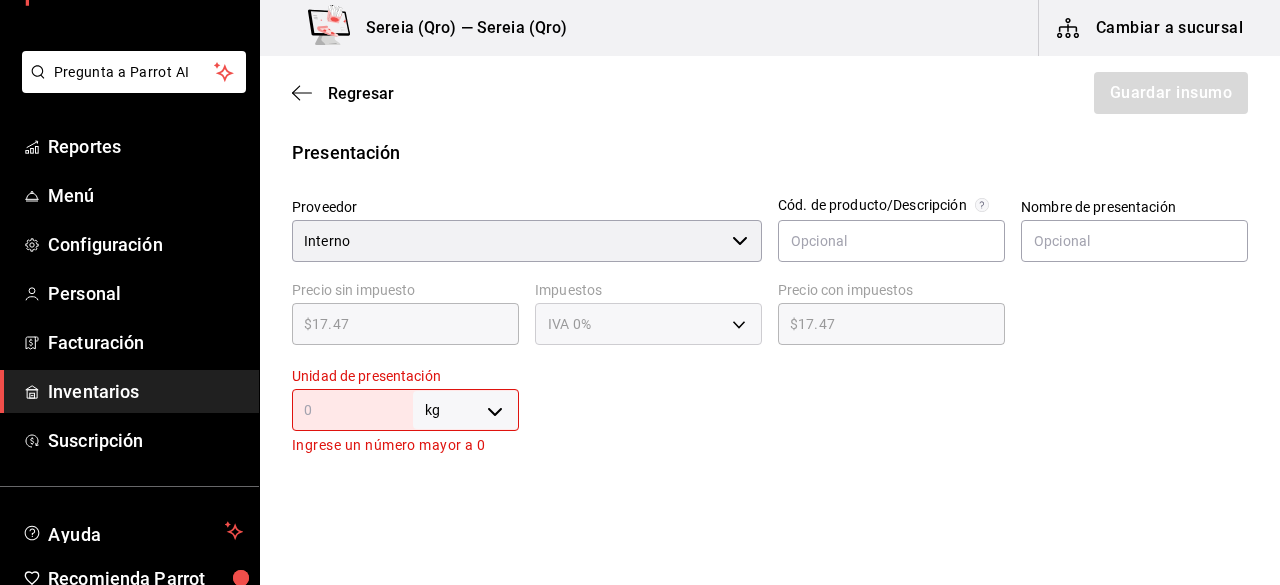 type on "4" 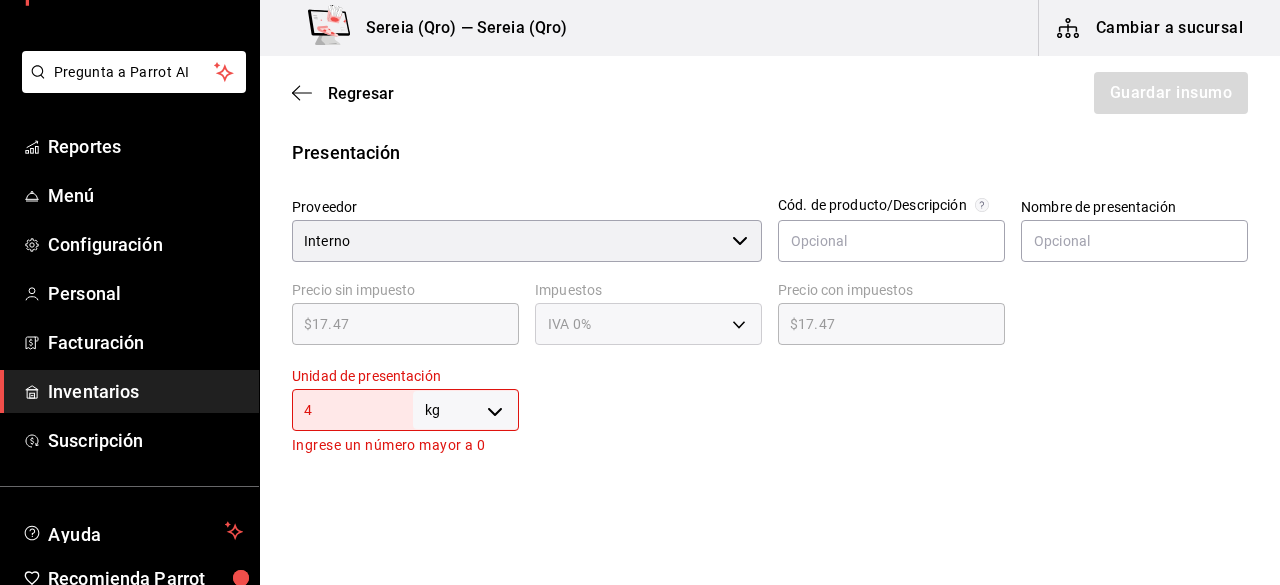 type on "4,000" 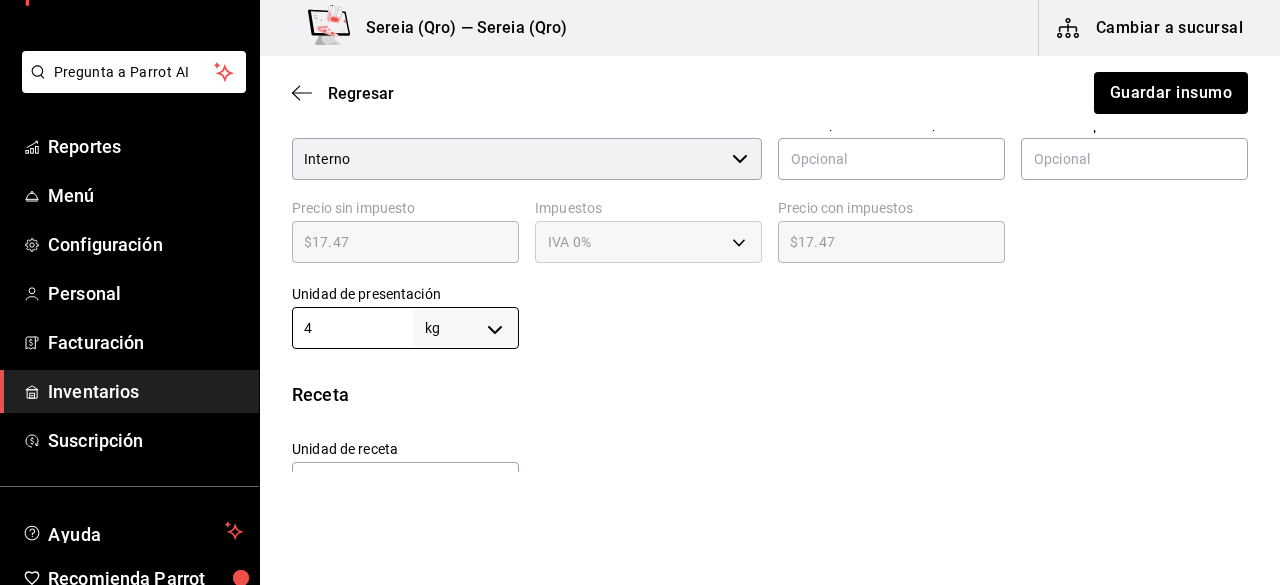 scroll, scrollTop: 500, scrollLeft: 0, axis: vertical 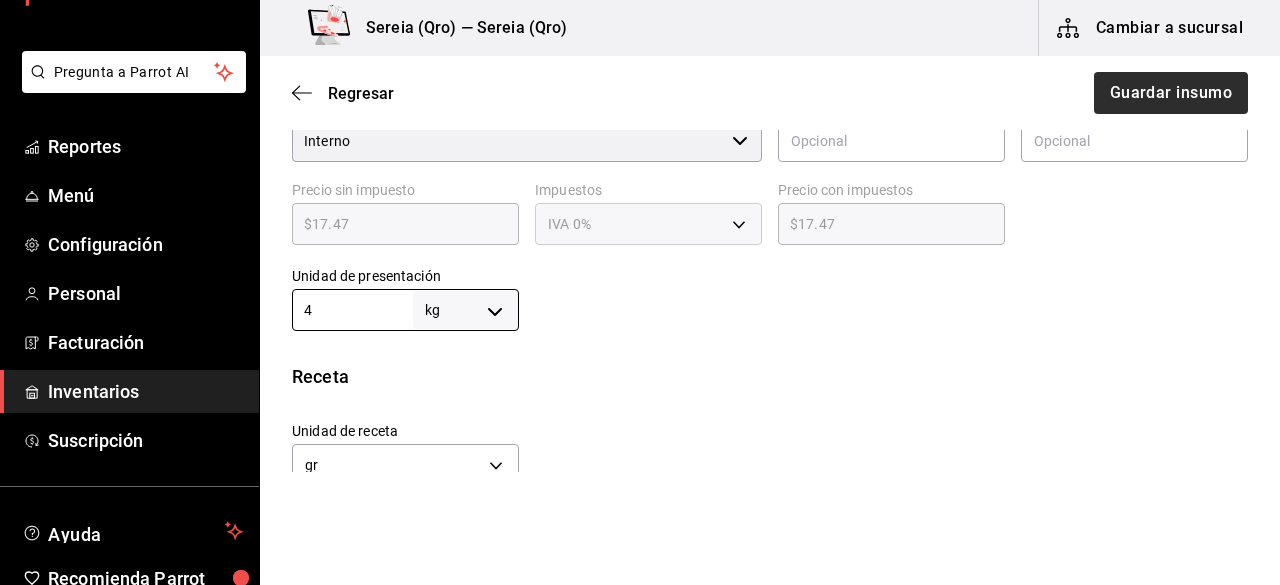 type on "4" 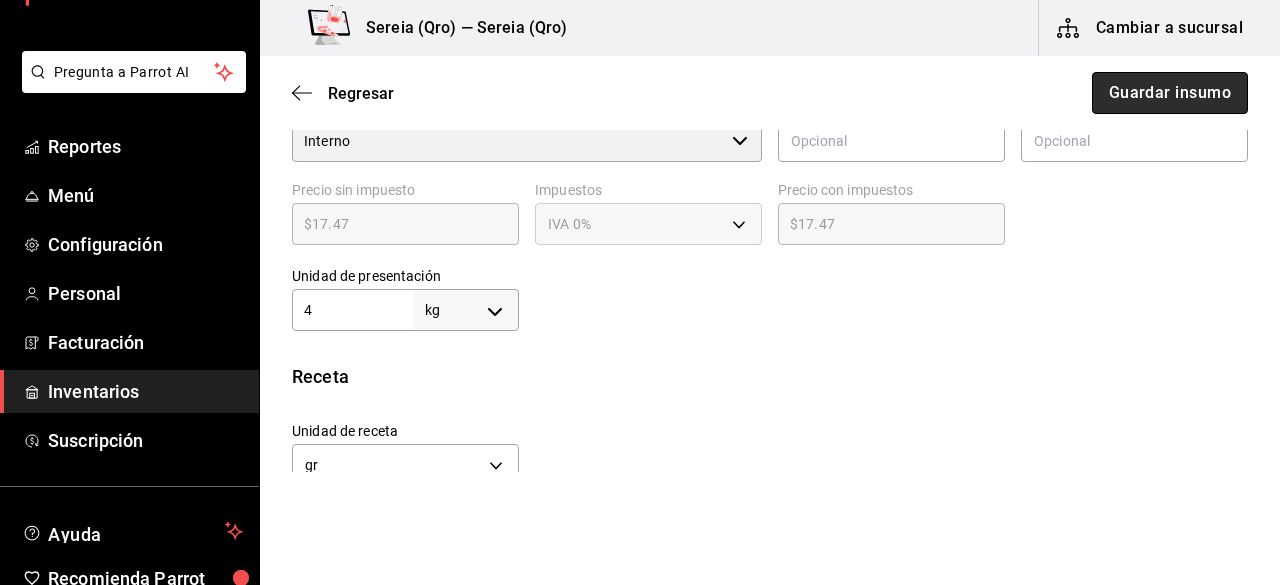click on "Guardar insumo" at bounding box center [1170, 93] 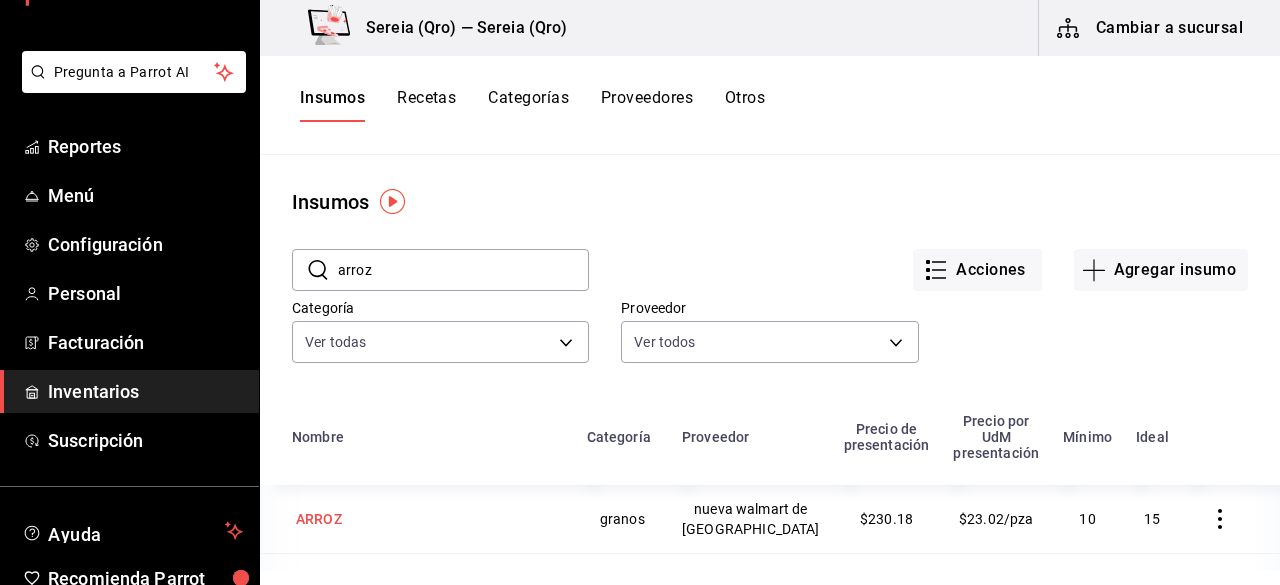 scroll, scrollTop: 100, scrollLeft: 0, axis: vertical 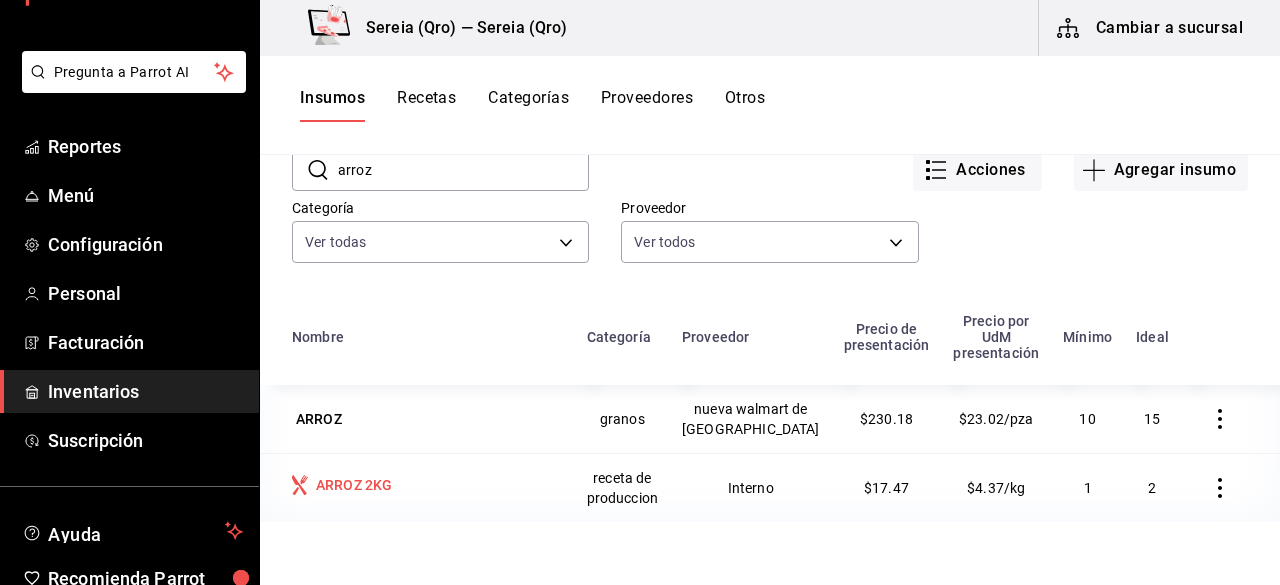 click on "ARROZ 2KG" at bounding box center (354, 485) 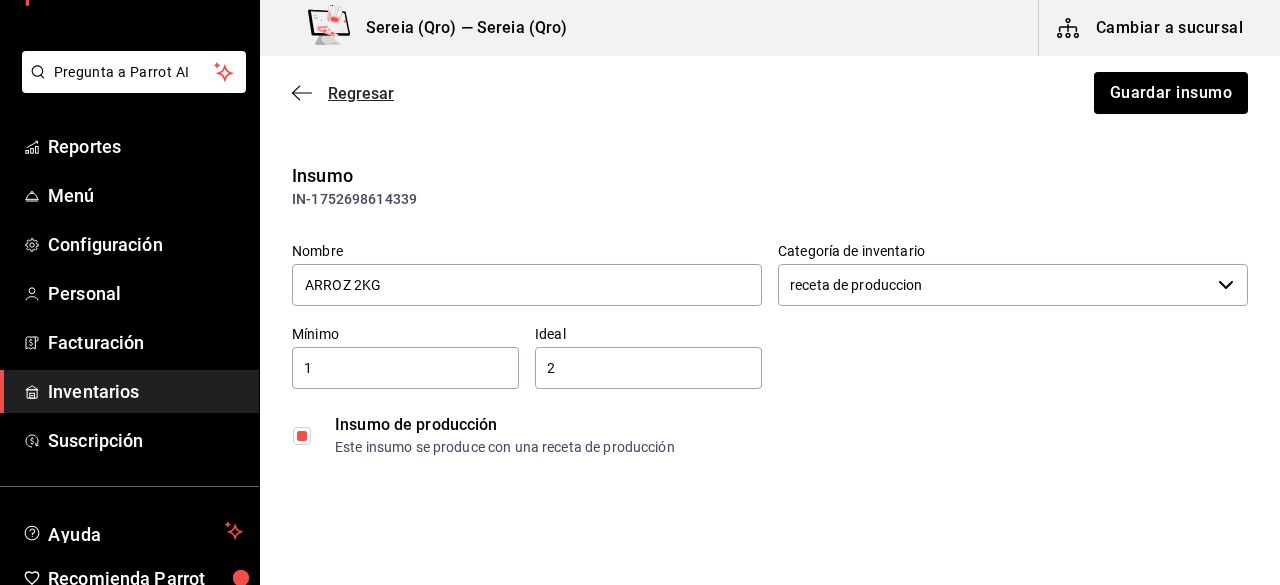 click 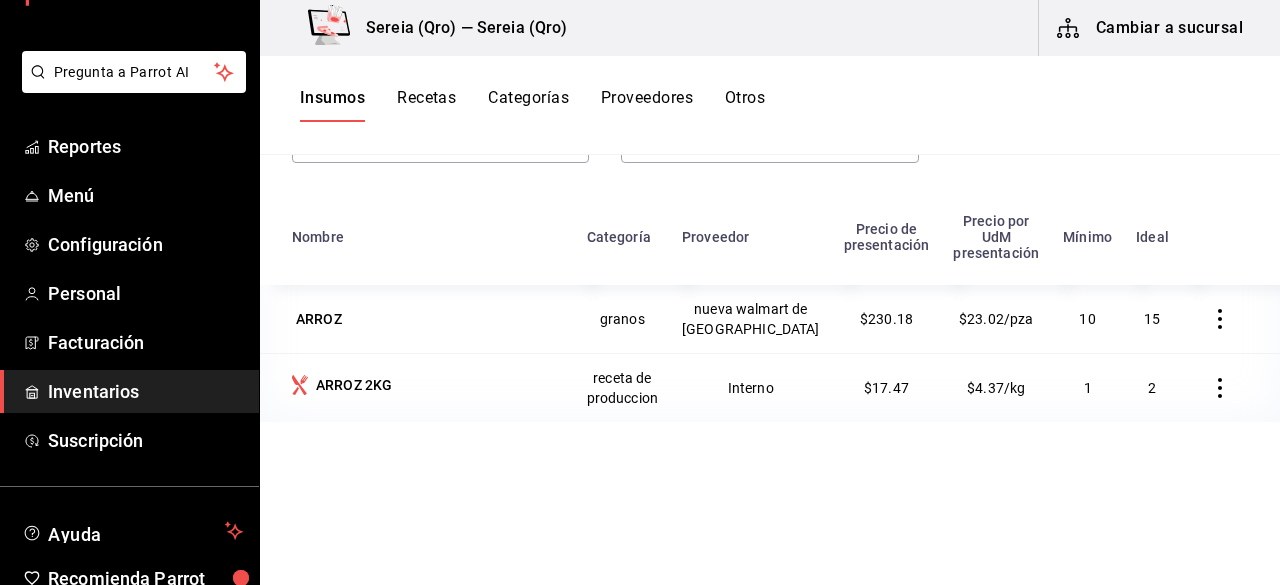 scroll, scrollTop: 246, scrollLeft: 0, axis: vertical 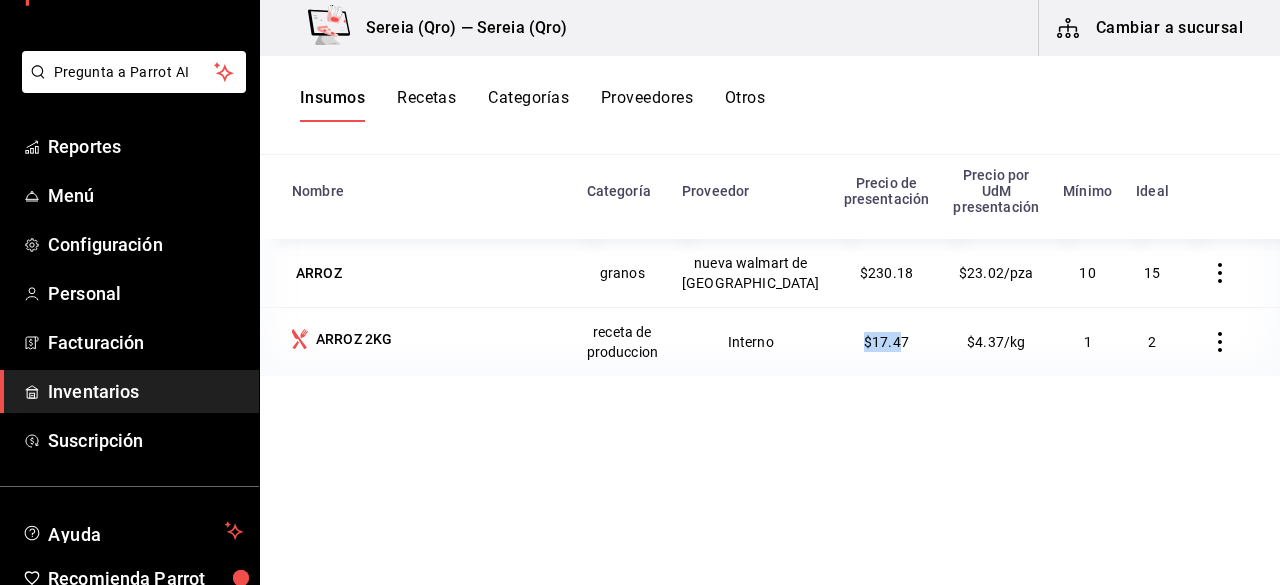 drag, startPoint x: 837, startPoint y: 356, endPoint x: 873, endPoint y: 355, distance: 36.013885 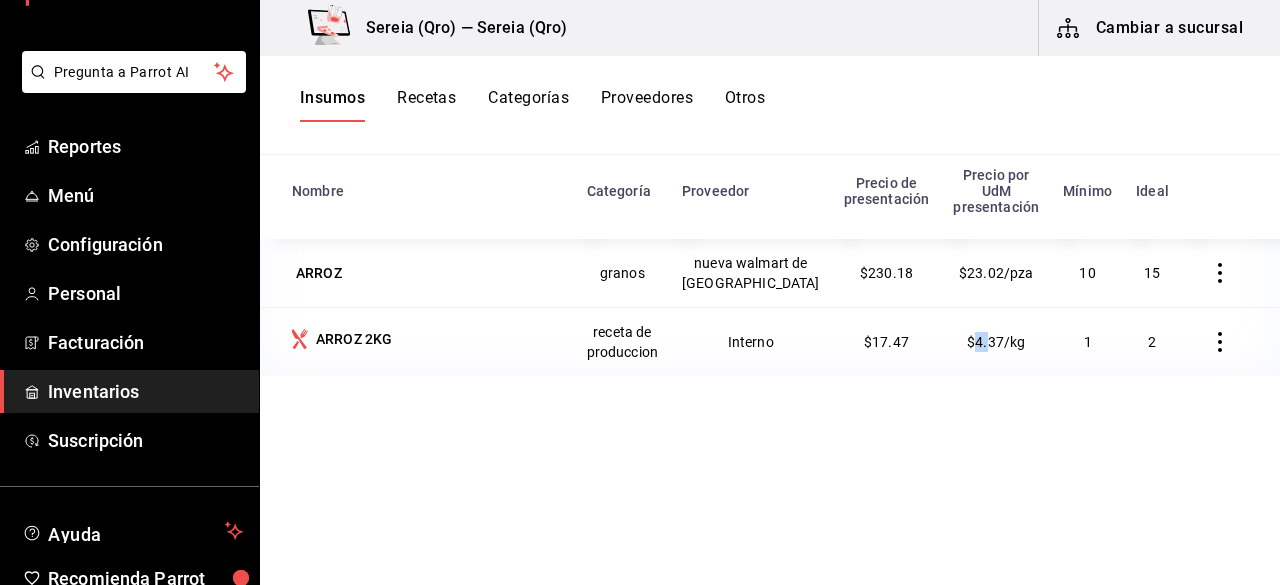 drag, startPoint x: 952, startPoint y: 361, endPoint x: 969, endPoint y: 385, distance: 29.410883 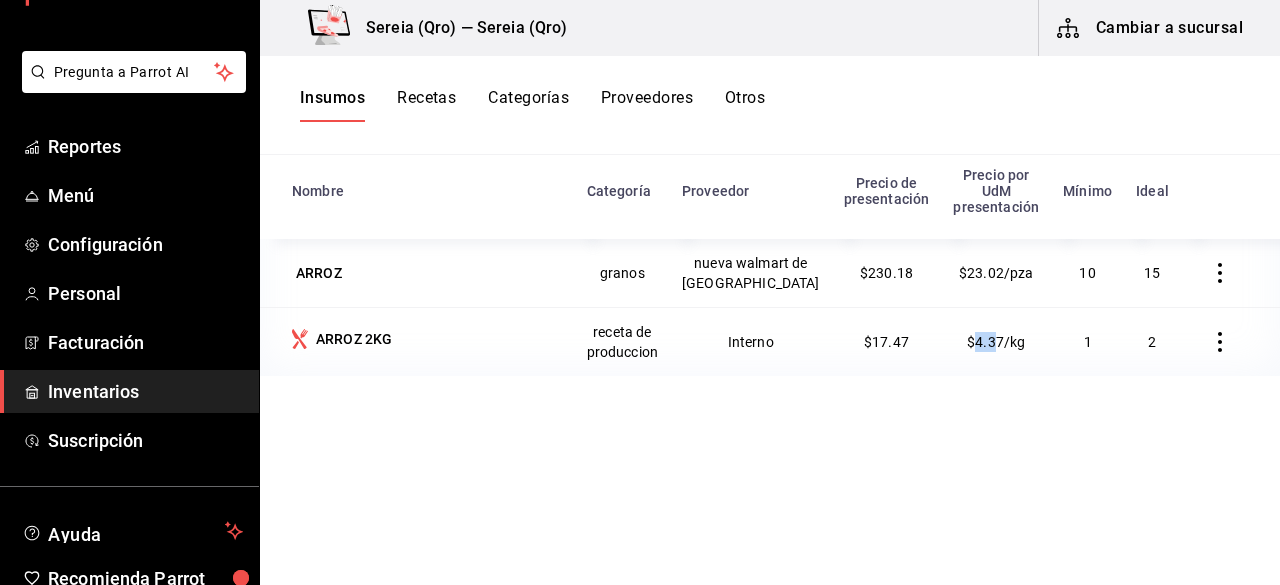 click on "$4.37/kg" at bounding box center [996, 341] 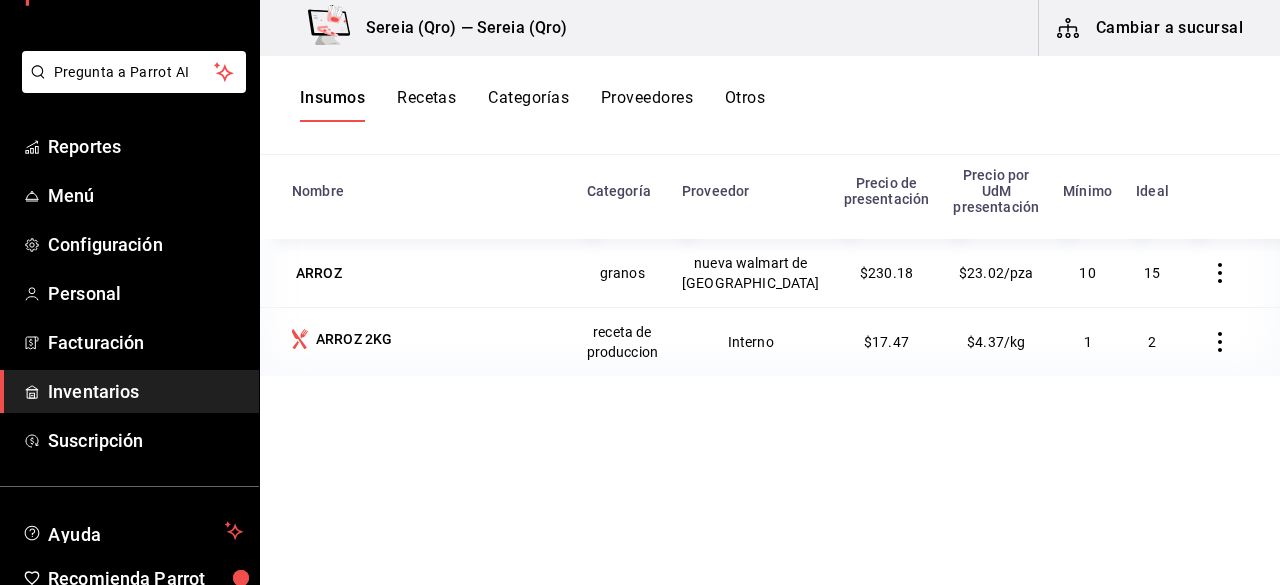 drag, startPoint x: 984, startPoint y: 336, endPoint x: 974, endPoint y: 357, distance: 23.259407 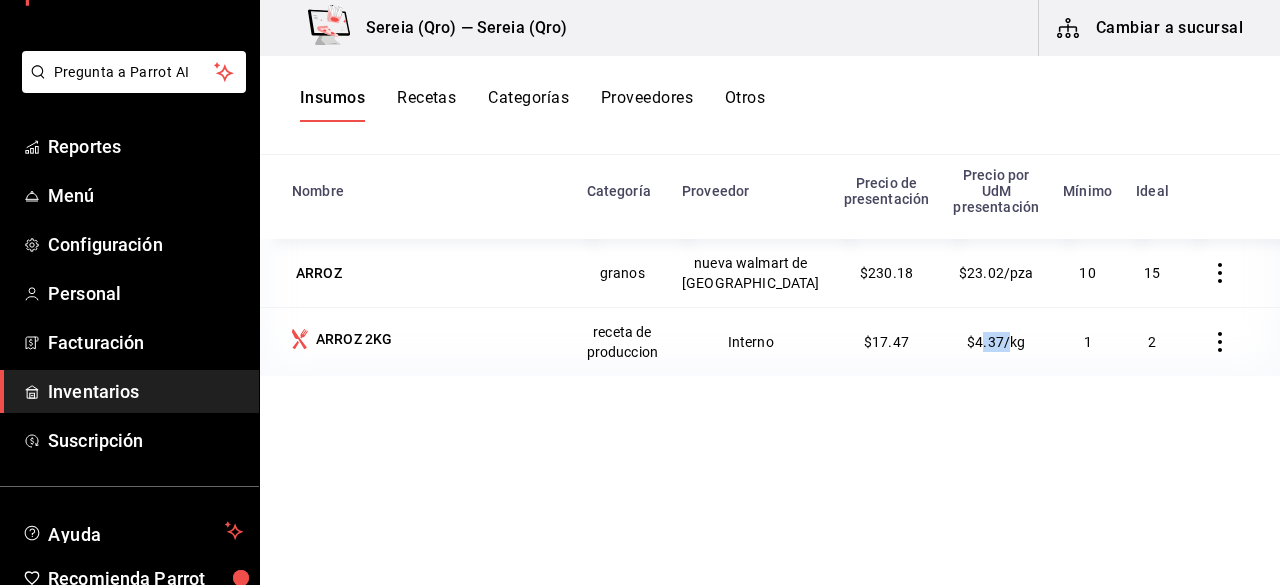 drag, startPoint x: 960, startPoint y: 363, endPoint x: 992, endPoint y: 361, distance: 32.06244 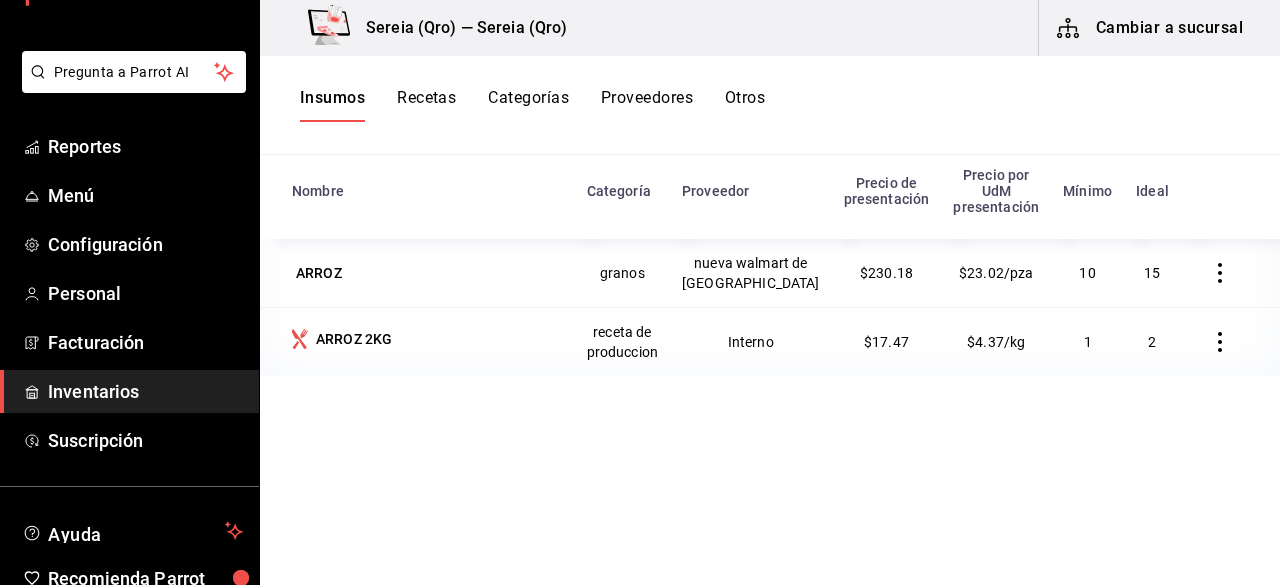 click on "$4.37/kg" at bounding box center (996, 341) 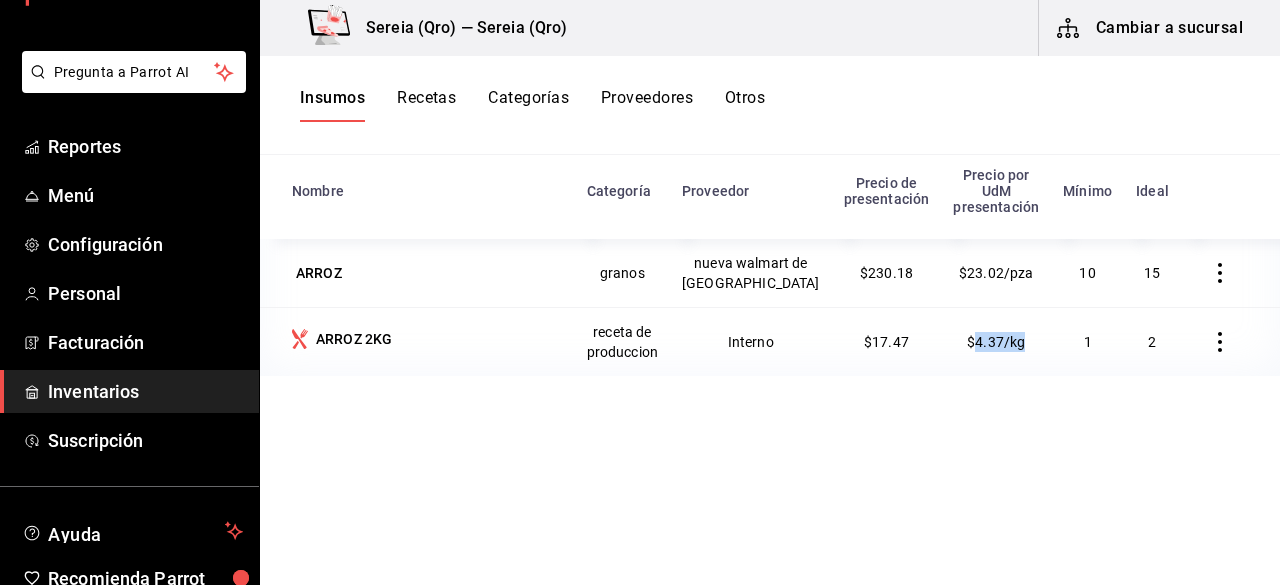 drag, startPoint x: 956, startPoint y: 359, endPoint x: 1020, endPoint y: 371, distance: 65.11528 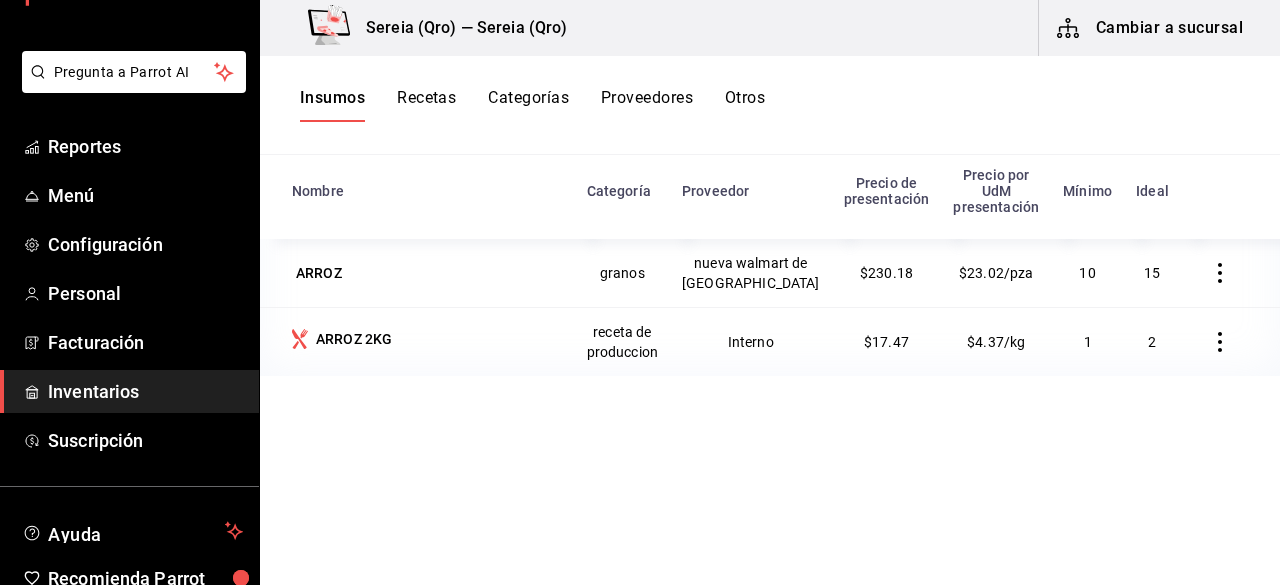 click on "Nombre Categoría Proveedor Precio de presentación Precio por UdM presentación Mínimo Ideal ARROZ granos nueva walmart de mexico $230.18 $23.02/pza 10 15   ARROZ 2KG receta de produccion Interno $17.47 $4.37/kg 1 2" at bounding box center [770, 362] 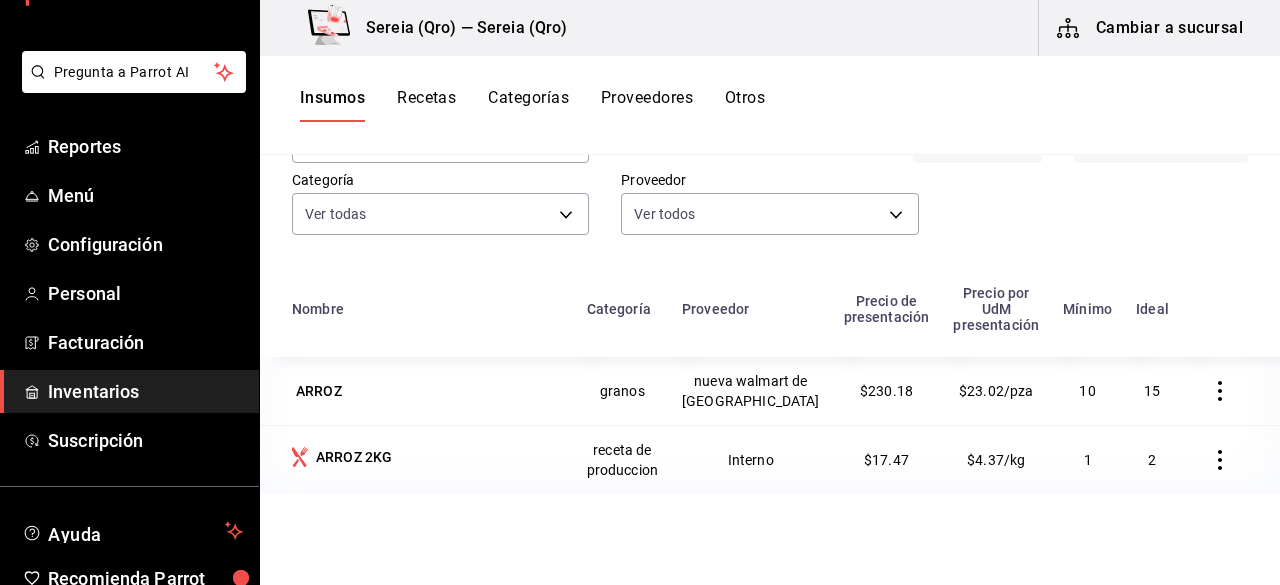 scroll, scrollTop: 146, scrollLeft: 0, axis: vertical 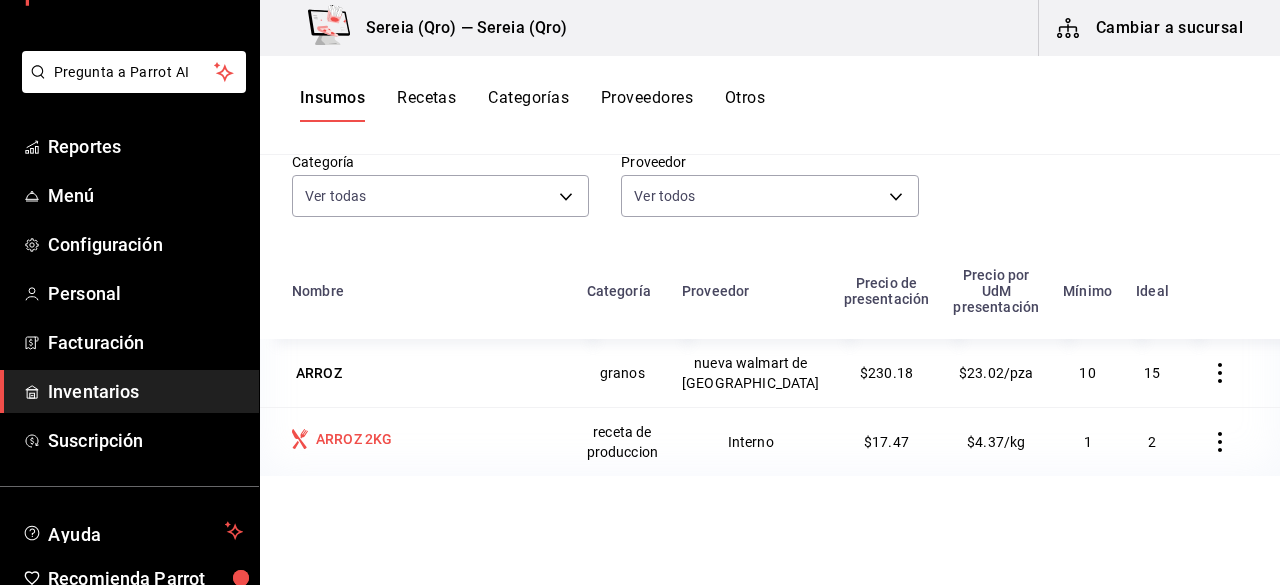 click on "ARROZ 2KG" at bounding box center [354, 439] 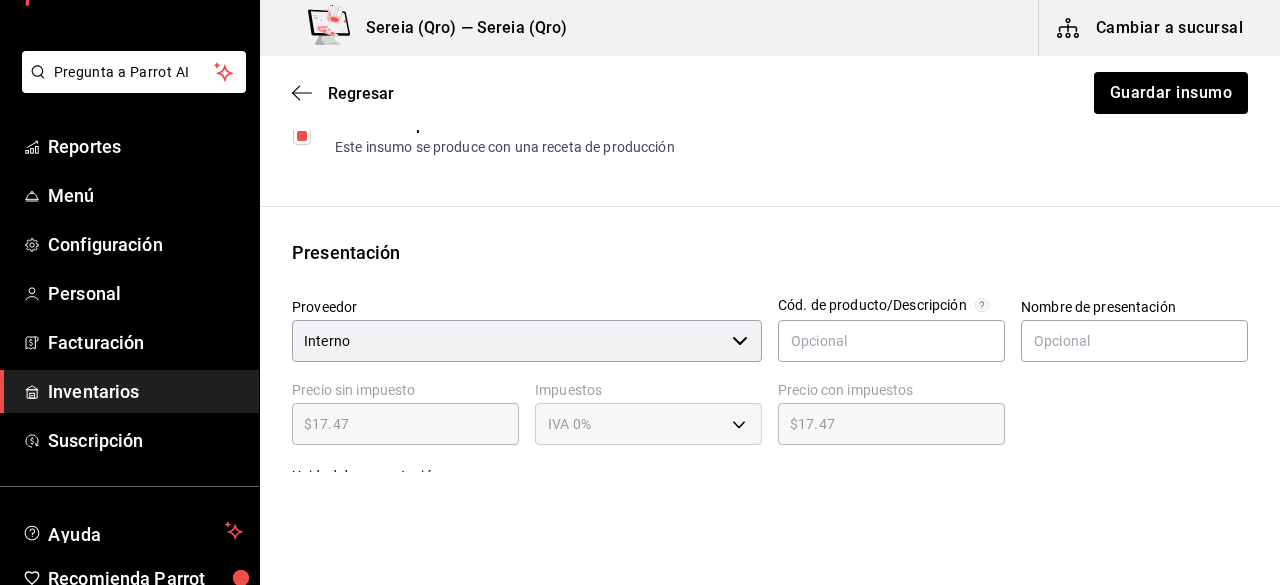 scroll, scrollTop: 500, scrollLeft: 0, axis: vertical 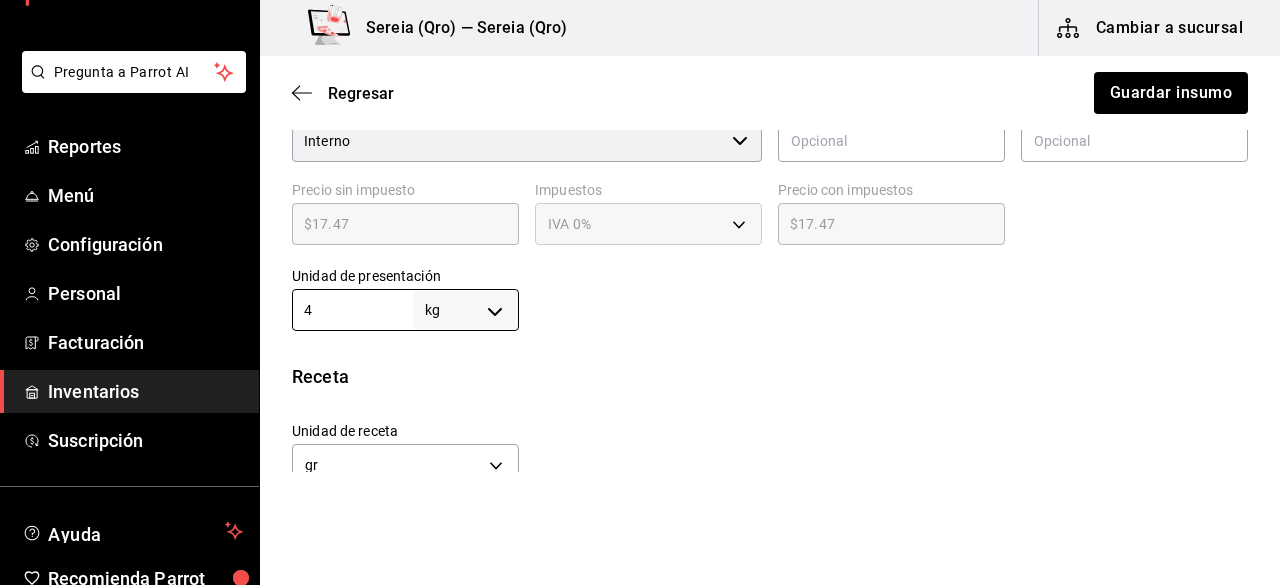 drag, startPoint x: 337, startPoint y: 307, endPoint x: 250, endPoint y: 306, distance: 87.005745 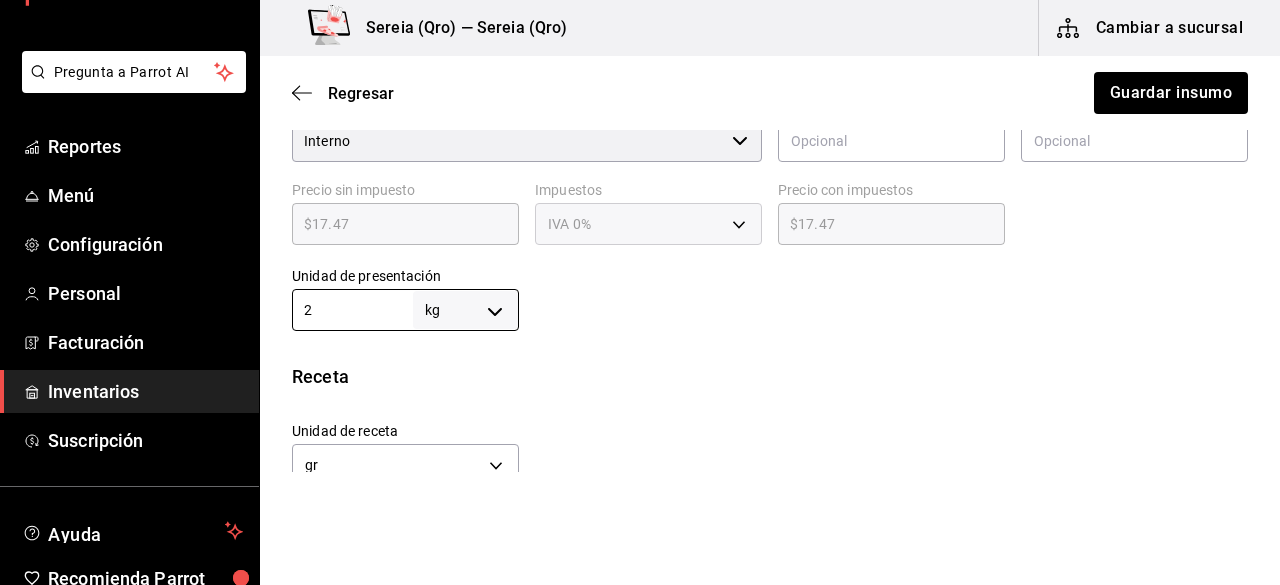 type on "2,000" 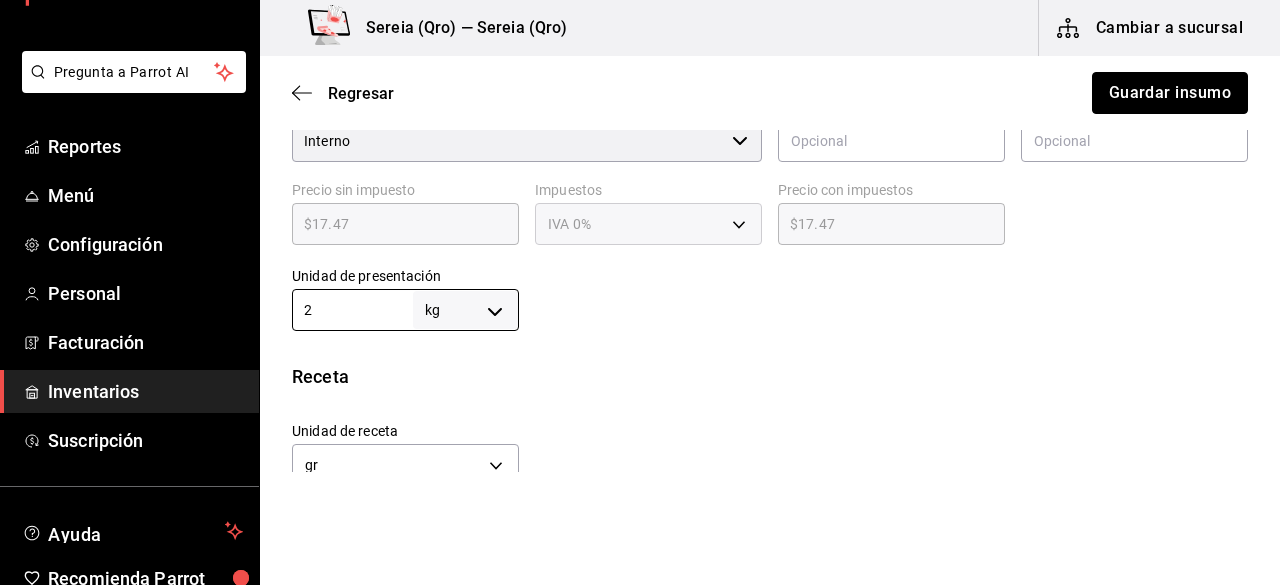 click on "Guardar insumo" at bounding box center [1170, 93] 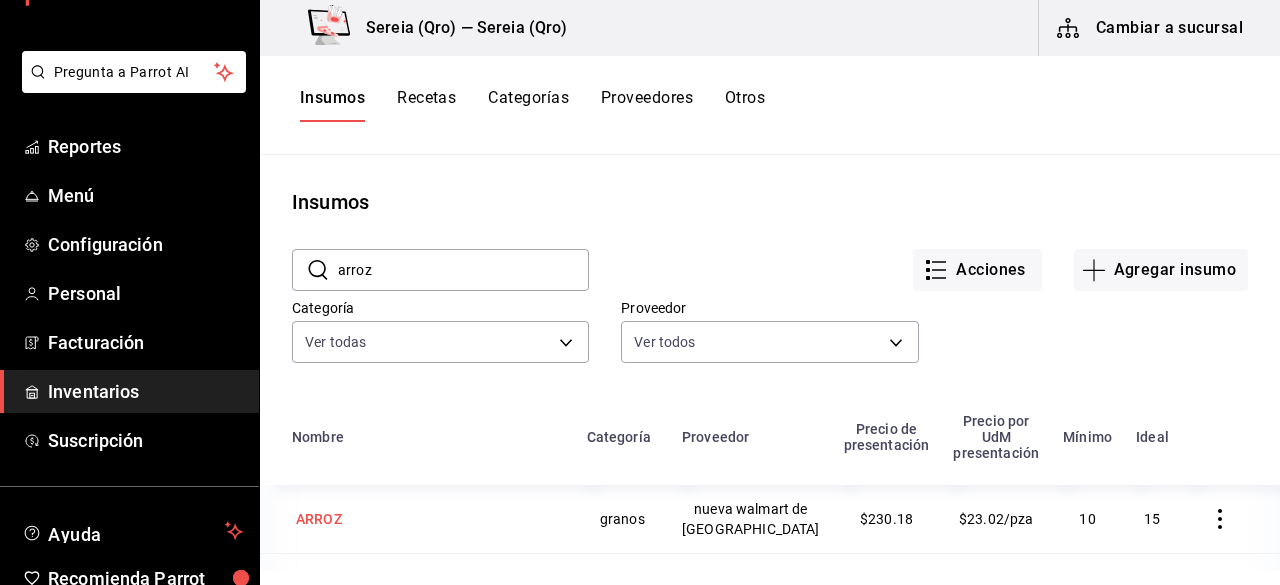 scroll, scrollTop: 246, scrollLeft: 0, axis: vertical 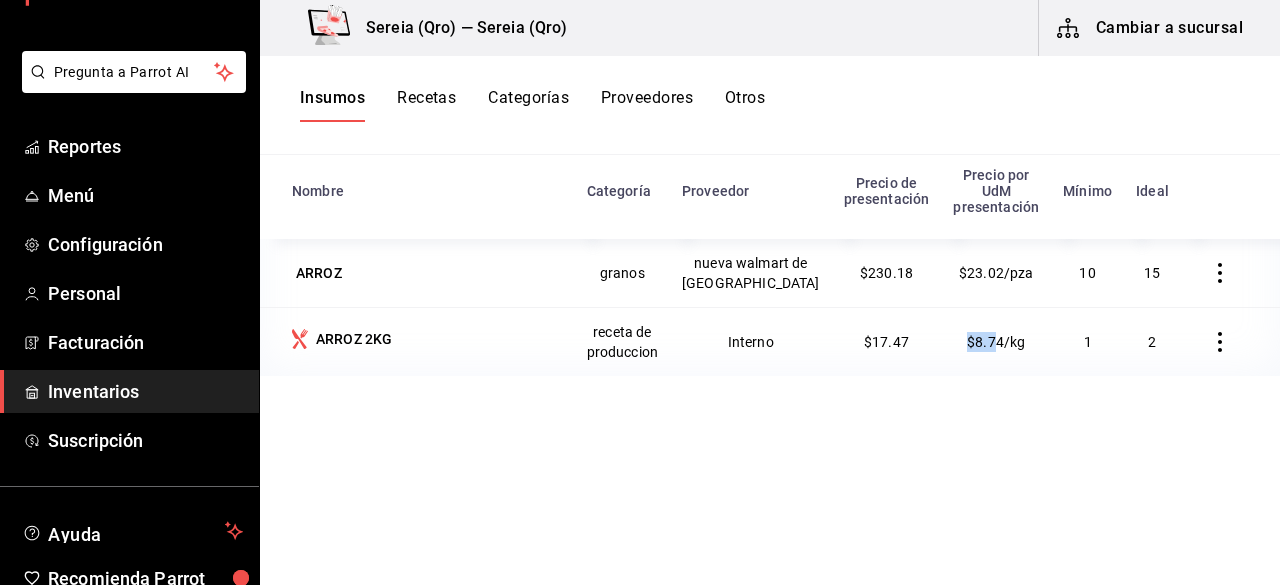 drag, startPoint x: 946, startPoint y: 354, endPoint x: 976, endPoint y: 355, distance: 30.016663 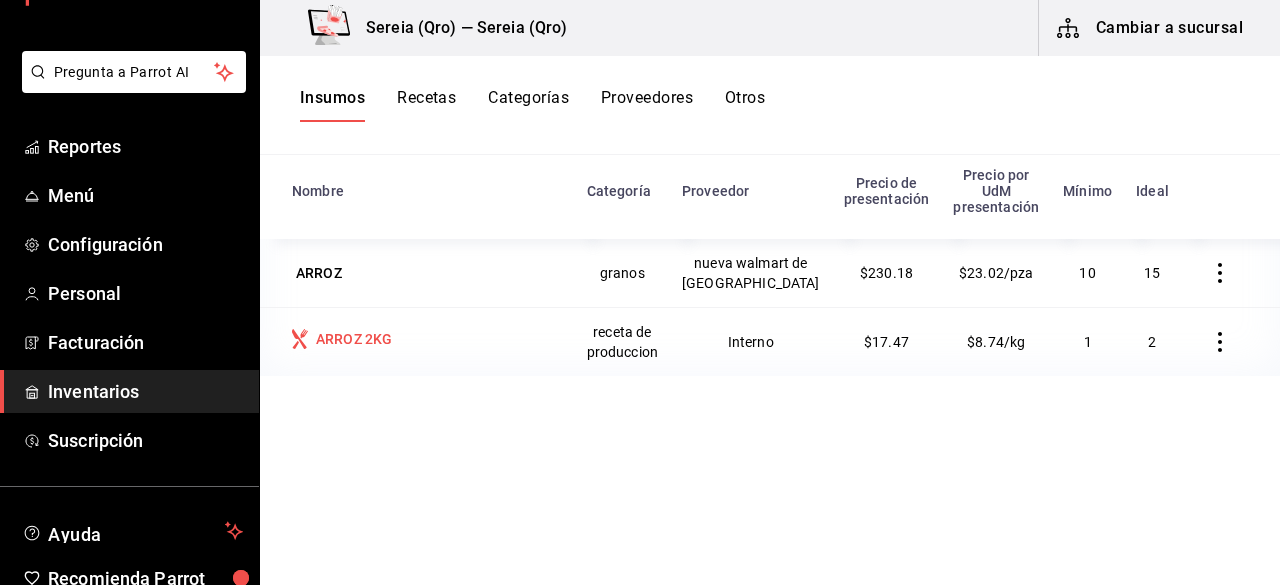 click on "ARROZ 2KG" at bounding box center (354, 339) 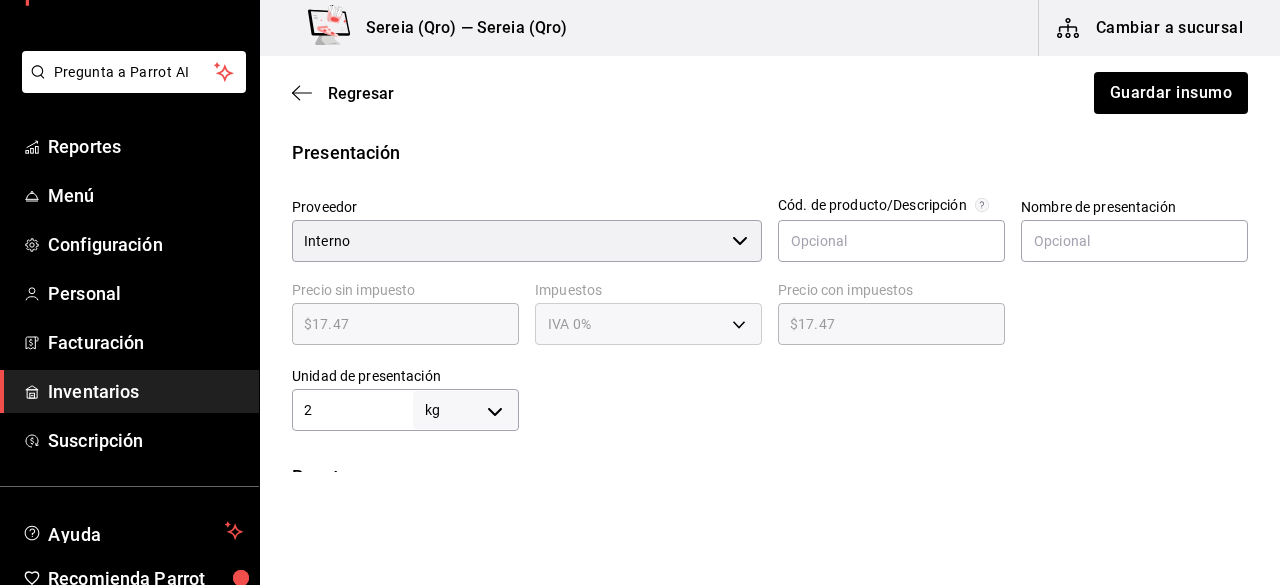 scroll, scrollTop: 500, scrollLeft: 0, axis: vertical 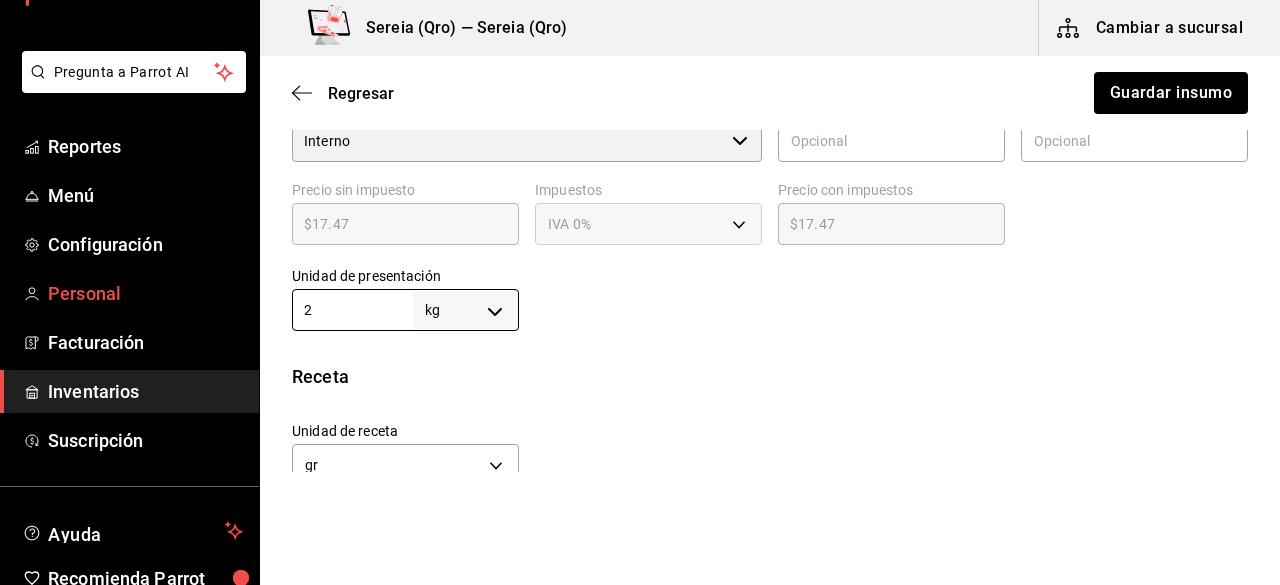 drag, startPoint x: 332, startPoint y: 307, endPoint x: 233, endPoint y: 295, distance: 99.724625 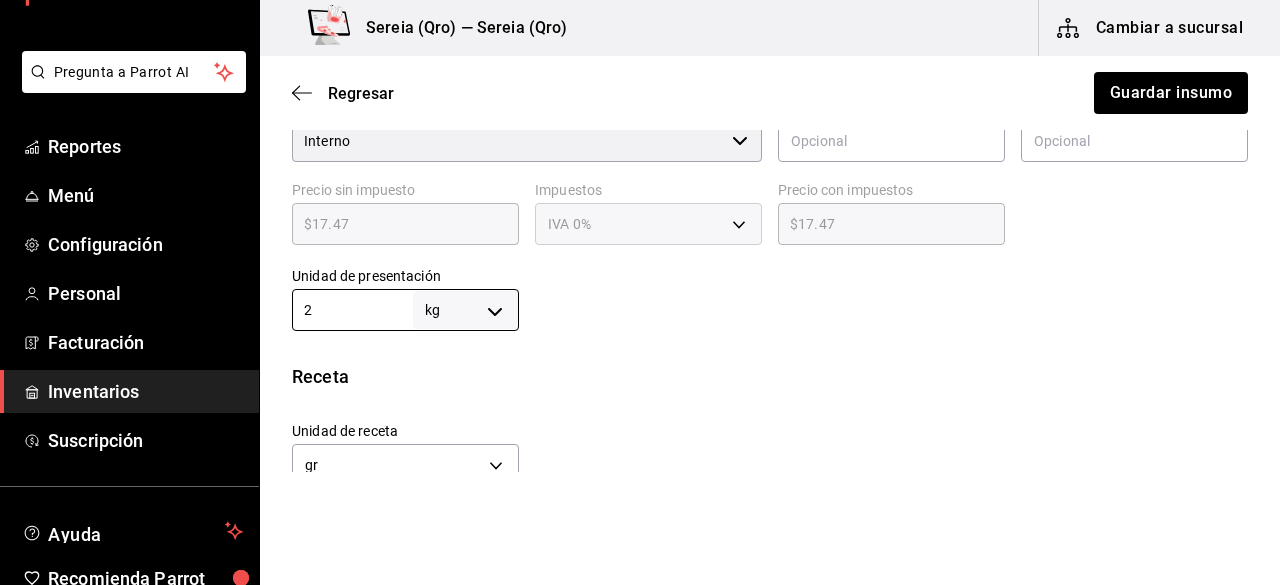 type on "1" 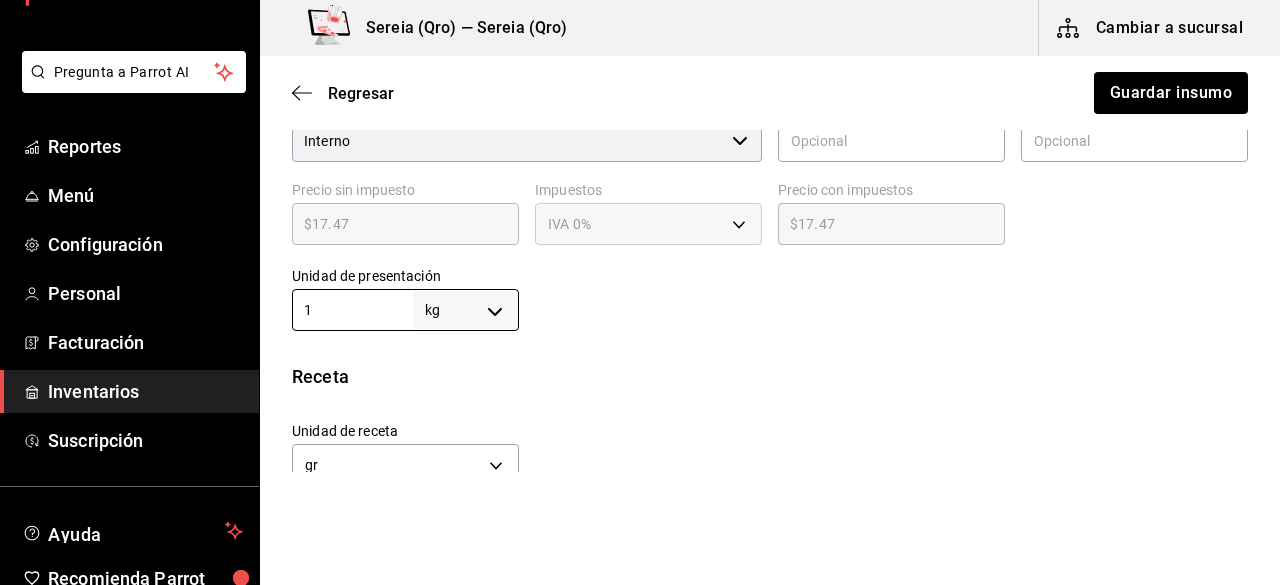 type on "1,000" 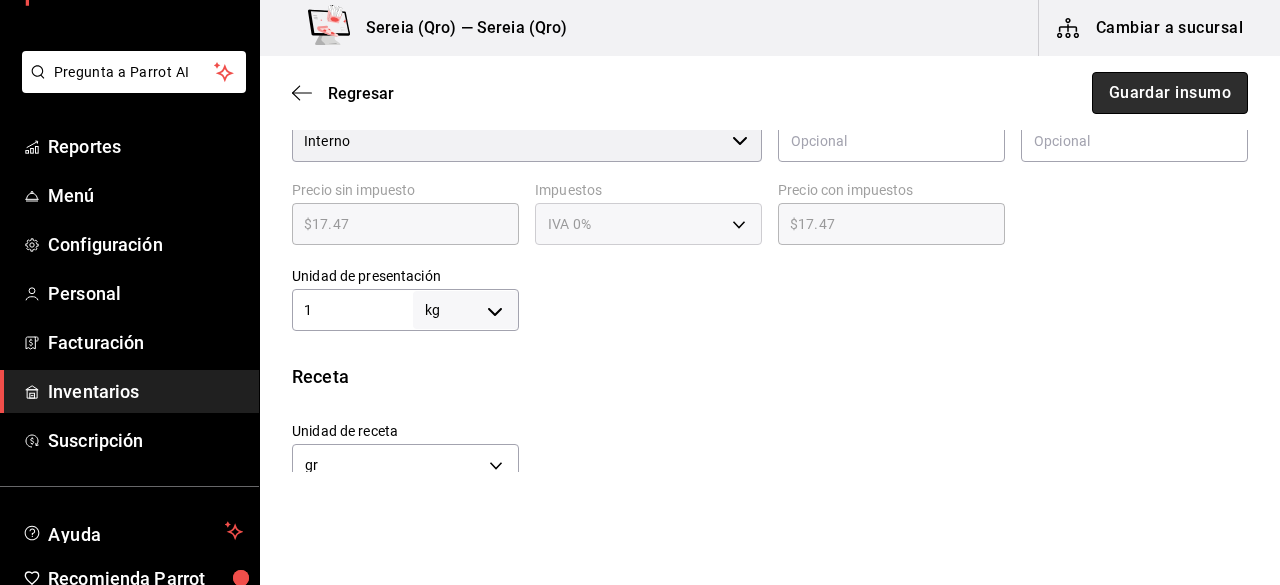 drag, startPoint x: 1158, startPoint y: 90, endPoint x: 1140, endPoint y: 95, distance: 18.681541 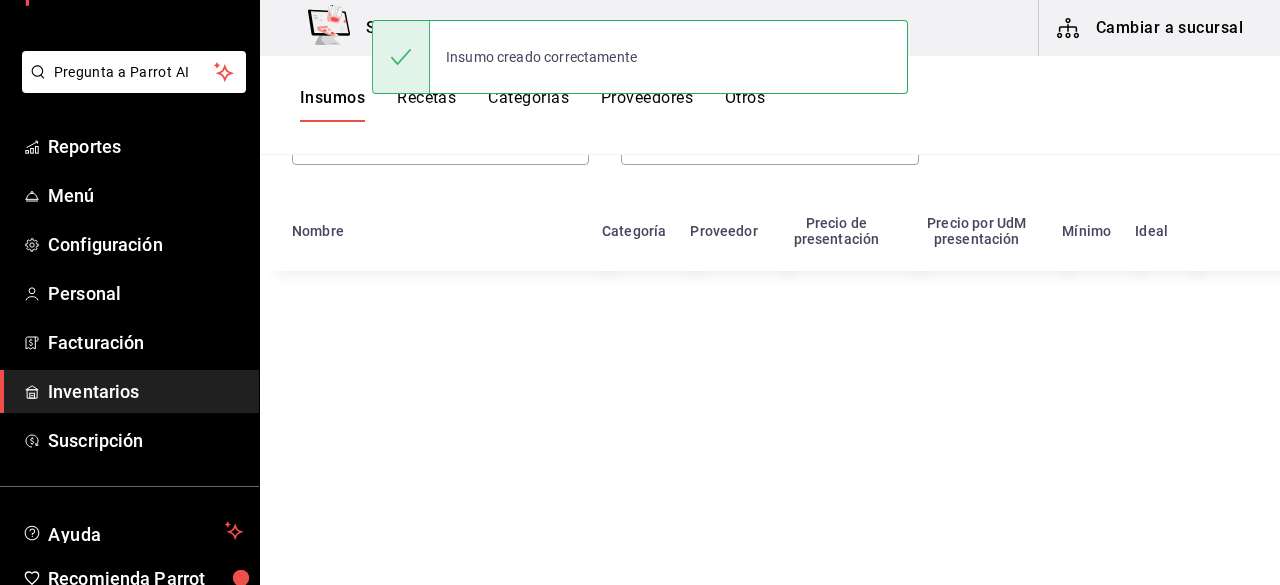 scroll, scrollTop: 200, scrollLeft: 0, axis: vertical 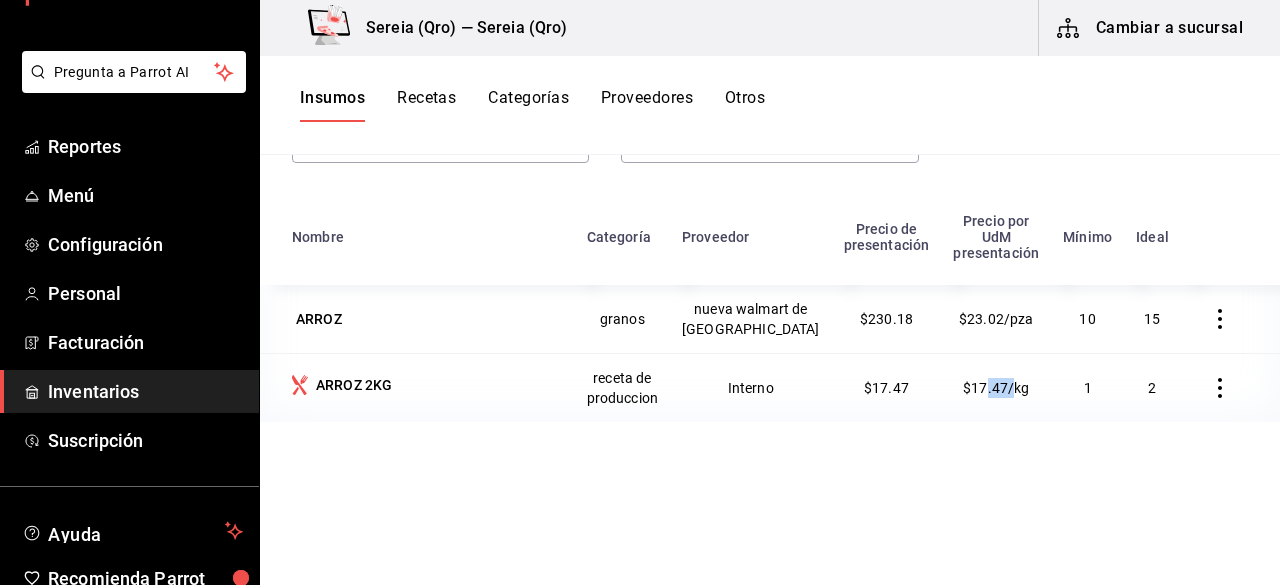 drag, startPoint x: 966, startPoint y: 407, endPoint x: 995, endPoint y: 409, distance: 29.068884 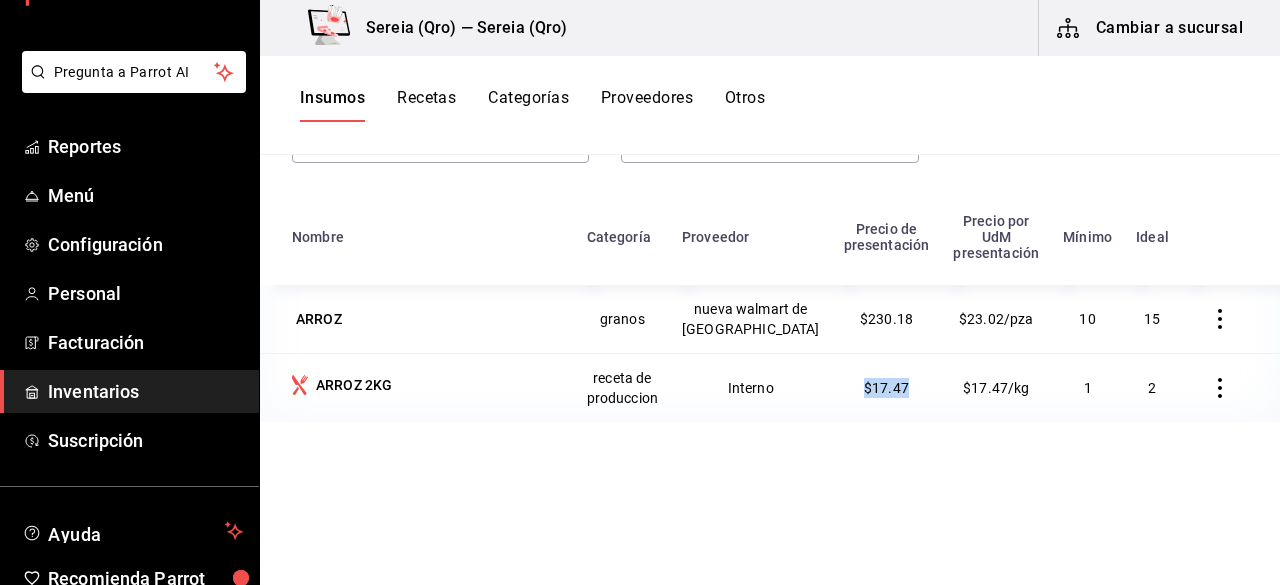 drag, startPoint x: 834, startPoint y: 397, endPoint x: 880, endPoint y: 405, distance: 46.69047 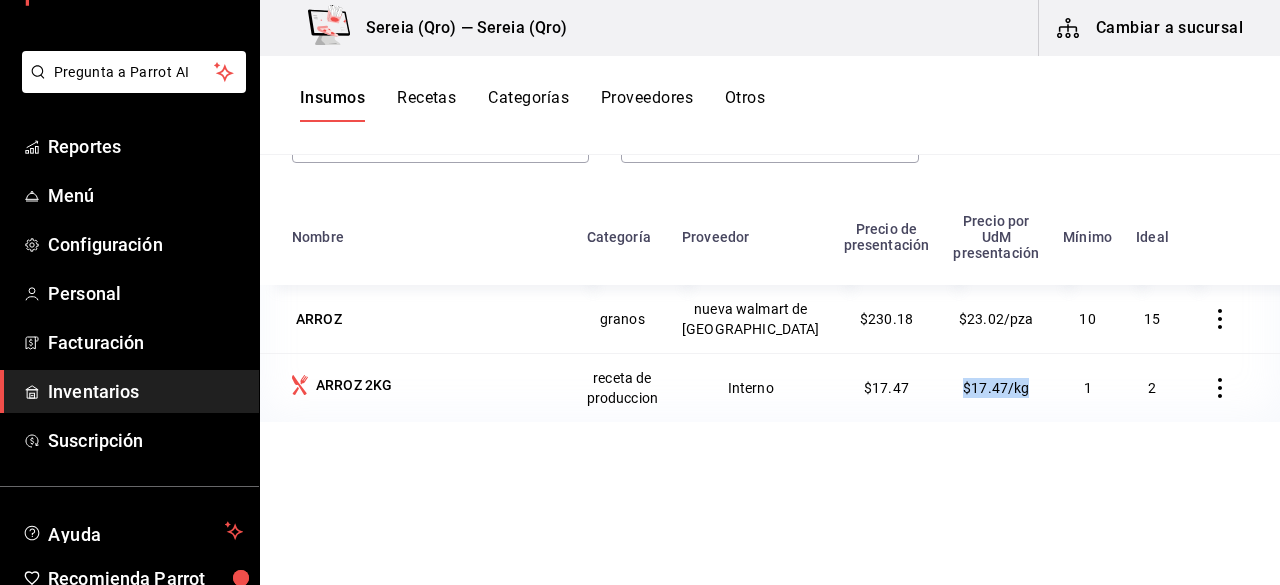 drag, startPoint x: 943, startPoint y: 404, endPoint x: 1020, endPoint y: 411, distance: 77.31753 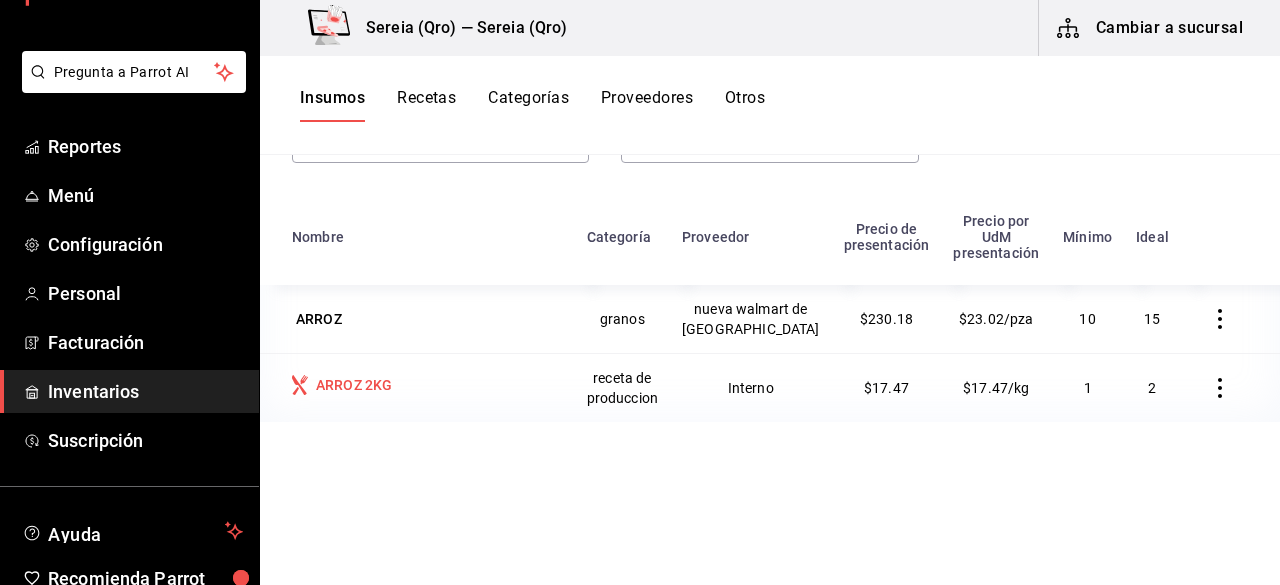 click on "ARROZ 2KG" at bounding box center (354, 385) 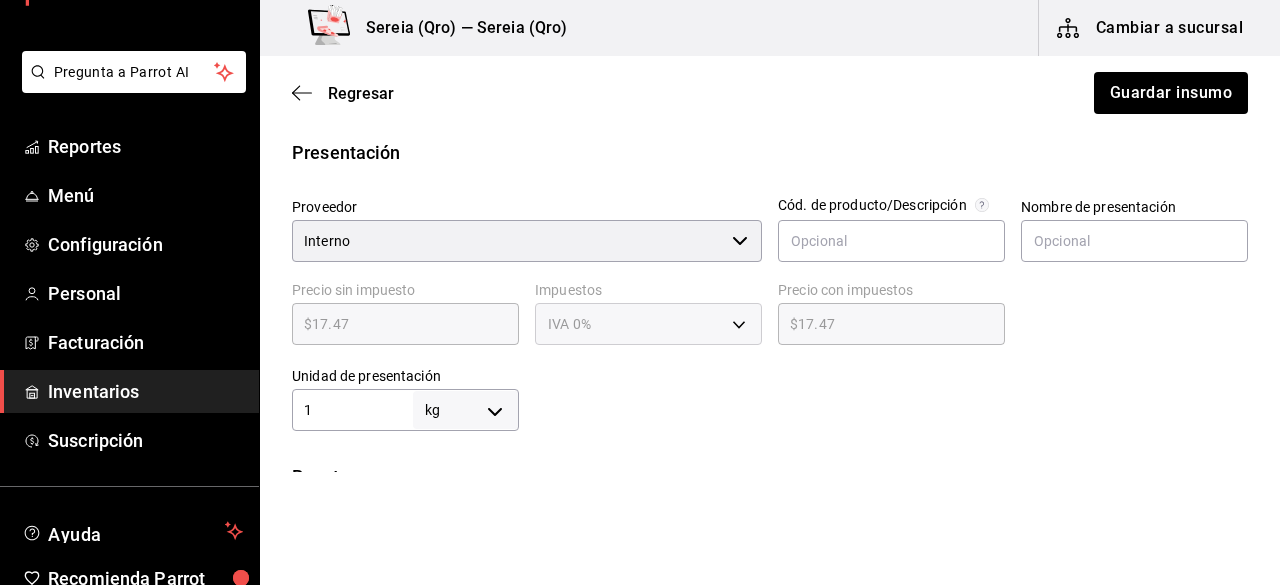 scroll, scrollTop: 500, scrollLeft: 0, axis: vertical 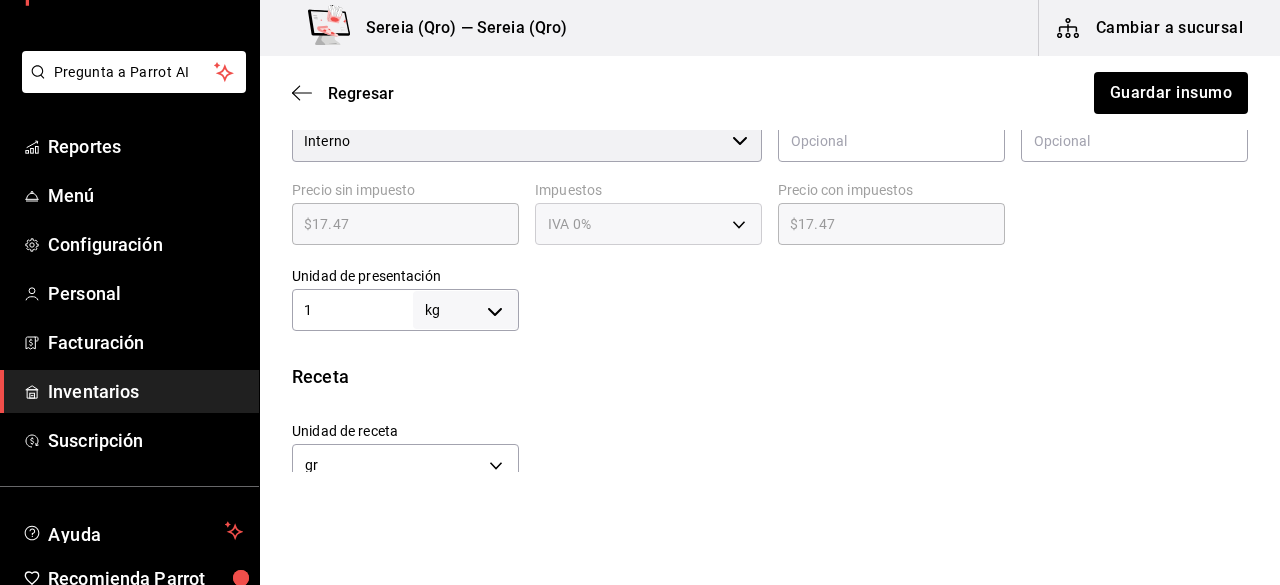 click on "Pregunta a Parrot AI Reportes   Menú   Configuración   Personal   Facturación   Inventarios   Suscripción   Ayuda Recomienda Parrot   [PERSON_NAME] nueva función   Sereia (Qro) — Sereia (Qro) Cambiar a sucursal Regresar Guardar insumo Insumo IN-1752698614339 Nombre ARROZ 2KG Categoría de inventario receta de produccion ​ Mínimo 1 ​ Ideal 2 ​ Insumo de producción Este insumo se produce con una receta de producción Presentación Proveedor Interno ​ Cód. de producto/Descripción Nombre de presentación Precio sin impuesto $17.47 ​ Impuestos IVA 0% IVA_0 Precio con impuestos $17.47 ​ Unidad de presentación 1 kg KILOGRAM ​ Receta Unidad de receta gr GRAM Factor de conversión 1,000 ​ 1 kg de Presentación = 1,000 gr receta Ver ayuda de conversiones Unidades de conteo kg Presentación (1 kg) ; GANA 1 MES GRATIS EN TU SUSCRIPCIÓN AQUÍ Pregunta a Parrot AI Reportes   Menú   Configuración   Personal   Facturación   Inventarios   Suscripción   Ayuda Recomienda Parrot" at bounding box center (640, 236) 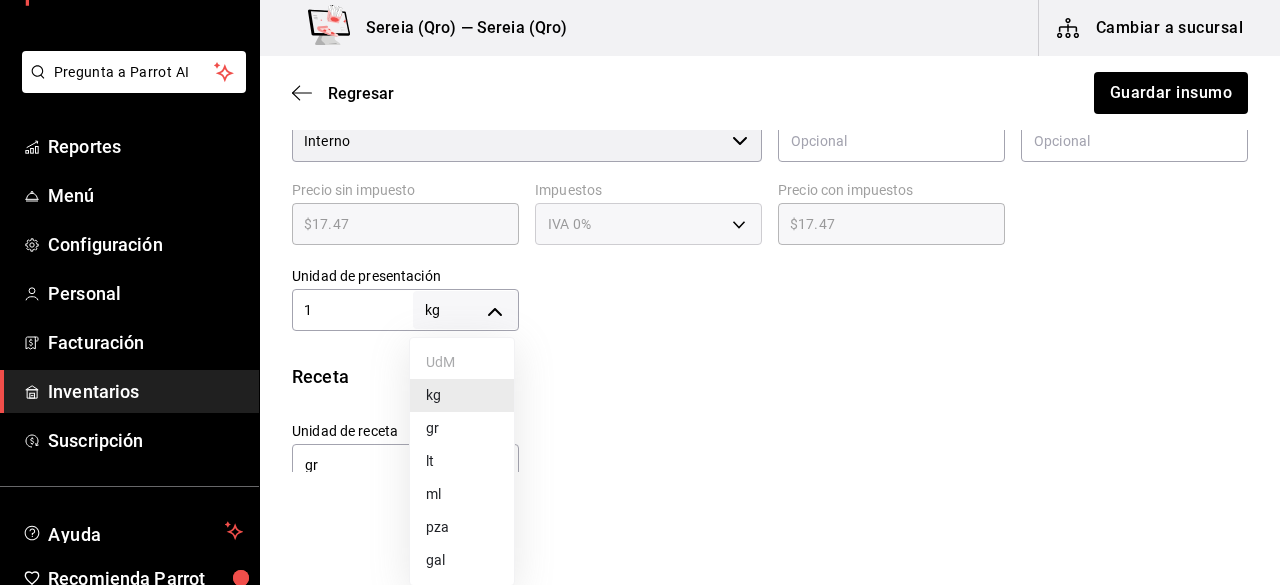 click on "gr" at bounding box center (462, 428) 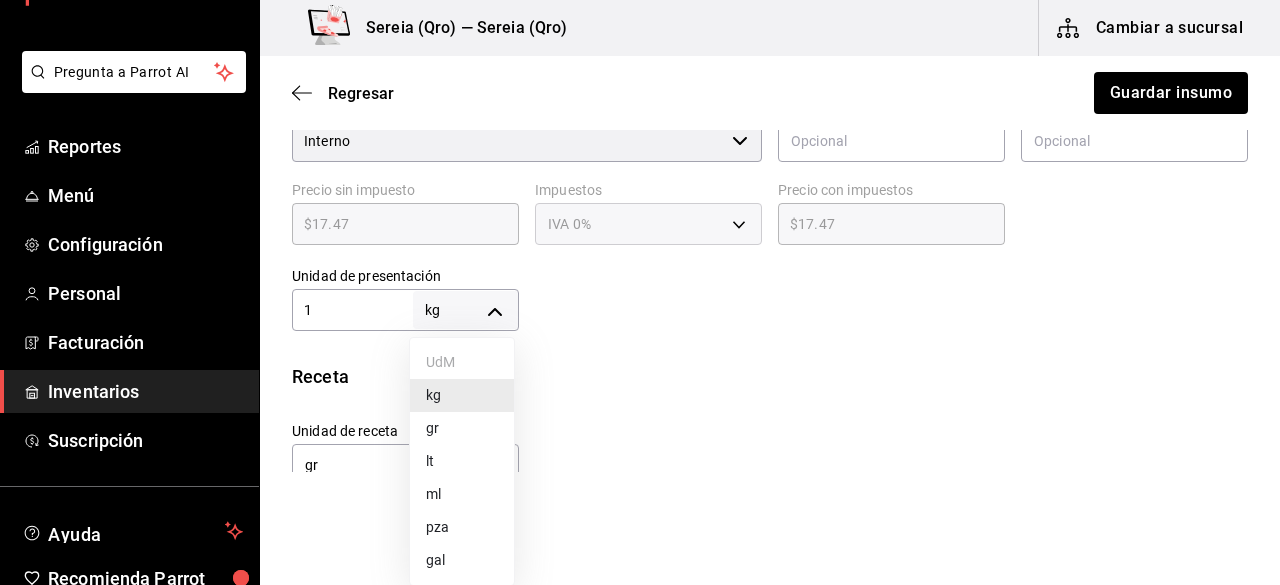type on "GRAM" 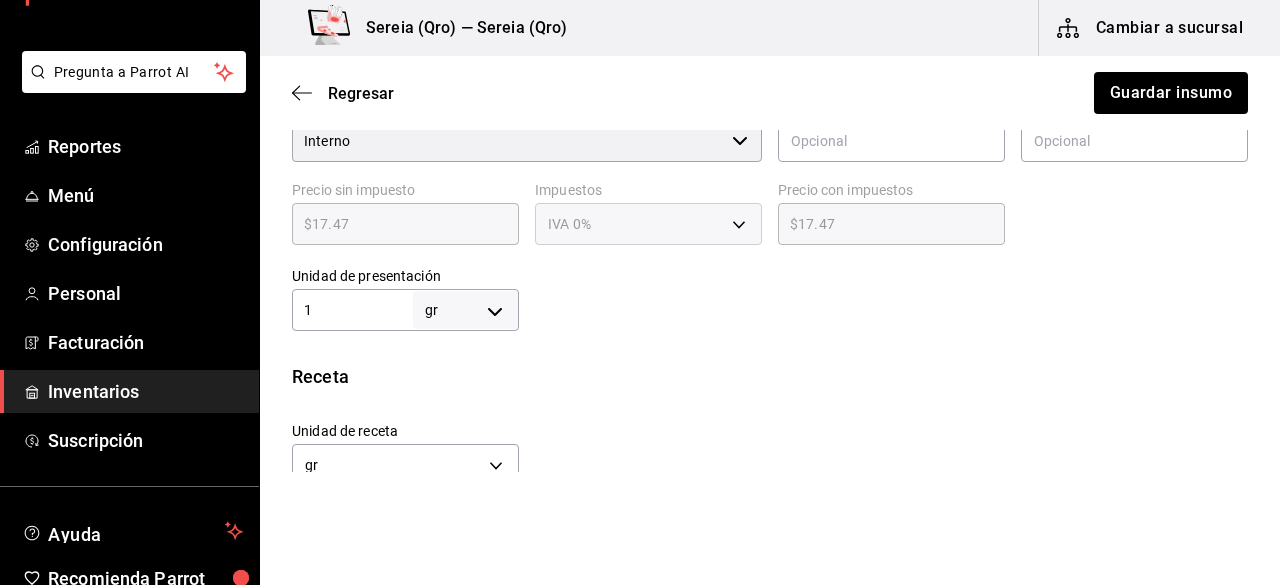 click on "Pregunta a Parrot AI Reportes   Menú   Configuración   Personal   Facturación   Inventarios   Suscripción   Ayuda Recomienda Parrot   [PERSON_NAME] nueva función   Sereia (Qro) — Sereia (Qro) Cambiar a sucursal Regresar Guardar insumo Insumo IN-1752698614339 Nombre ARROZ 2KG Categoría de inventario receta de produccion ​ Mínimo 1 ​ Ideal 2 ​ Insumo de producción Este insumo se produce con una receta de producción Presentación Proveedor Interno ​ Cód. de producto/Descripción Nombre de presentación Precio sin impuesto $17.47 ​ Impuestos IVA 0% IVA_0 Precio con impuestos $17.47 ​ Unidad de presentación 1 gr GRAM ​ Receta Unidad de receta gr GRAM Factor de conversión 1 ​ 1 gr de Presentación = 1 gr receta Ver ayuda de conversiones Unidades de conteo gr Presentación (1 gr) ; GANA 1 MES GRATIS EN TU SUSCRIPCIÓN AQUÍ Pregunta a Parrot AI Reportes   Menú   Configuración   Personal   Facturación   Inventarios   Suscripción   Ayuda Recomienda Parrot   [PERSON_NAME]" at bounding box center (640, 236) 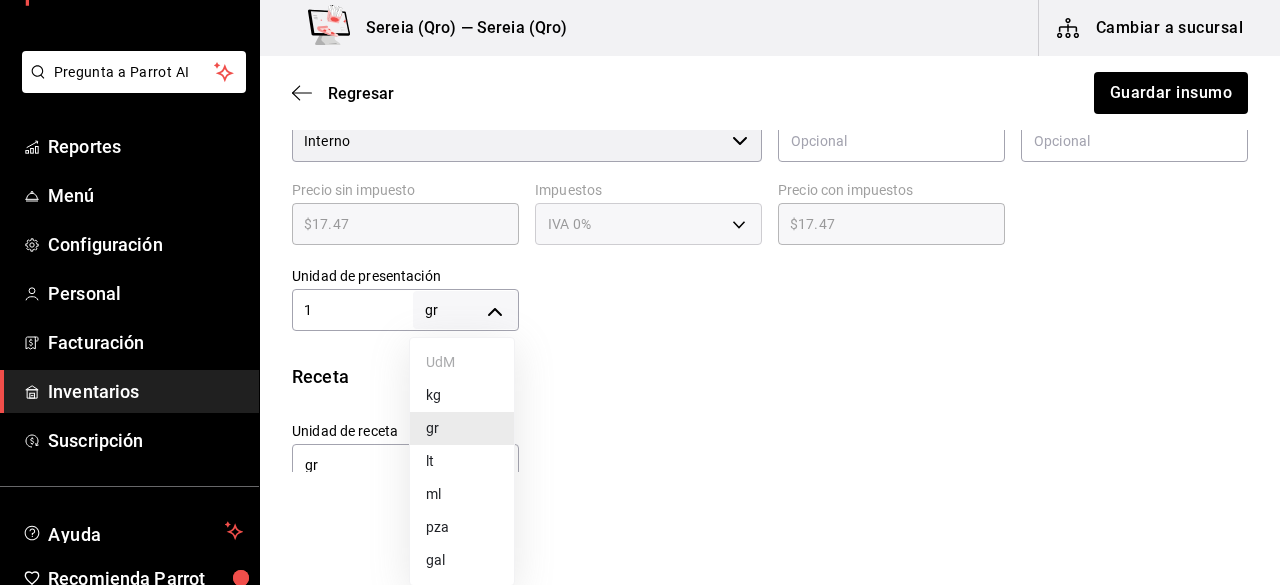 click on "gr" at bounding box center (462, 428) 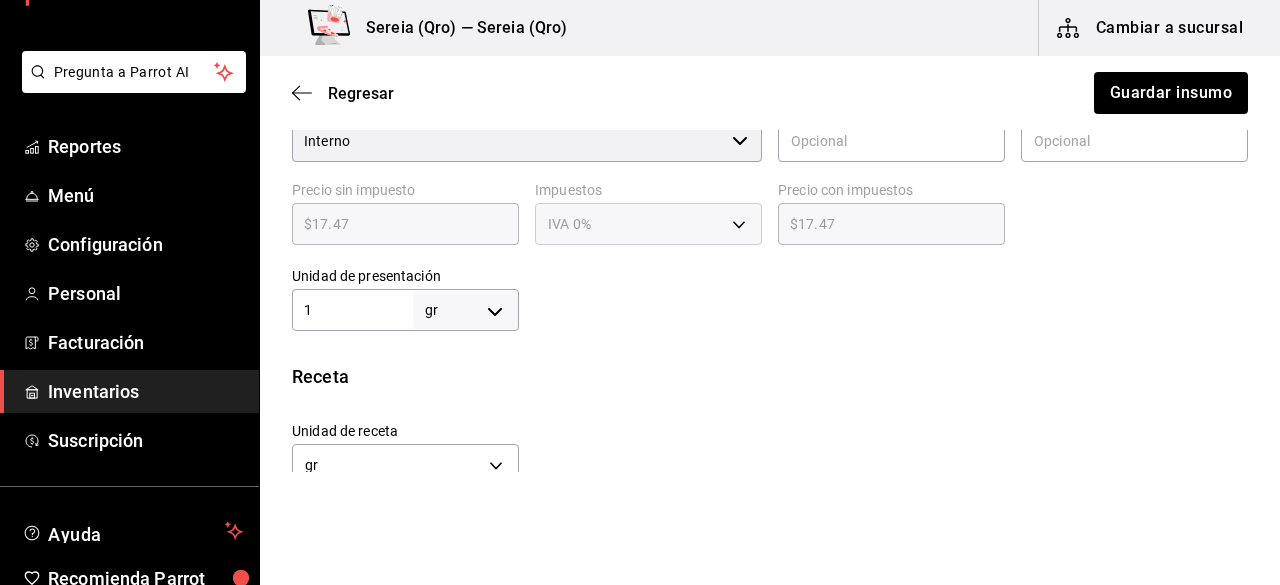 click on "1" at bounding box center [352, 310] 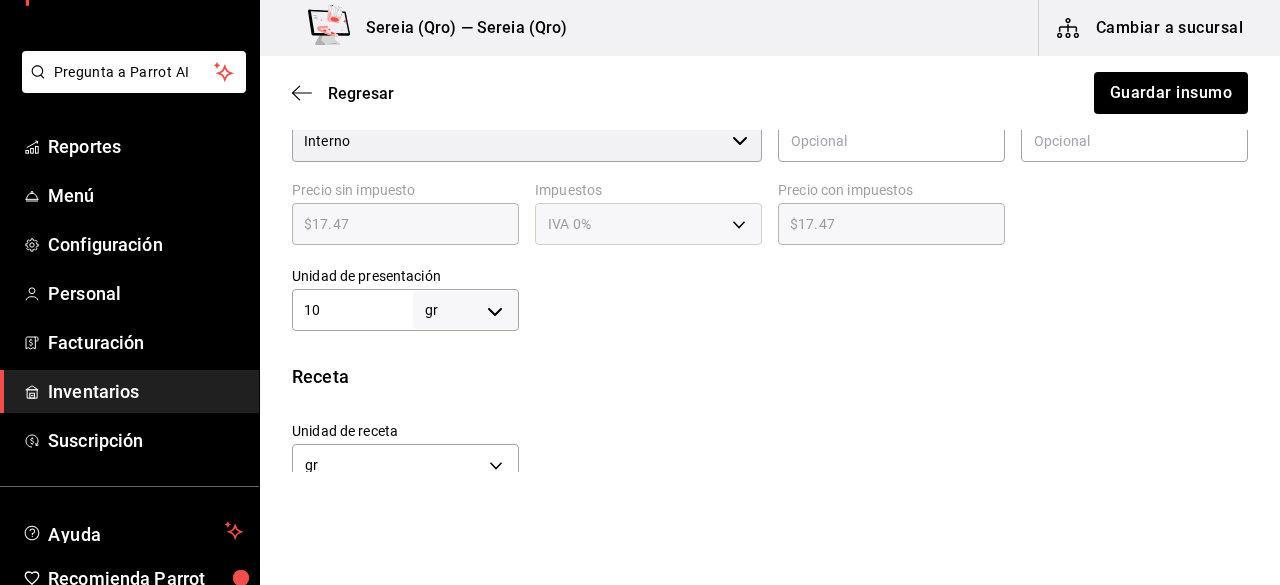 type on "10" 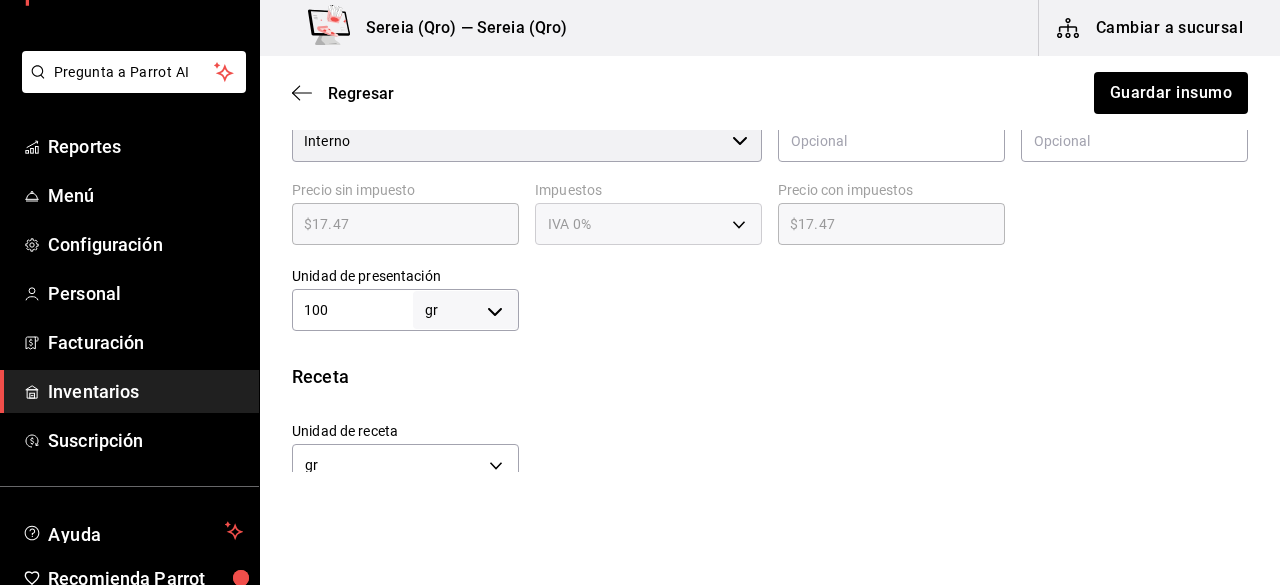 type on "100" 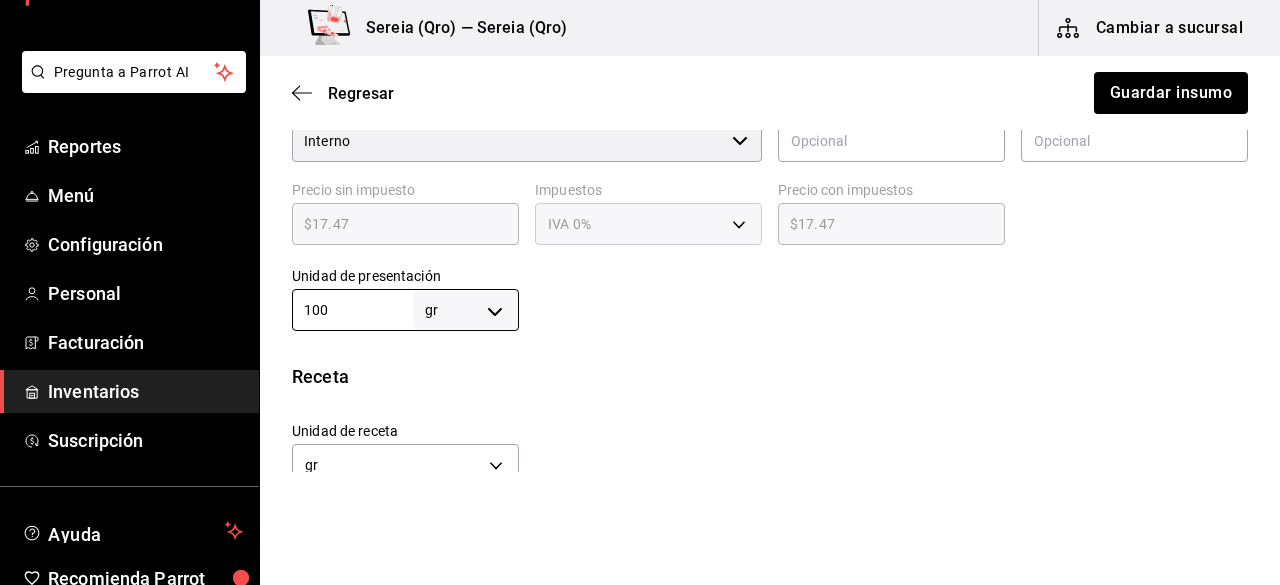 type on "100" 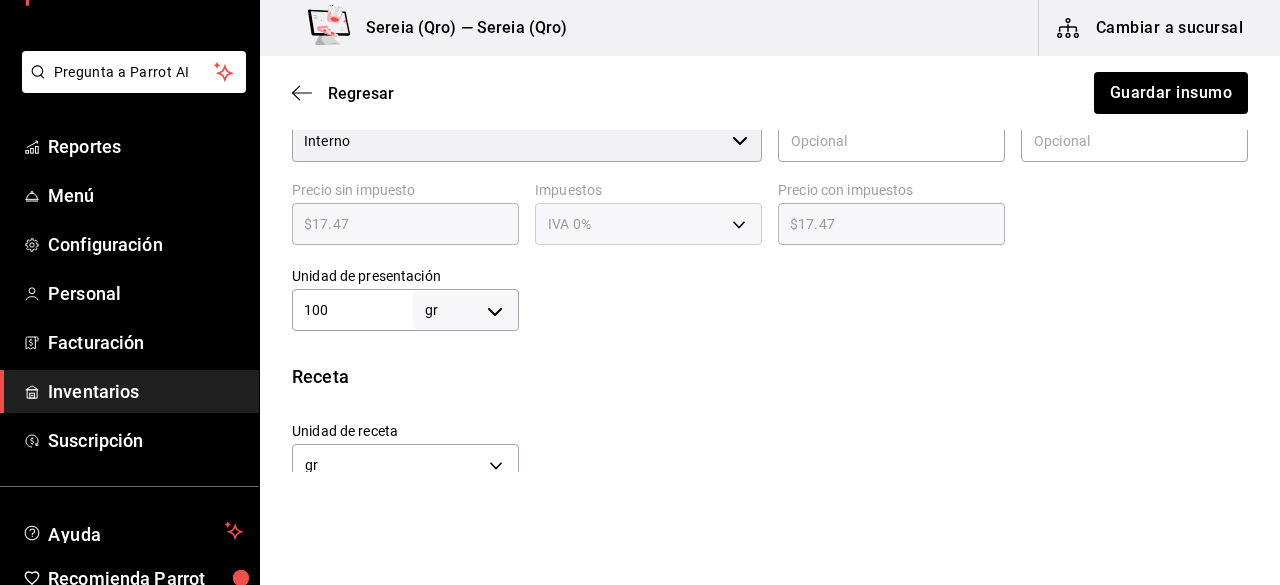 click on "Insumo IN-1752698614339 Nombre ARROZ 2KG Categoría de inventario receta de produccion ​ Mínimo 1 ​ Ideal 2 ​ Insumo de producción Este insumo se produce con una receta de producción Presentación Proveedor Interno ​ Cód. de producto/Descripción Nombre de presentación Precio sin impuesto $17.47 ​ Impuestos IVA 0% IVA_0 Precio con impuestos $17.47 ​ Unidad de presentación 100 gr GRAM ​ Receta Unidad de receta gr GRAM Factor de conversión 100 ​ 1 gr de Presentación = 1 gr receta Ver ayuda de conversiones Unidades de conteo gr Presentaciones (100 gr)" at bounding box center [770, 177] 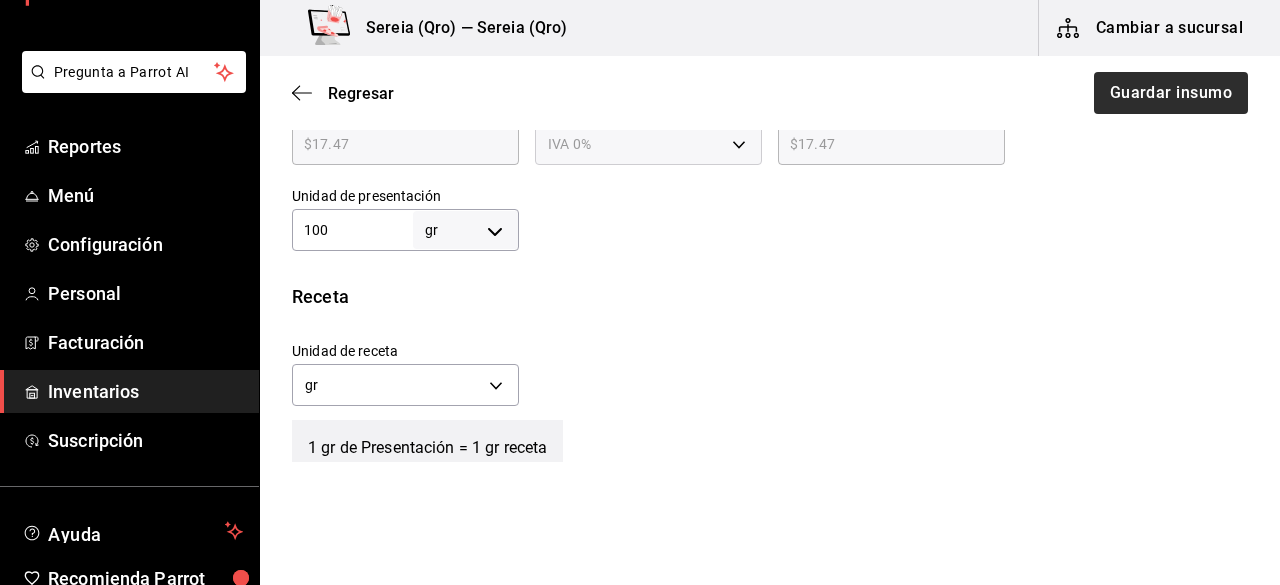 scroll, scrollTop: 500, scrollLeft: 0, axis: vertical 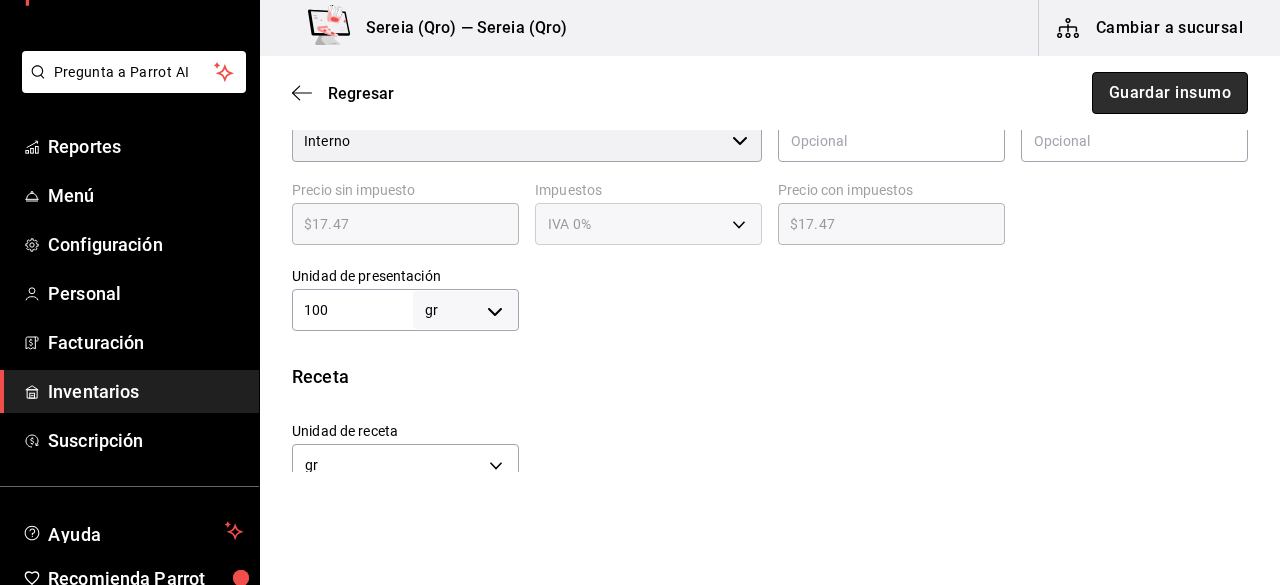 click on "Guardar insumo" at bounding box center (1170, 93) 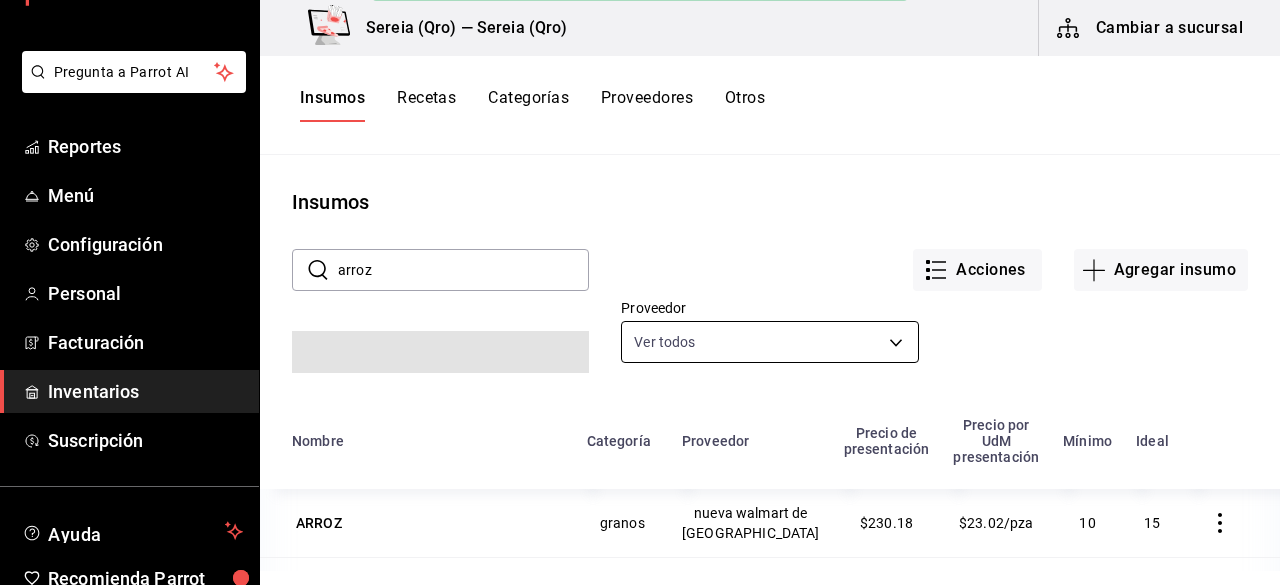 scroll, scrollTop: 200, scrollLeft: 0, axis: vertical 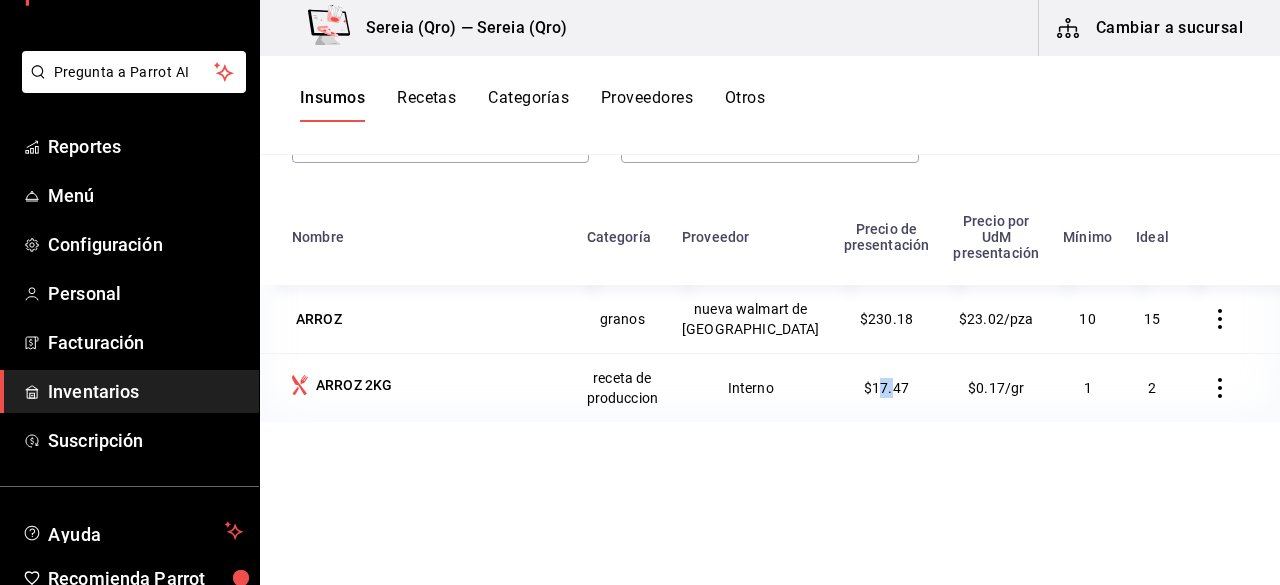 drag, startPoint x: 848, startPoint y: 397, endPoint x: 863, endPoint y: 397, distance: 15 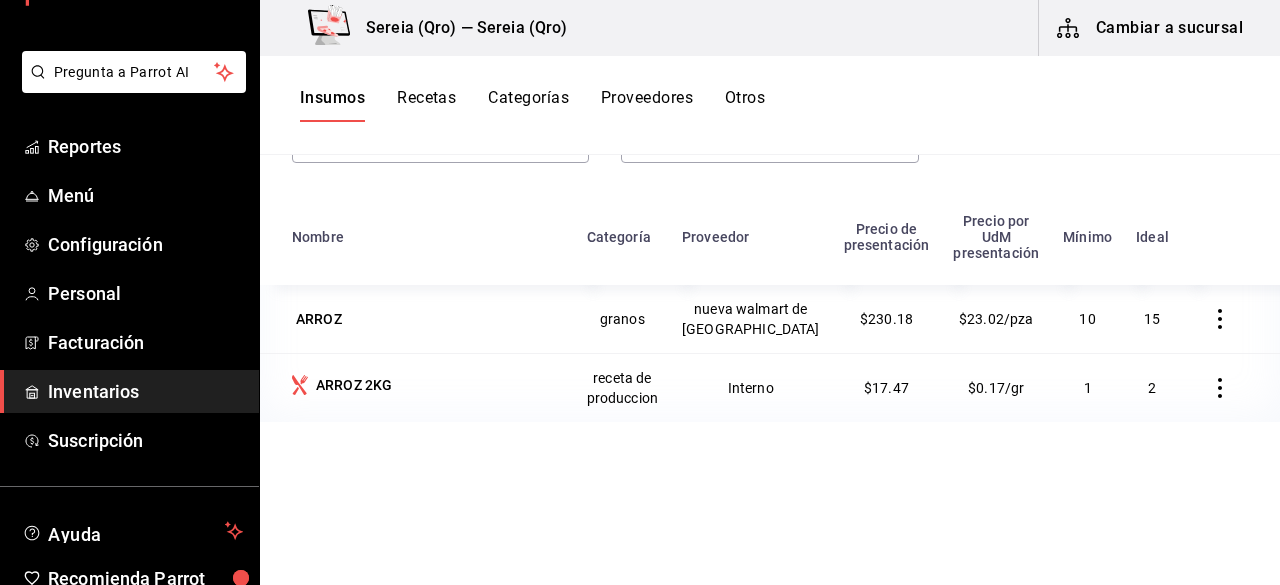 click on "Nombre Categoría Proveedor Precio de presentación Precio por UdM presentación Mínimo Ideal ARROZ granos nueva walmart de mexico $230.18 $23.02/pza 10 15   ARROZ 2KG receta de produccion Interno $17.47 $0.17/gr 1 2" at bounding box center (770, 408) 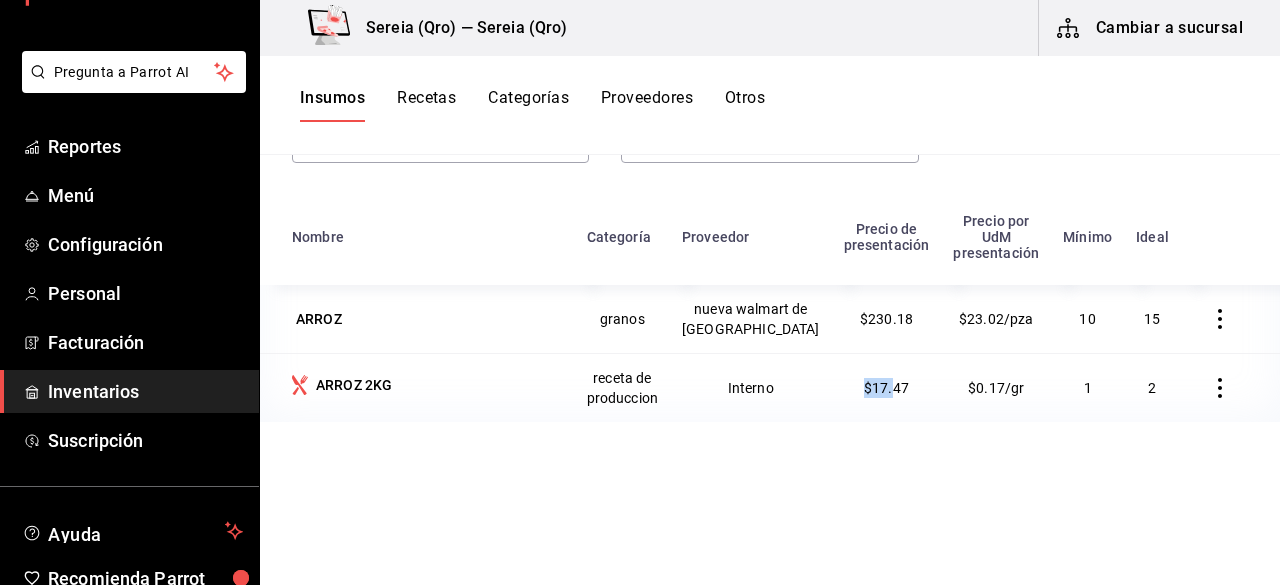 drag, startPoint x: 836, startPoint y: 398, endPoint x: 805, endPoint y: 582, distance: 186.59314 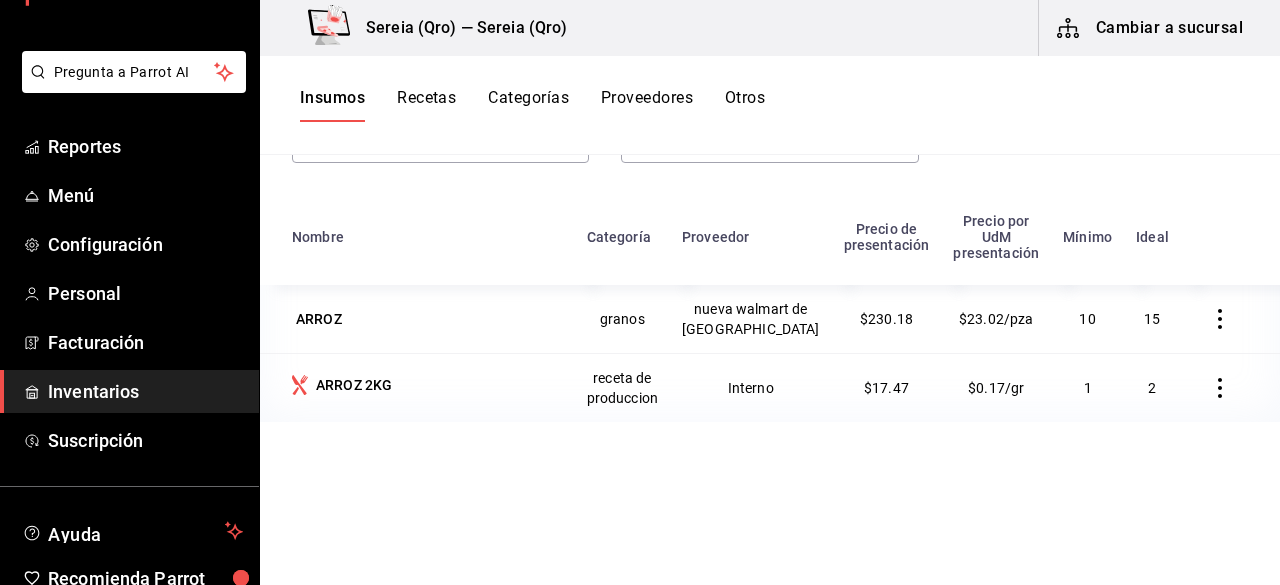 drag, startPoint x: 950, startPoint y: 475, endPoint x: 891, endPoint y: 563, distance: 105.9481 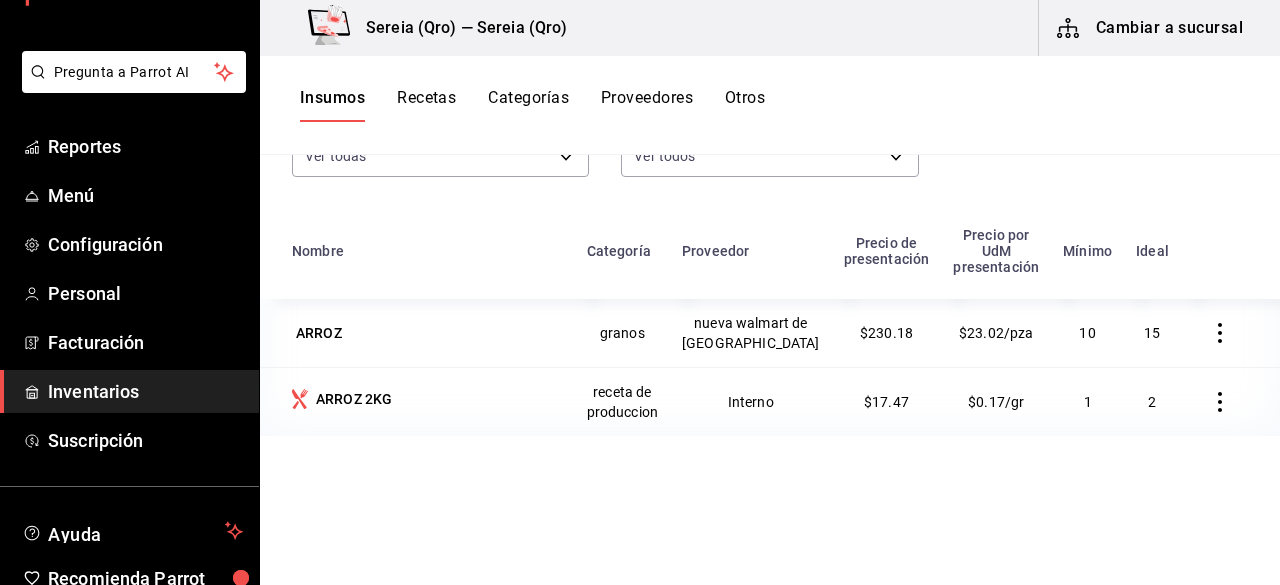 scroll, scrollTop: 200, scrollLeft: 0, axis: vertical 